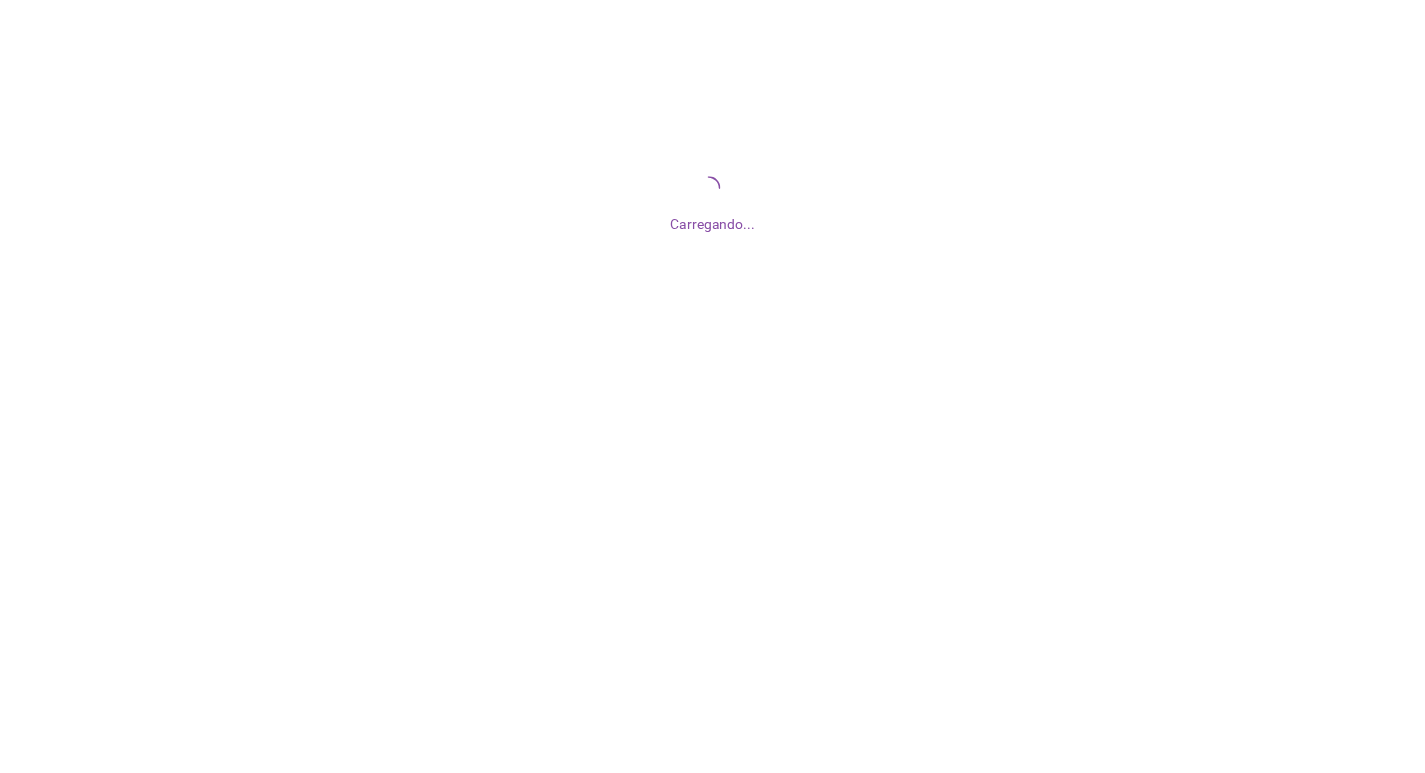 scroll, scrollTop: 0, scrollLeft: 0, axis: both 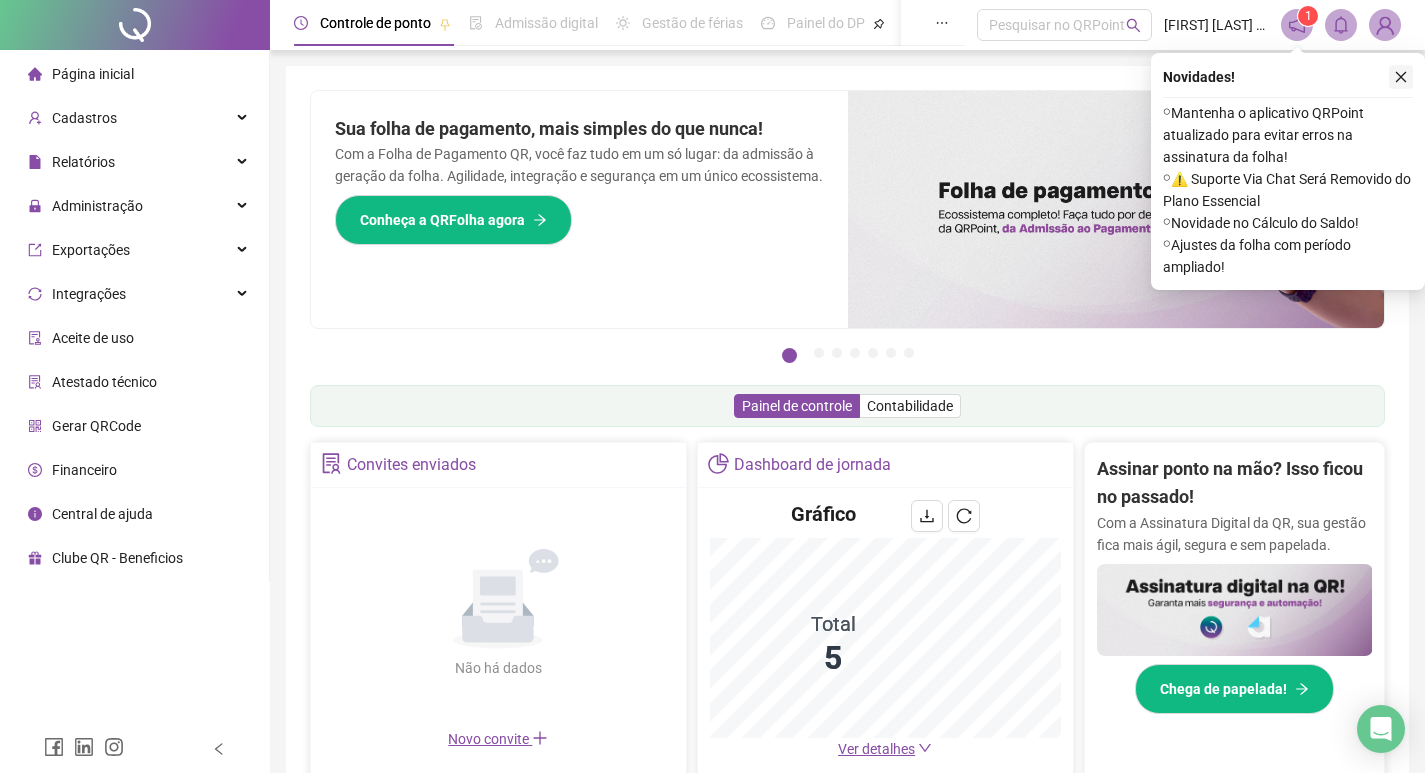 click 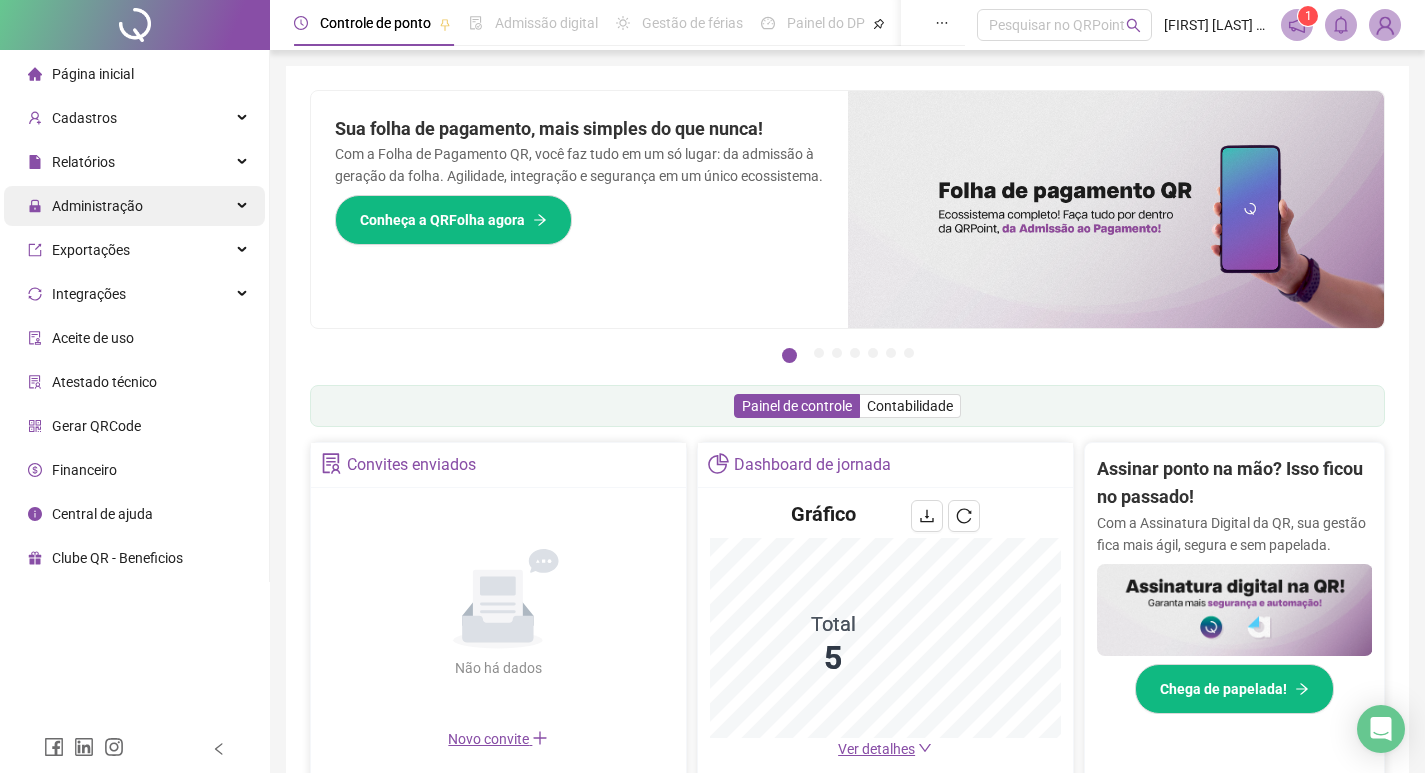 click on "Administração" at bounding box center [97, 206] 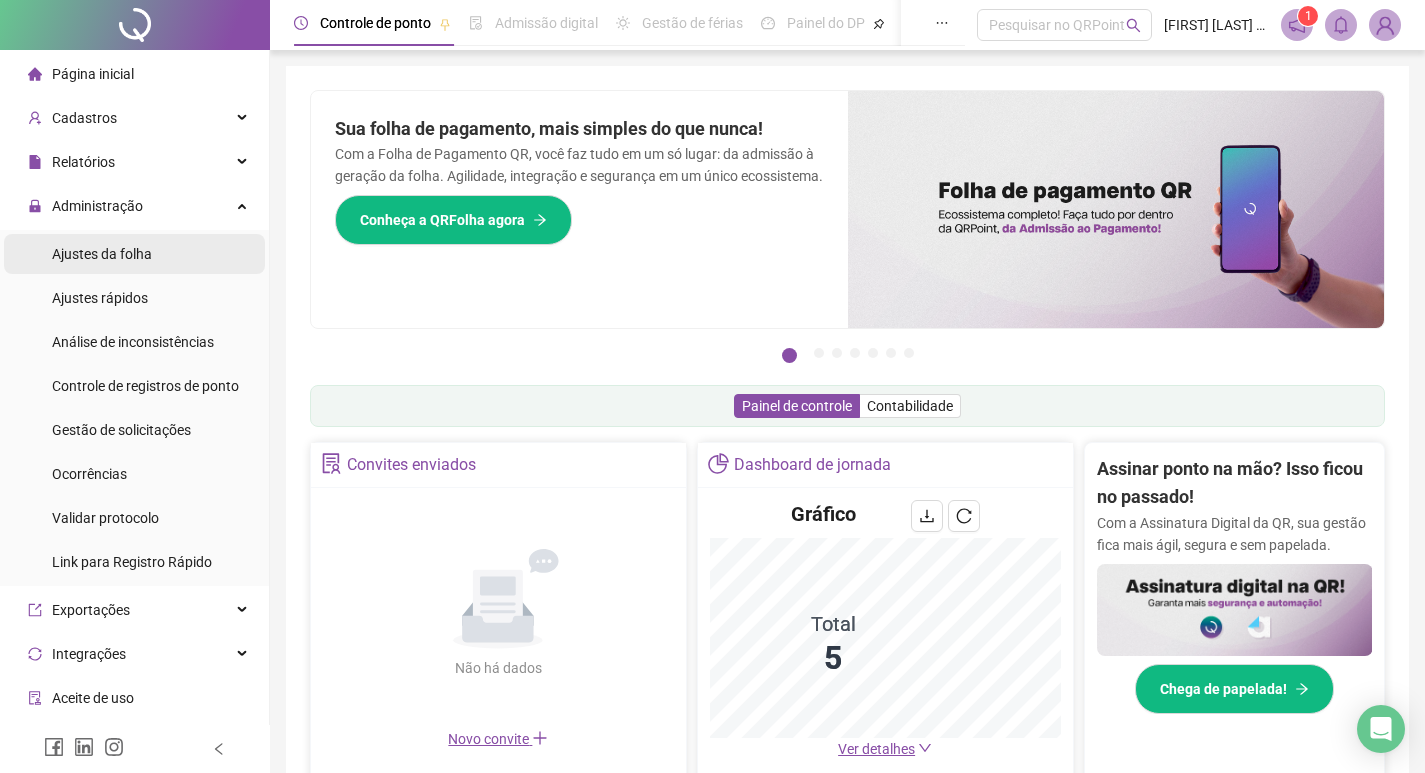 click on "Ajustes da folha" at bounding box center (102, 254) 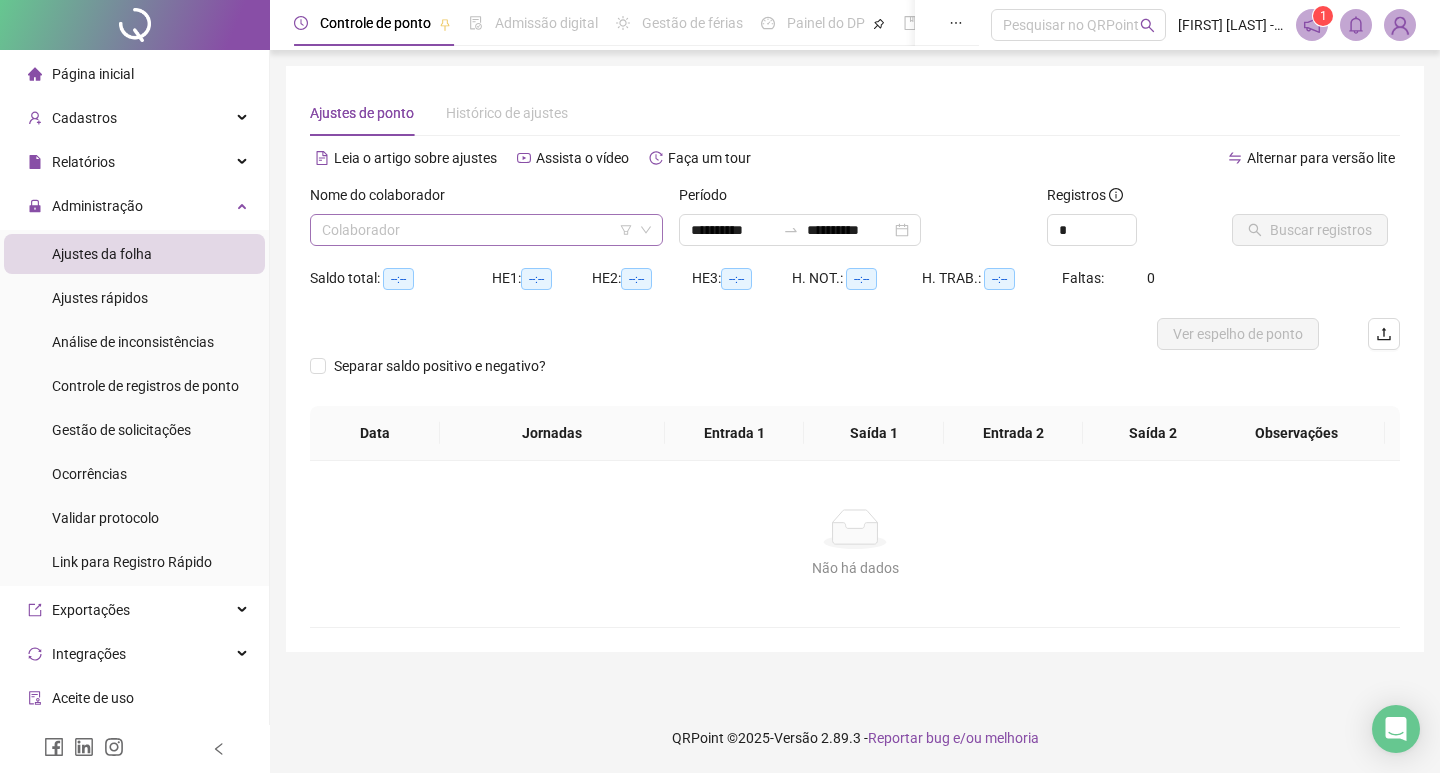 click at bounding box center (477, 230) 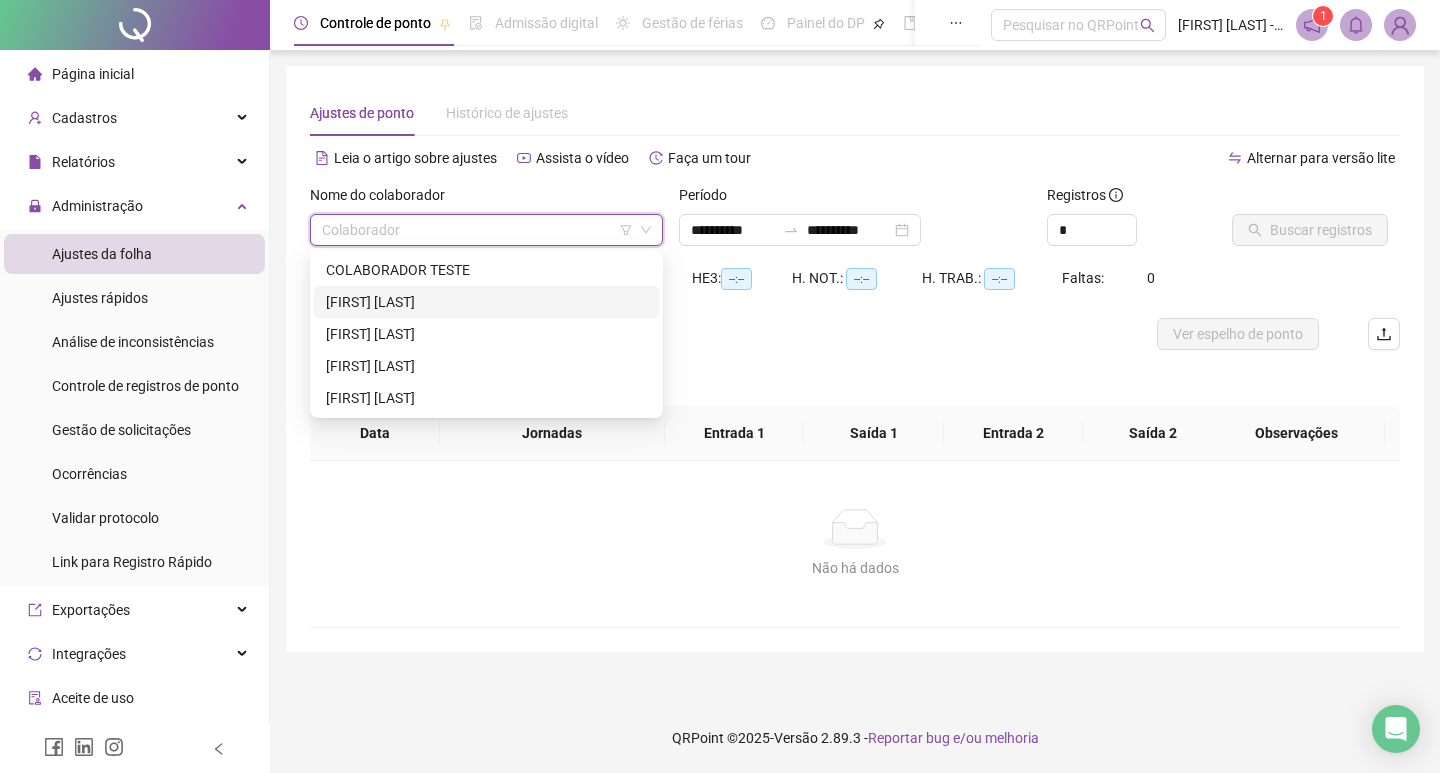 click on "[FIRST] [LAST]" at bounding box center [486, 302] 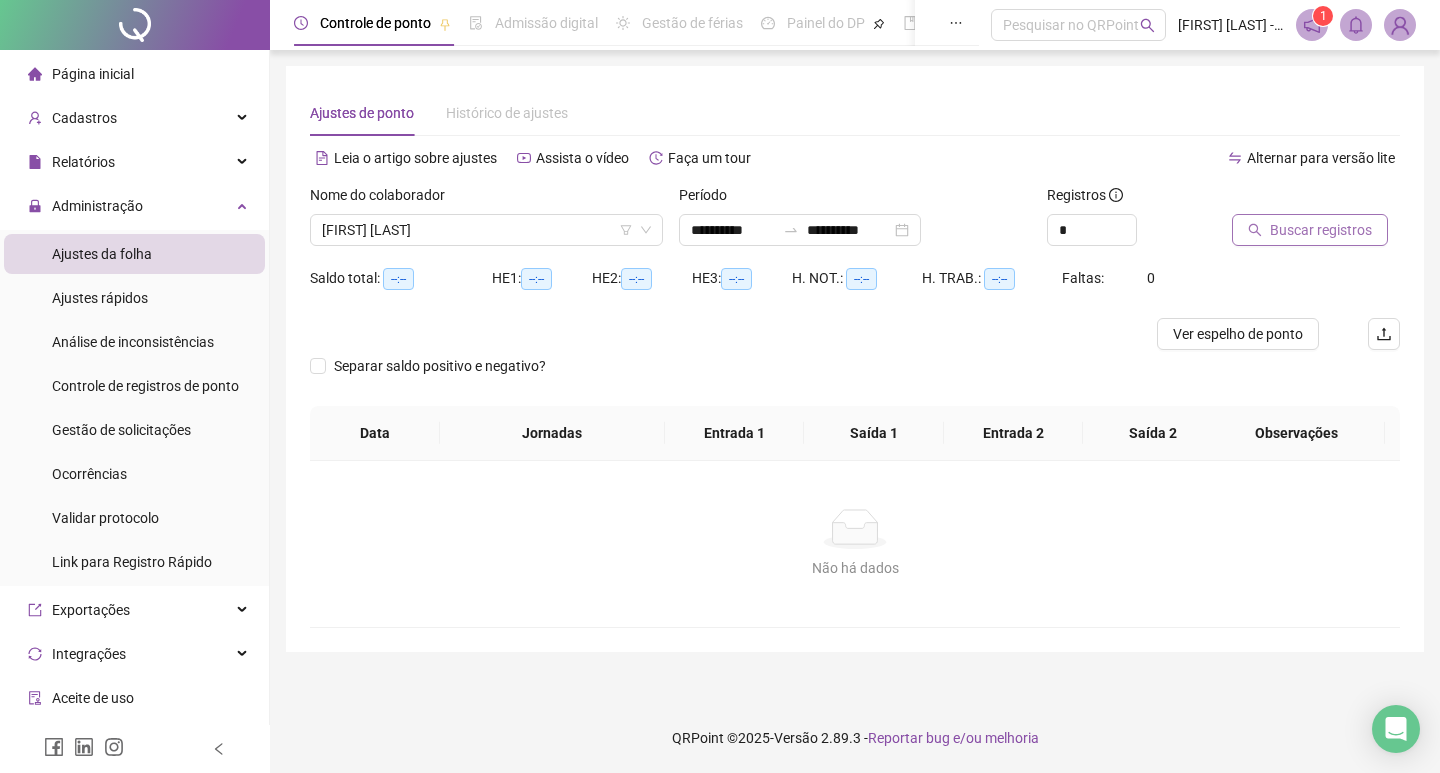 click on "Buscar registros" at bounding box center [1321, 230] 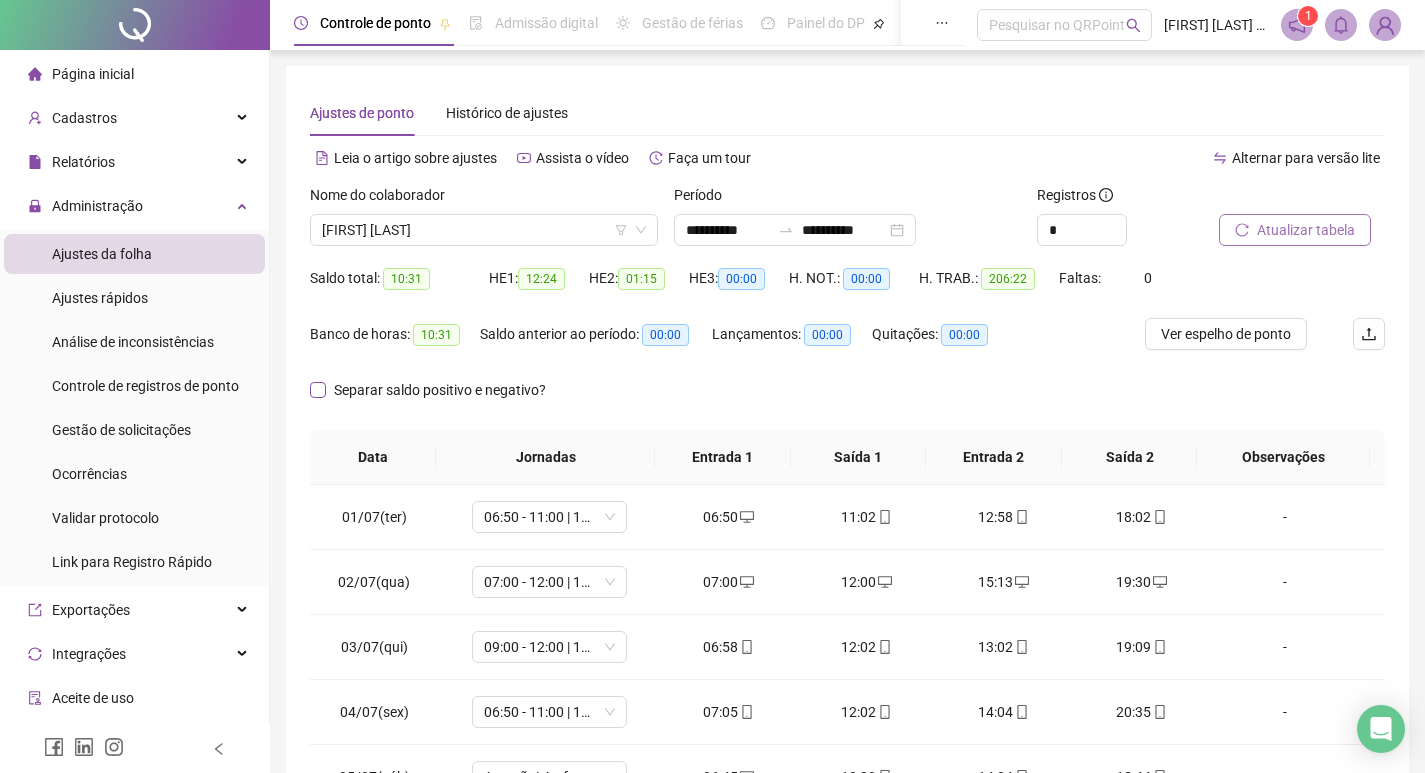 click on "Separar saldo positivo e negativo?" at bounding box center (440, 390) 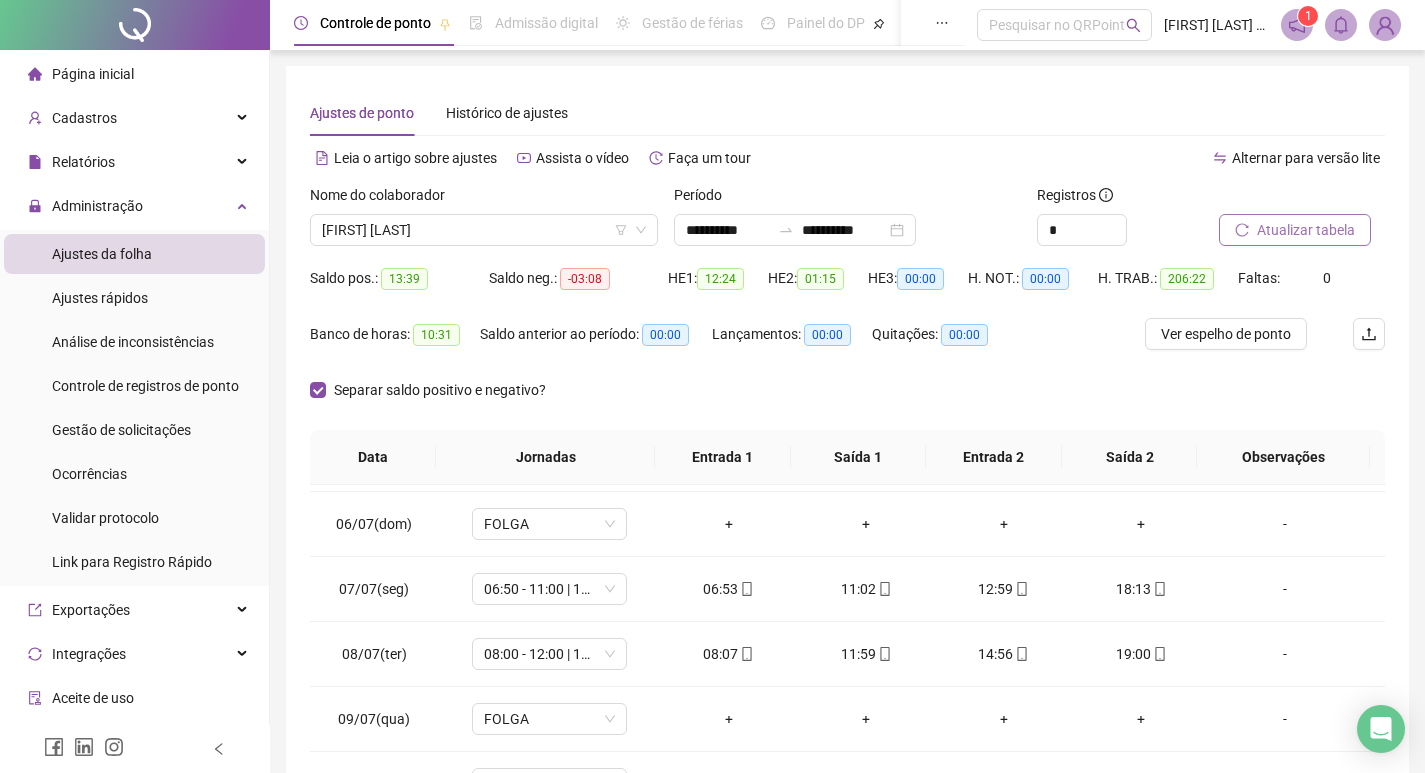 scroll, scrollTop: 333, scrollLeft: 0, axis: vertical 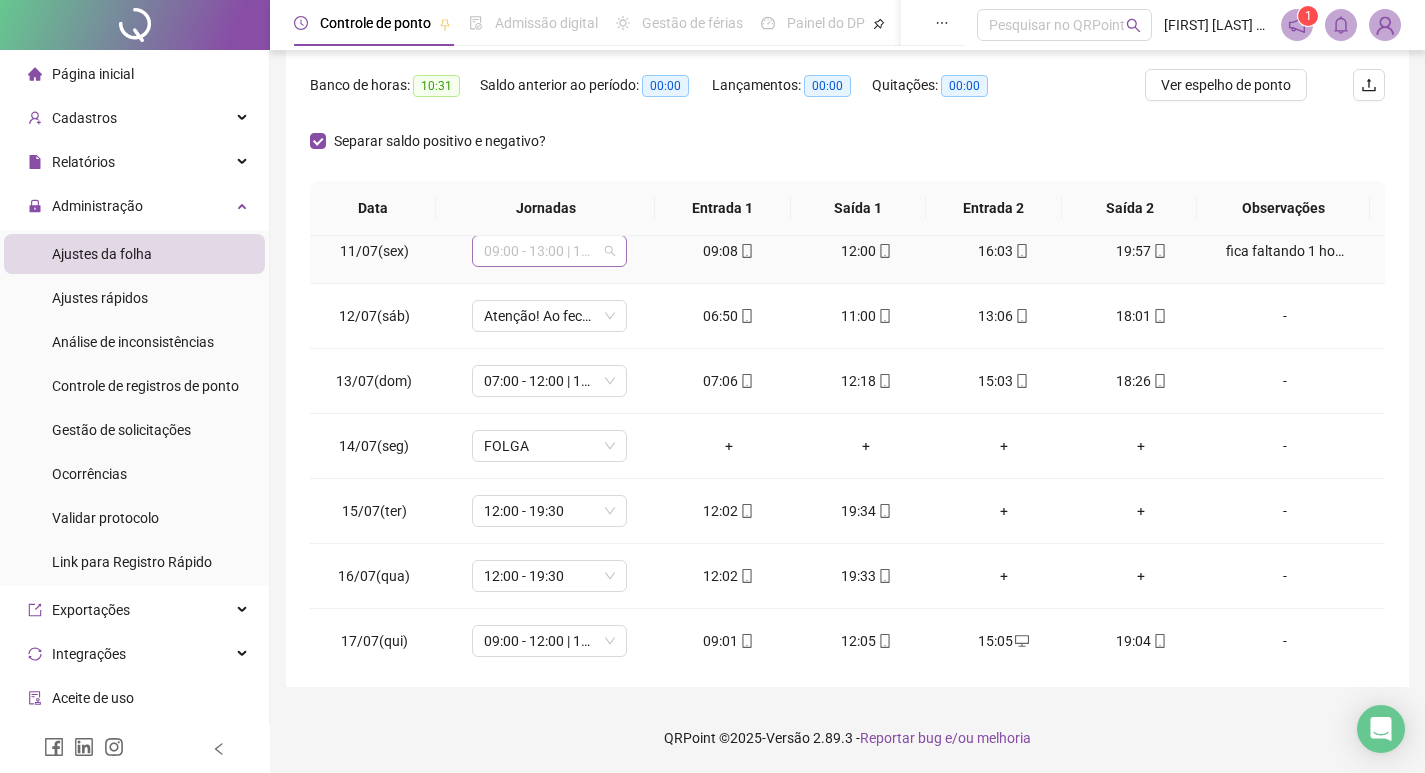 click on "09:00 - 13:00 | 16:00 - 20:00" at bounding box center [549, 251] 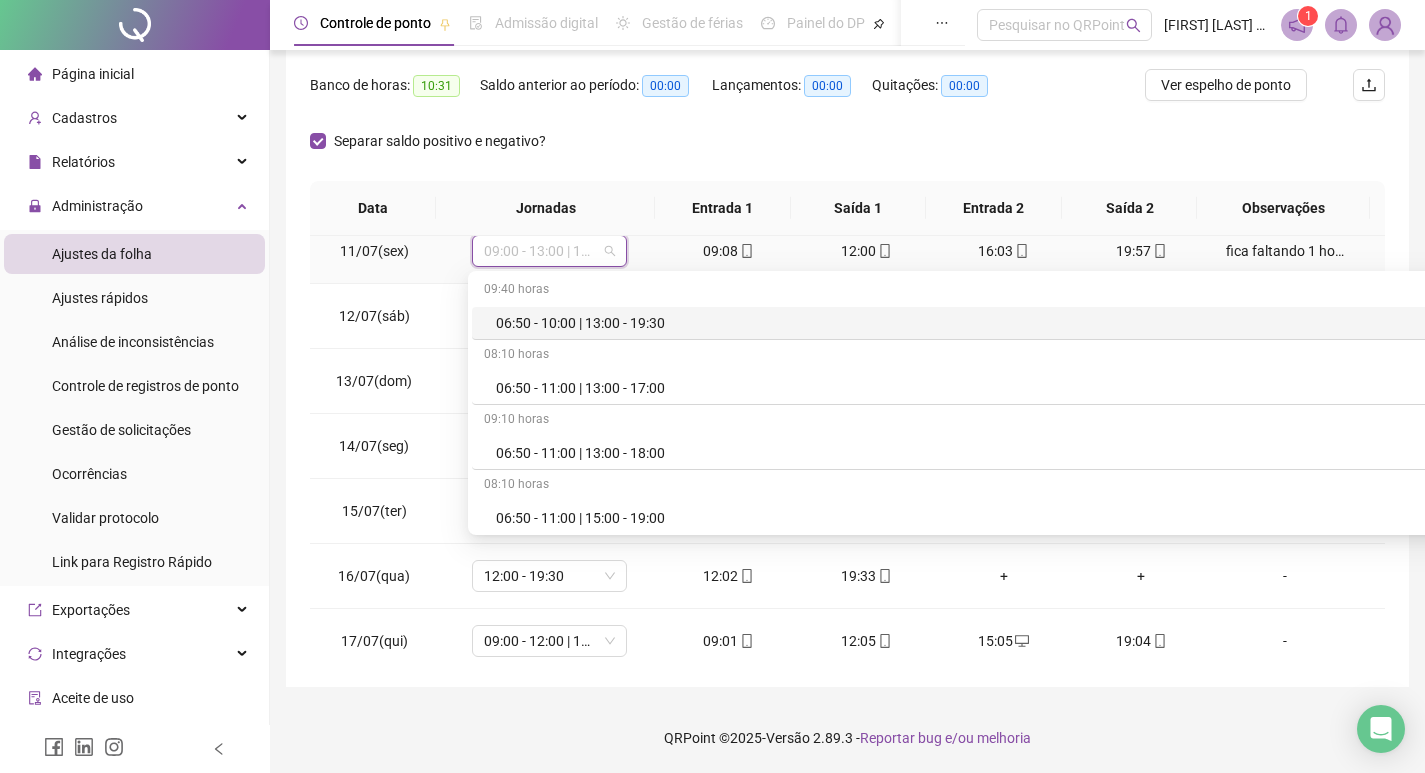 click on "09:00 - 13:00 | 16:00 - 20:00" at bounding box center (549, 251) 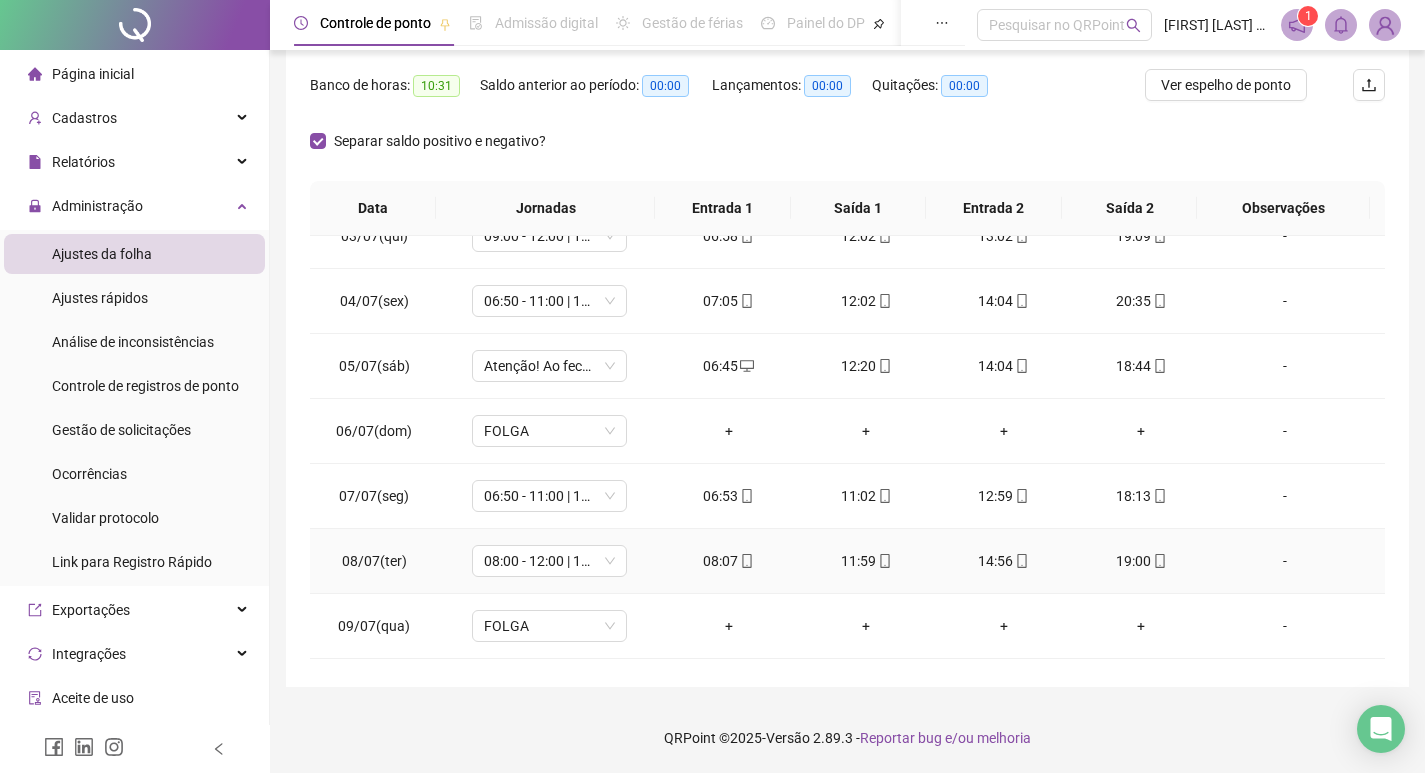 scroll, scrollTop: 0, scrollLeft: 0, axis: both 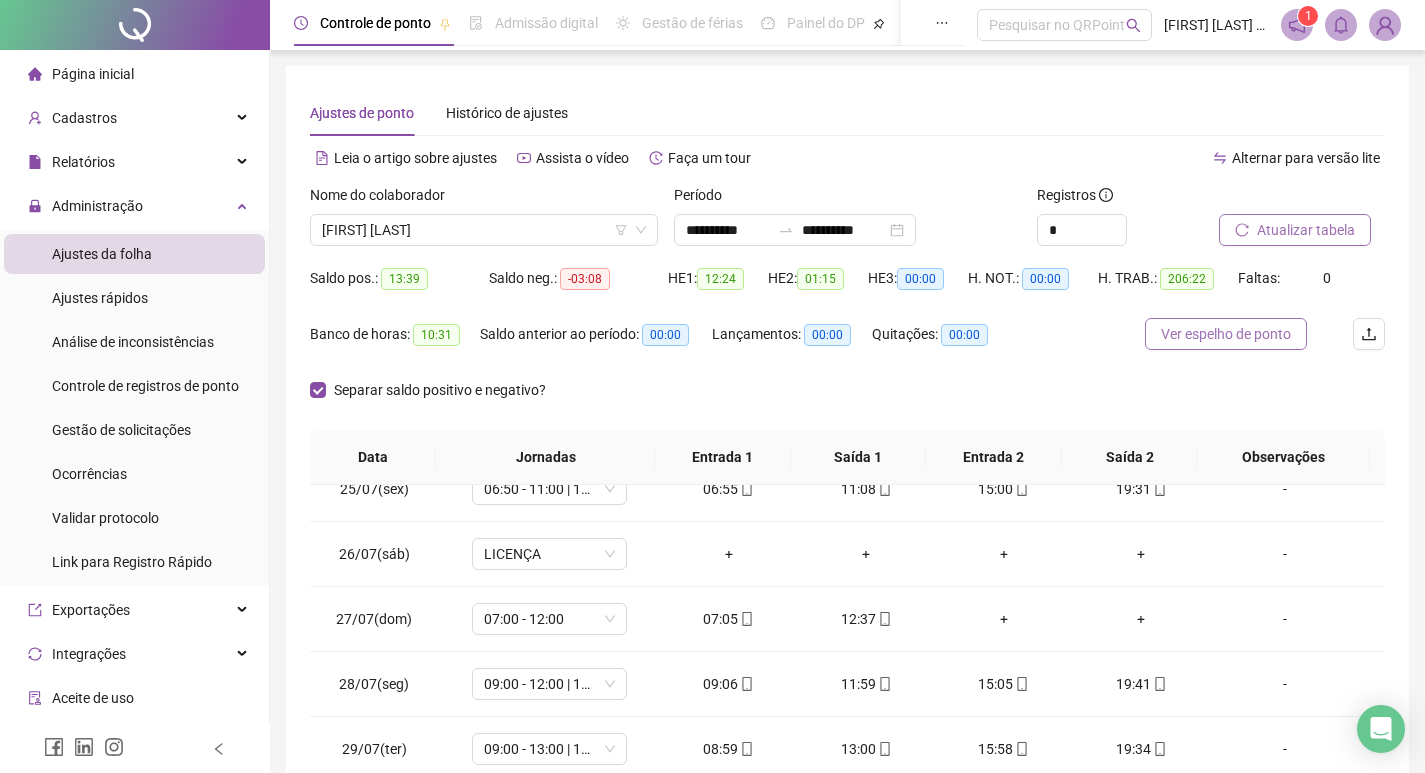 click on "Ver espelho de ponto" at bounding box center (1226, 334) 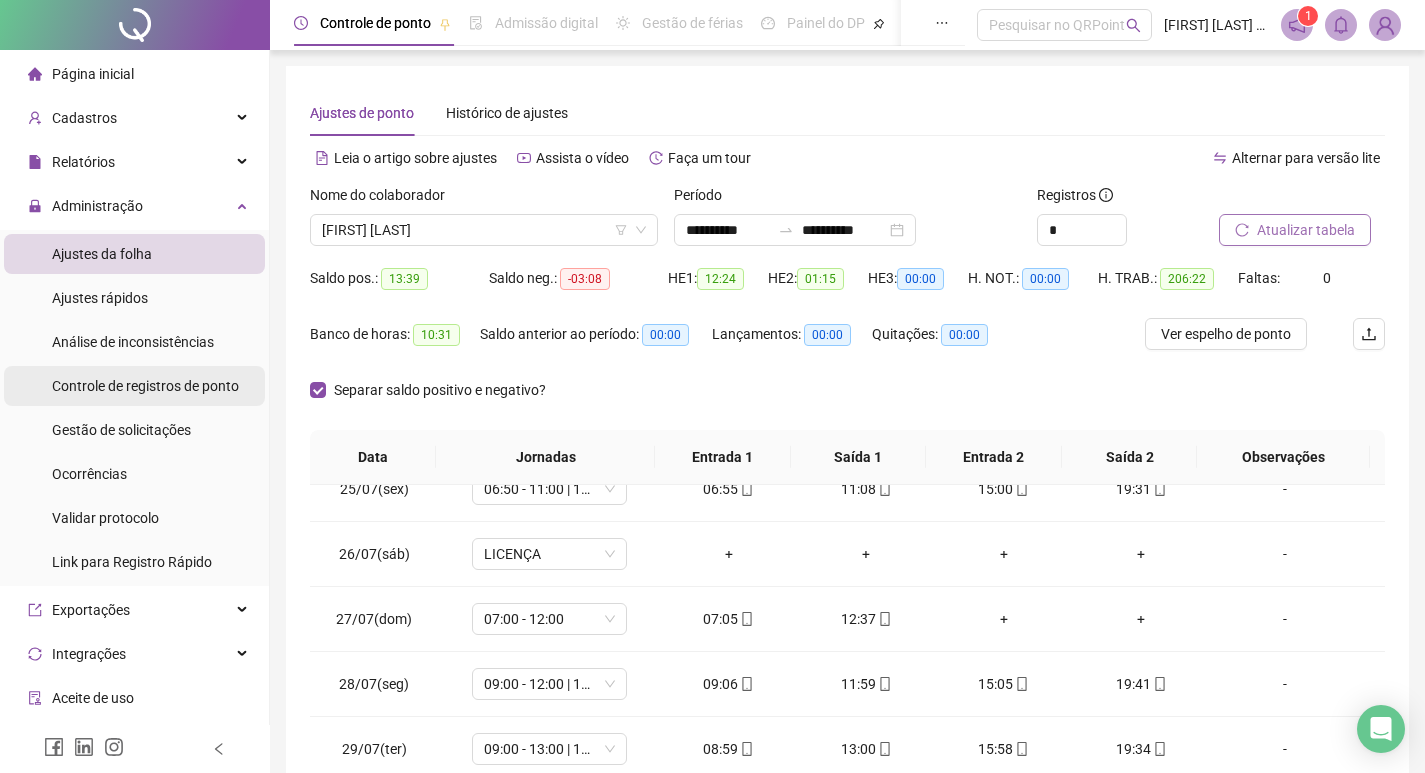 click on "Controle de registros de ponto" at bounding box center [145, 386] 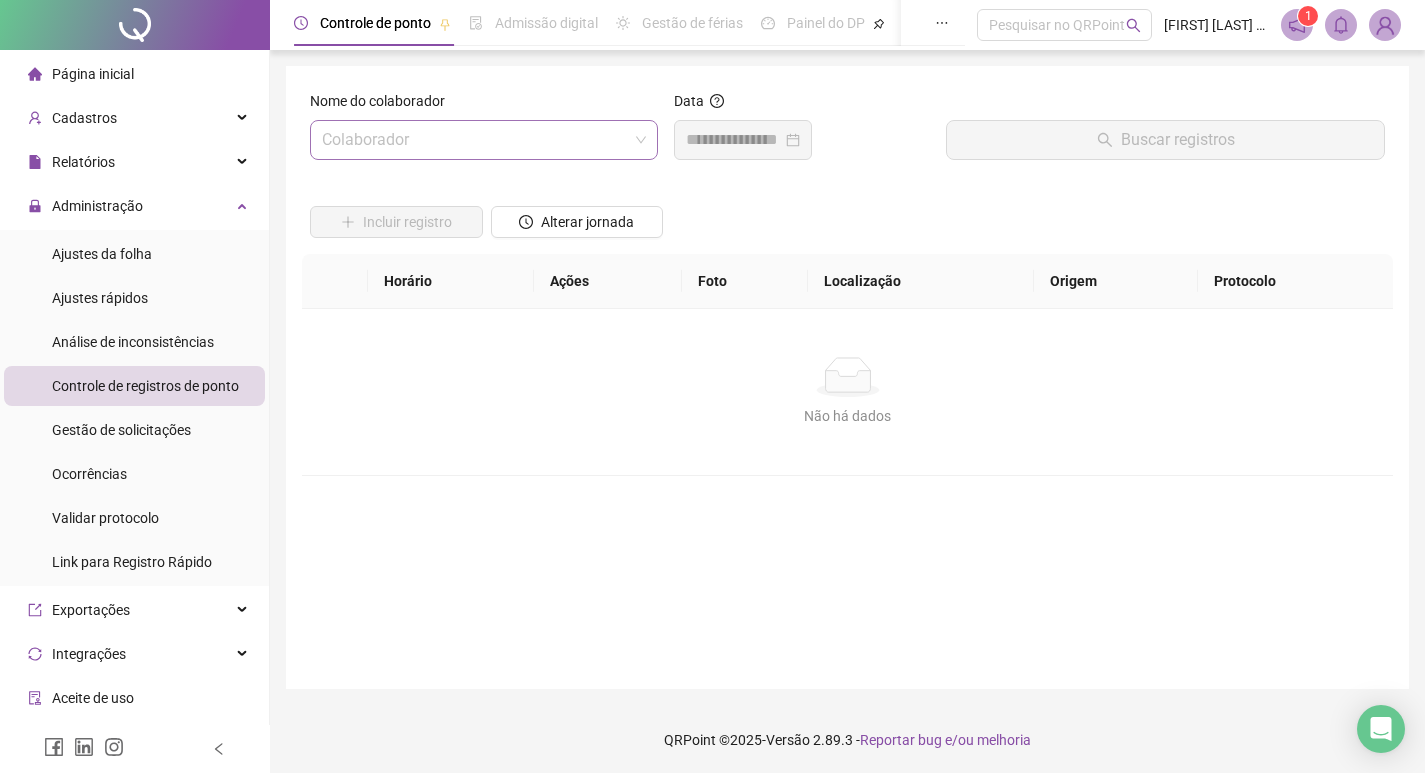 click at bounding box center [475, 140] 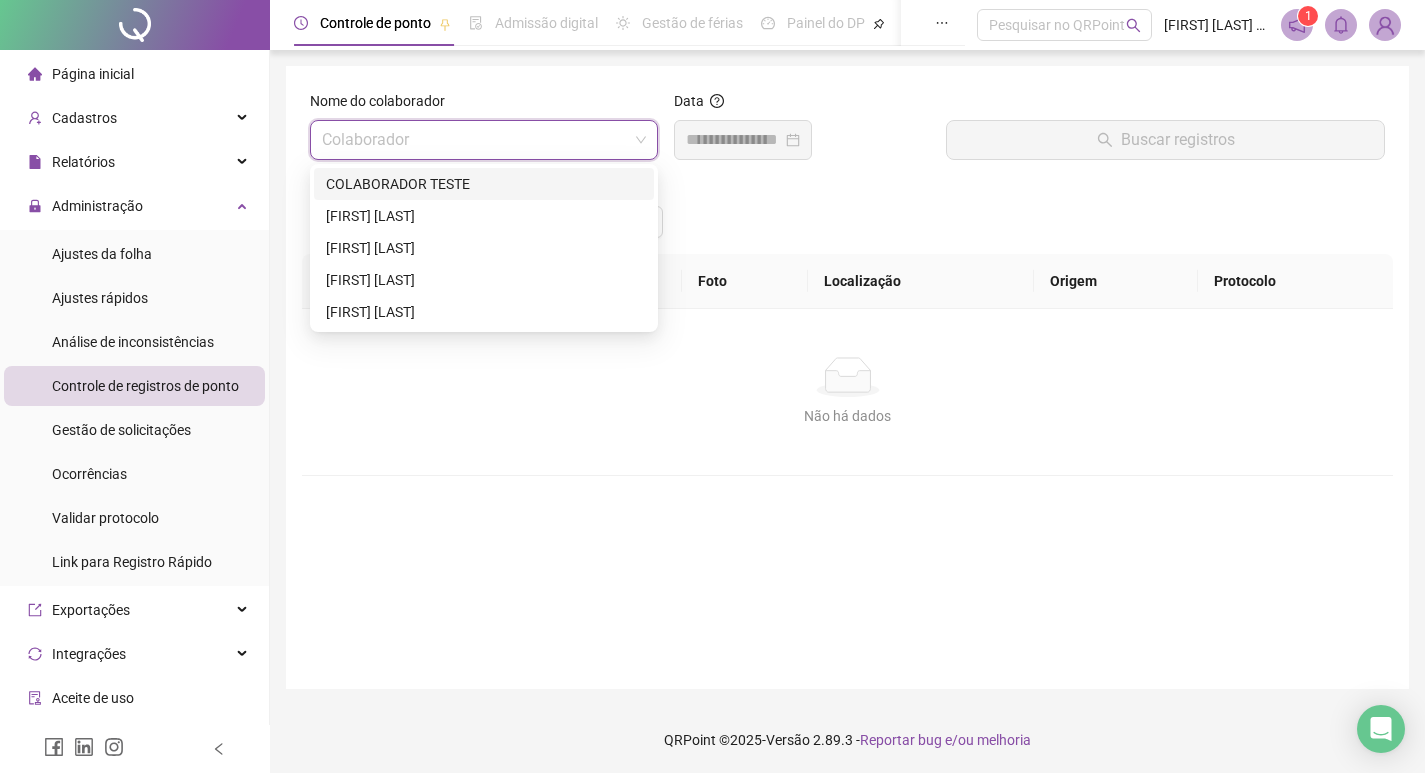 click on "Nome do colaborador Colaborador Data      Buscar registros   Incluir registro   Alterar jornada Horário Ações Foto Localização Origem Protocolo               Não há dados Não há dados Ajustes do dia Observações da folha Desconsiderar intervalo pré-assinalado   Sim Não Abonar dia inteiro Sim Não Abonar Período Salvar alterações" at bounding box center [847, 377] 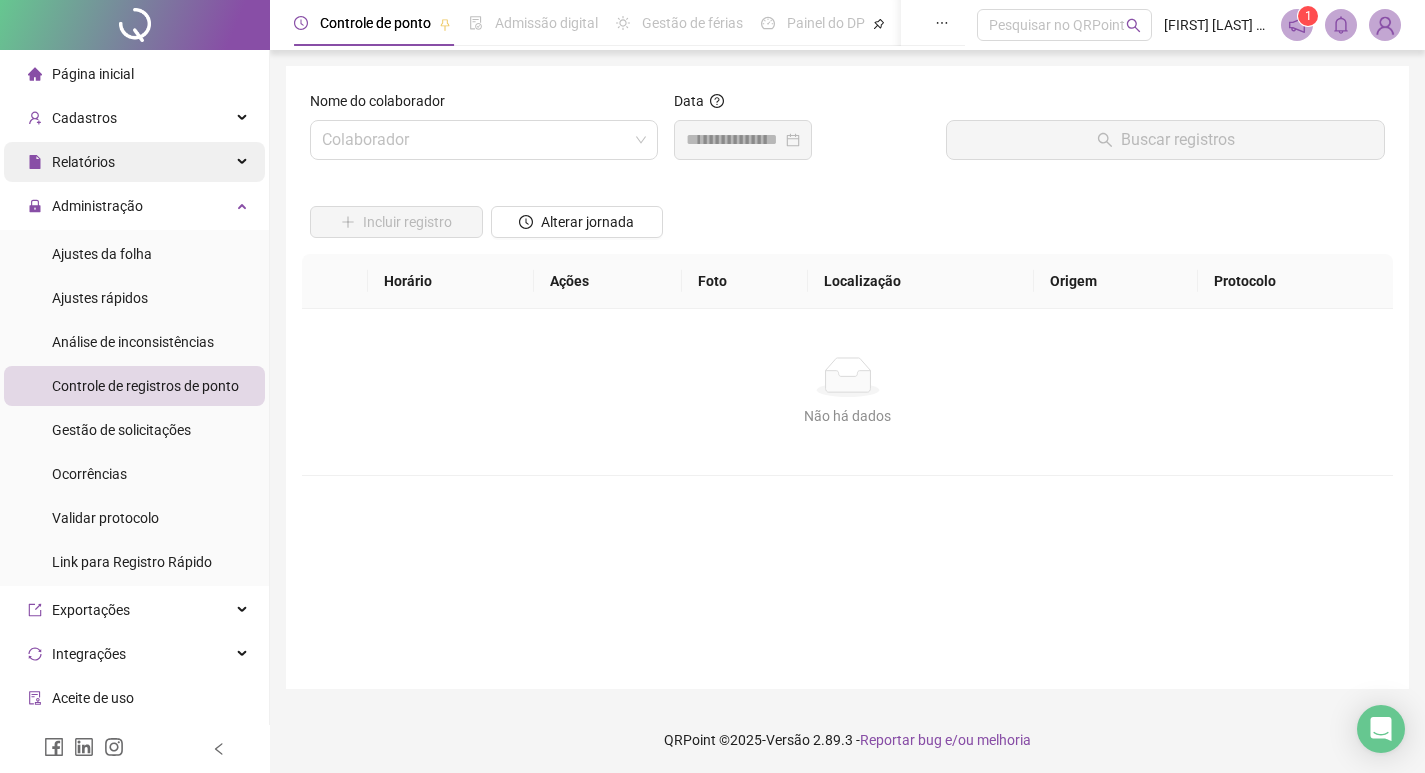 click on "Relatórios" at bounding box center (134, 162) 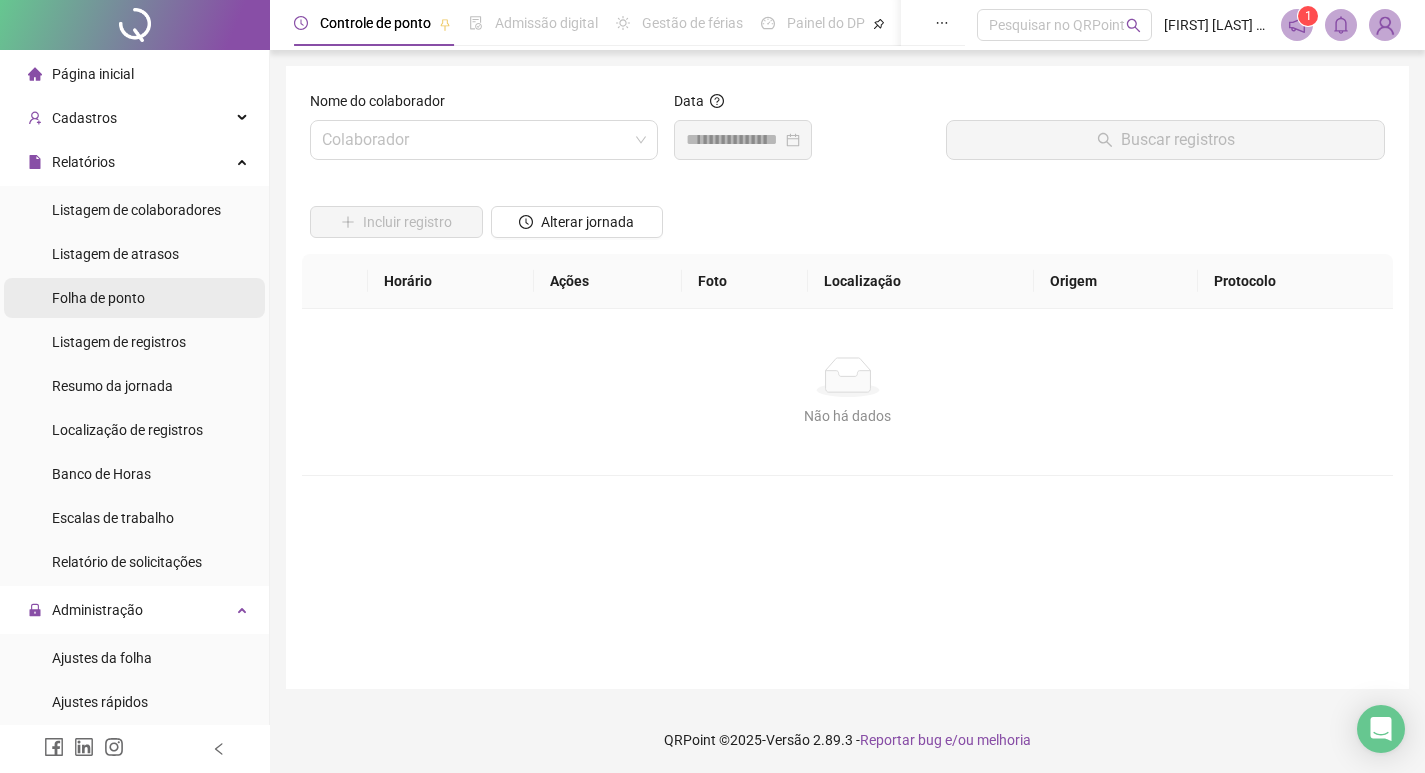 click on "Folha de ponto" at bounding box center (98, 298) 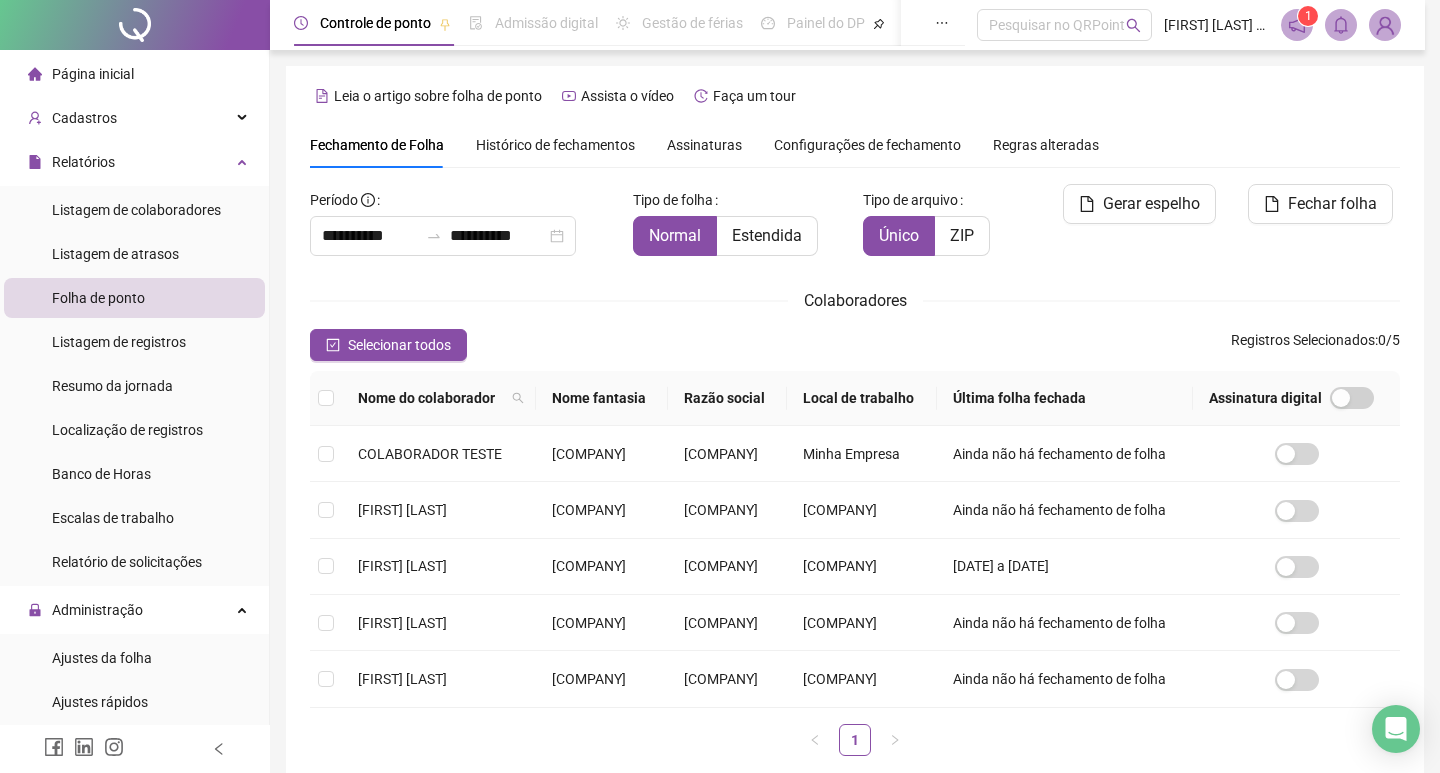 scroll, scrollTop: 23, scrollLeft: 0, axis: vertical 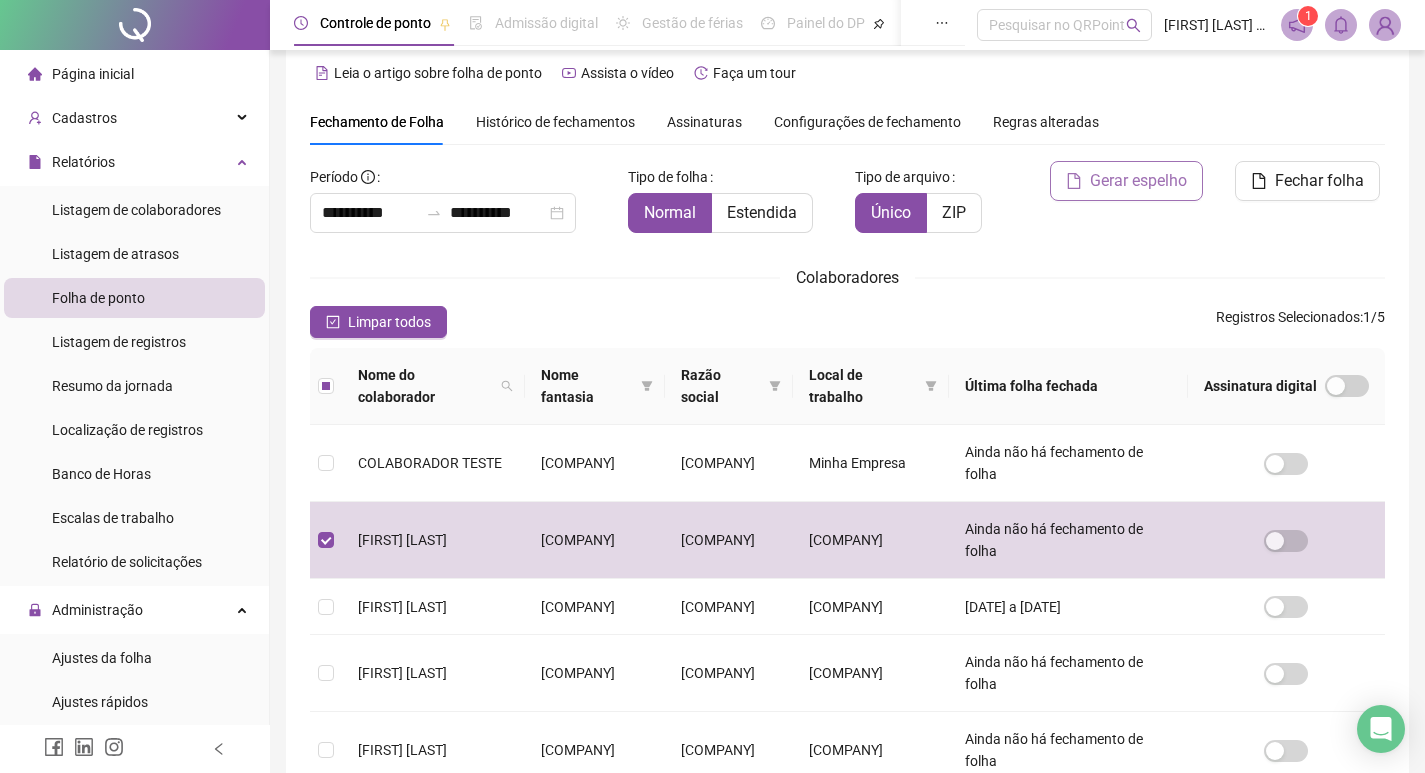 click on "Gerar espelho" at bounding box center [1126, 181] 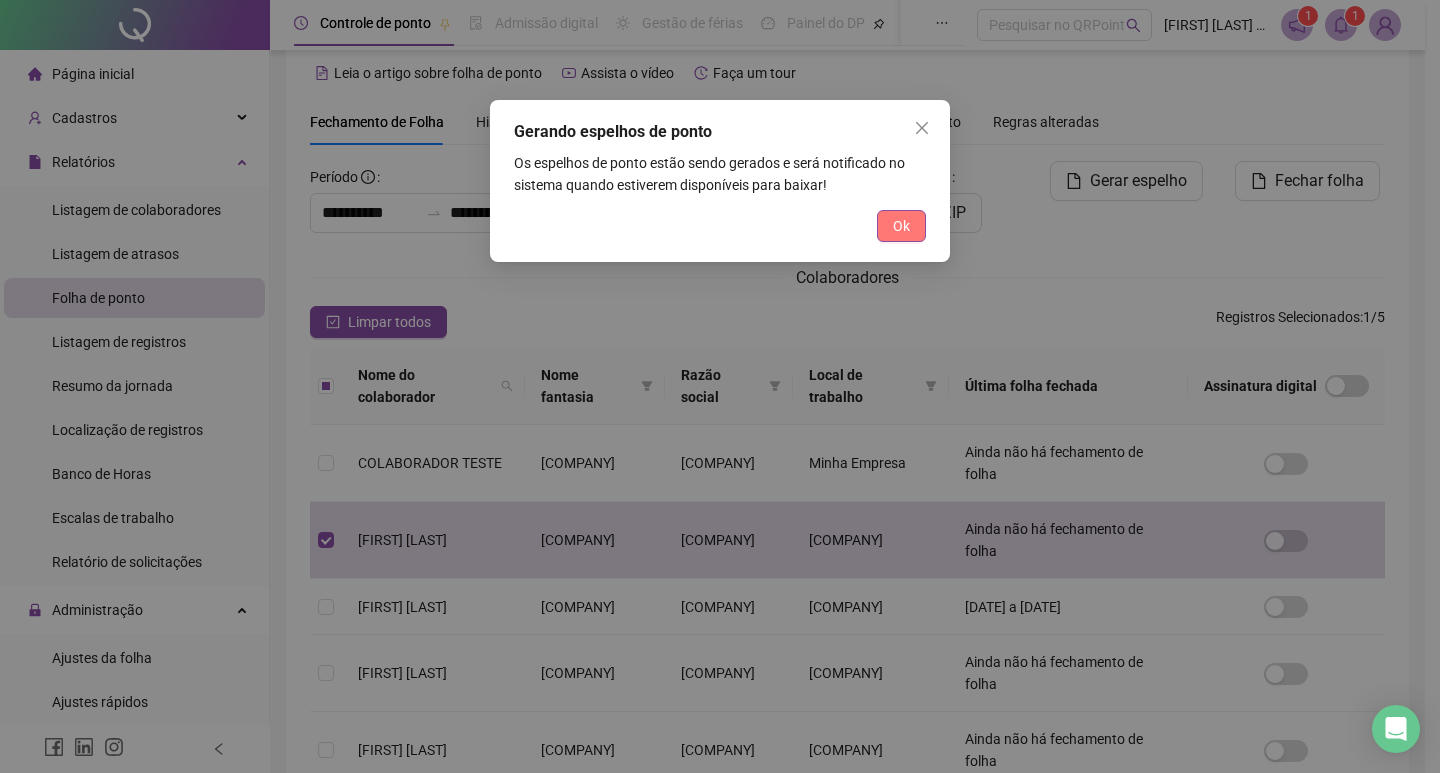 click on "Ok" at bounding box center (901, 226) 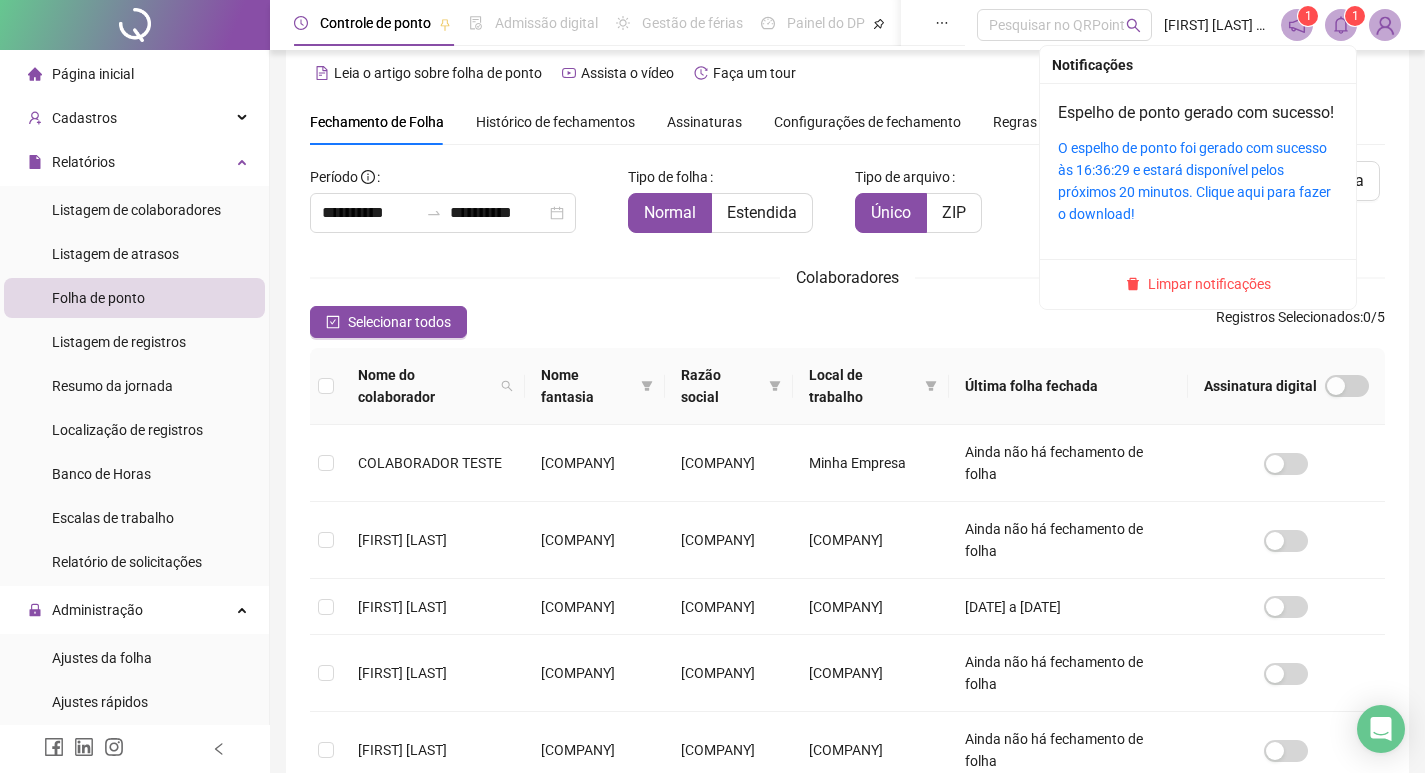 click 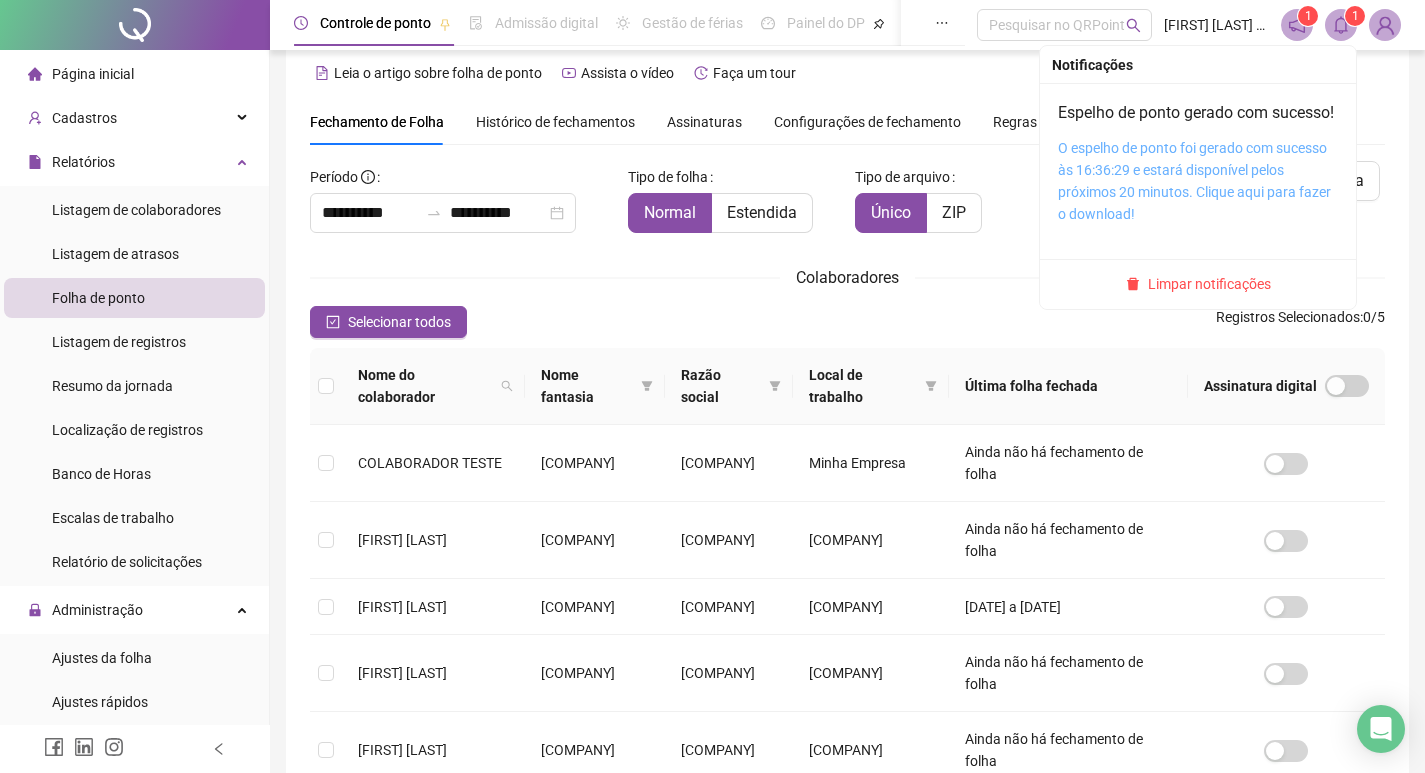click on "O espelho de ponto foi gerado com sucesso às 16:36:29 e estará disponível pelos próximos 20 minutos.
Clique aqui para fazer o download!" at bounding box center [1194, 181] 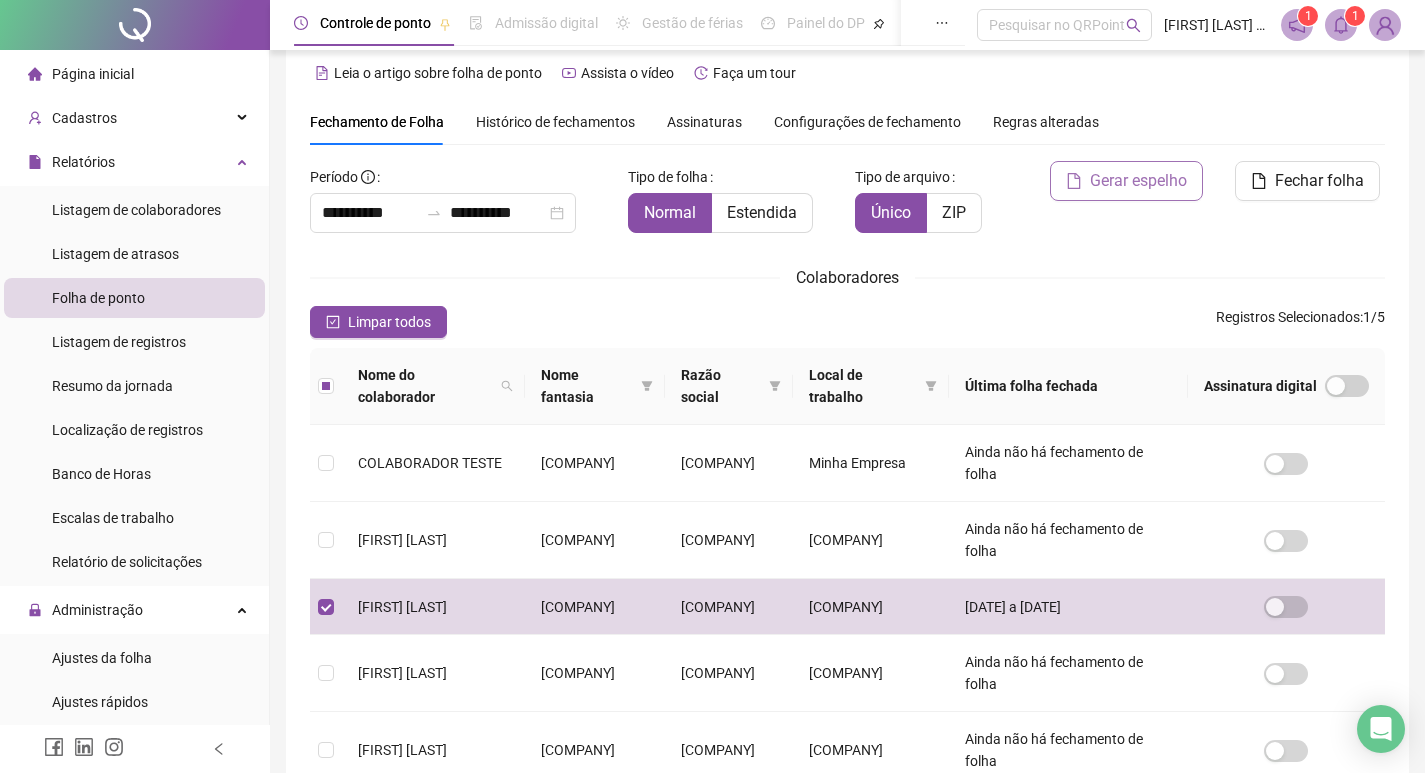 click on "Gerar espelho" at bounding box center [1138, 181] 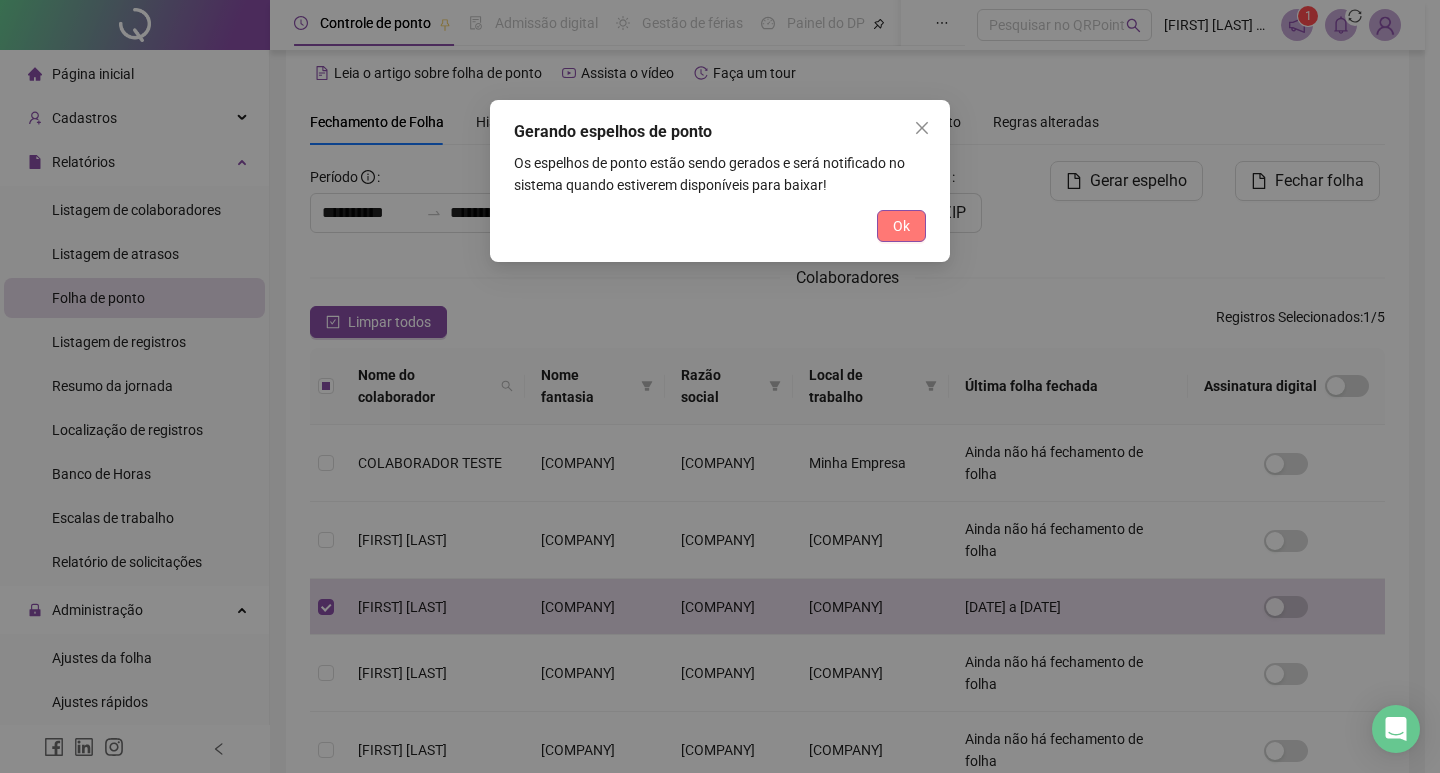 click on "Ok" at bounding box center [901, 226] 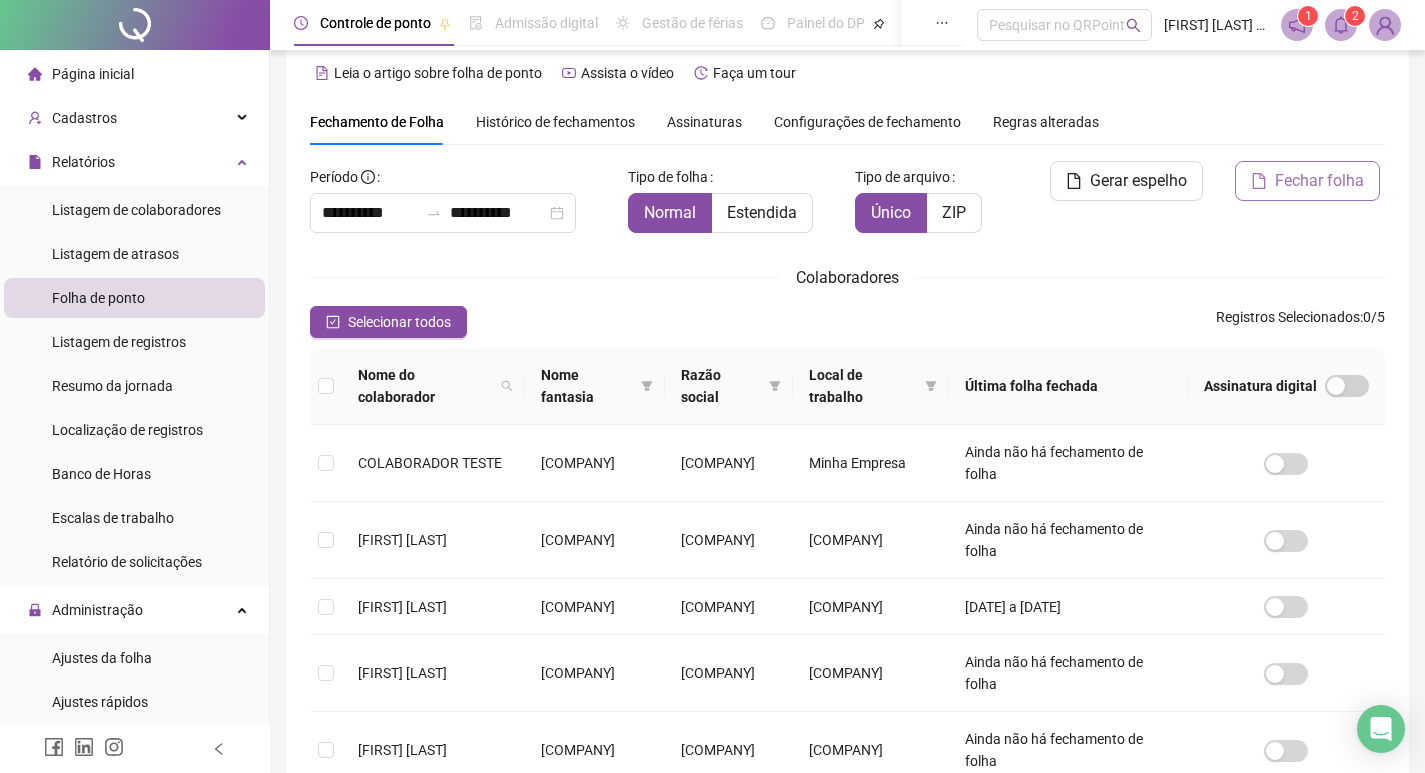 click on "Fechar folha" at bounding box center [1319, 181] 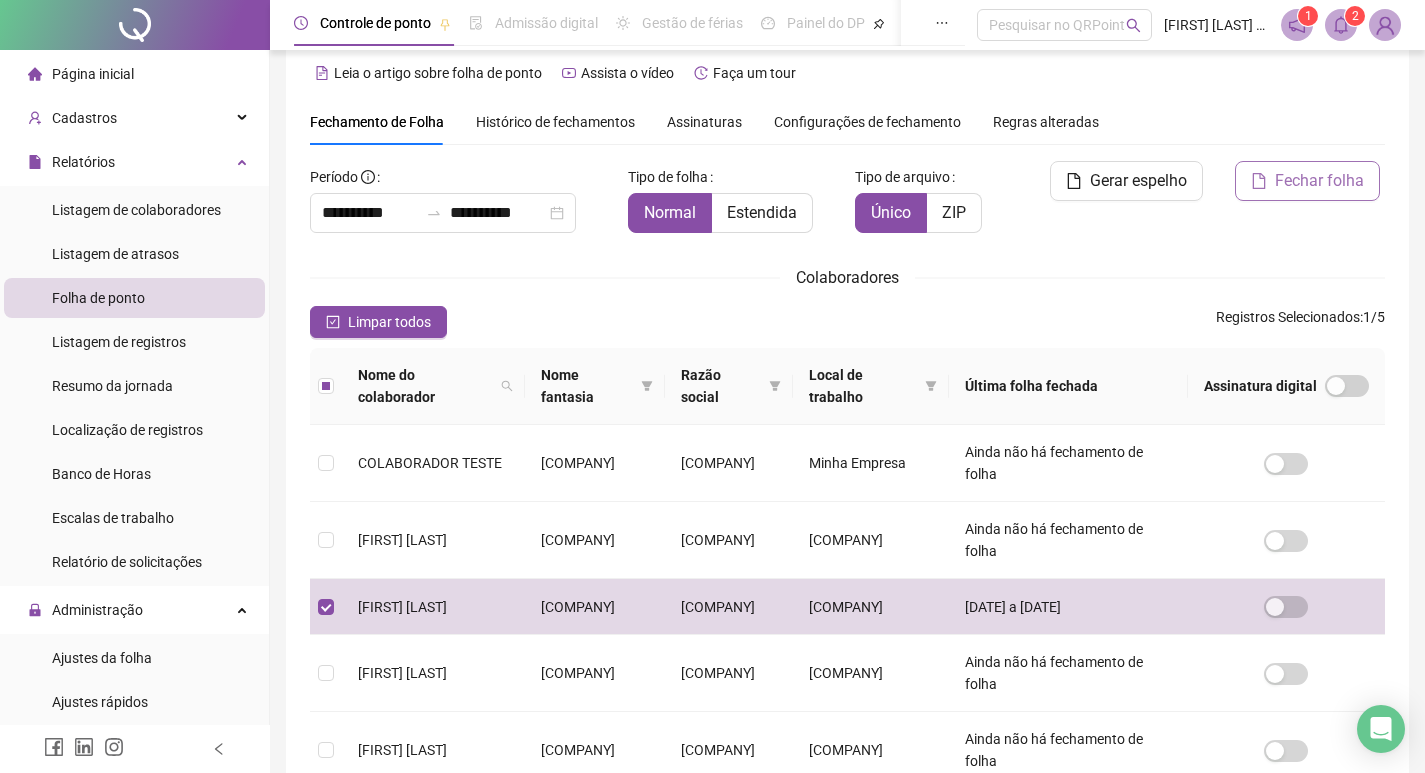 click on "Fechar folha" at bounding box center (1319, 181) 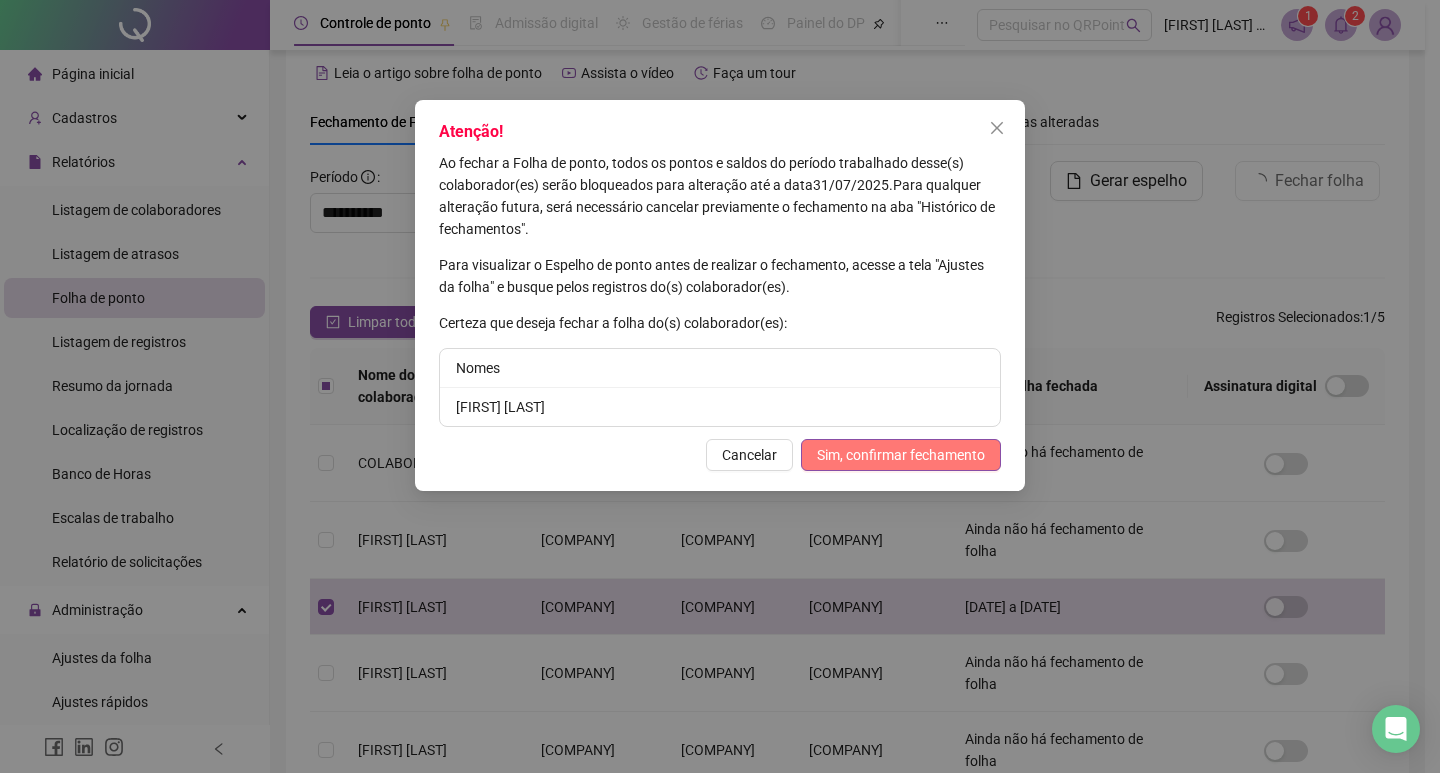 click on "Sim, confirmar fechamento" at bounding box center (901, 455) 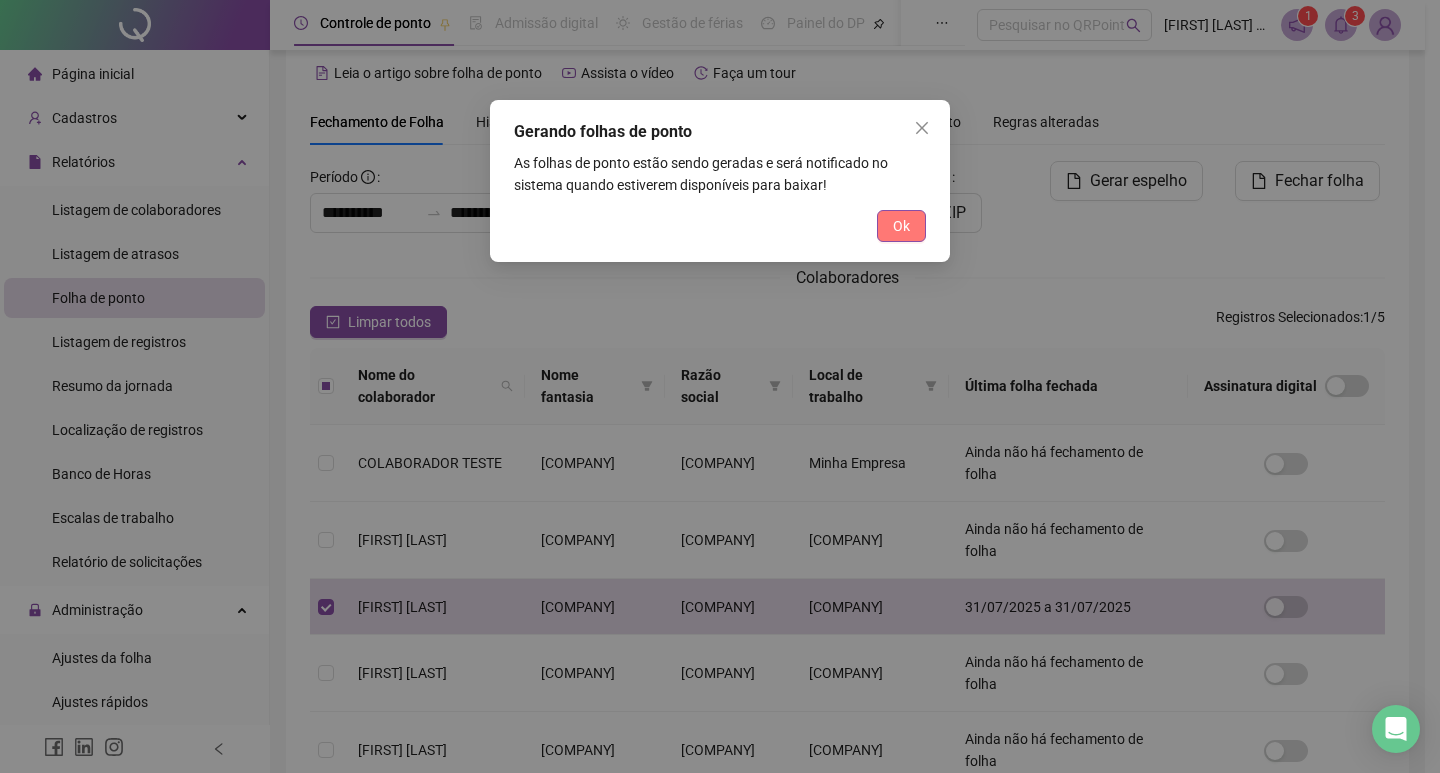 click on "Ok" at bounding box center [901, 226] 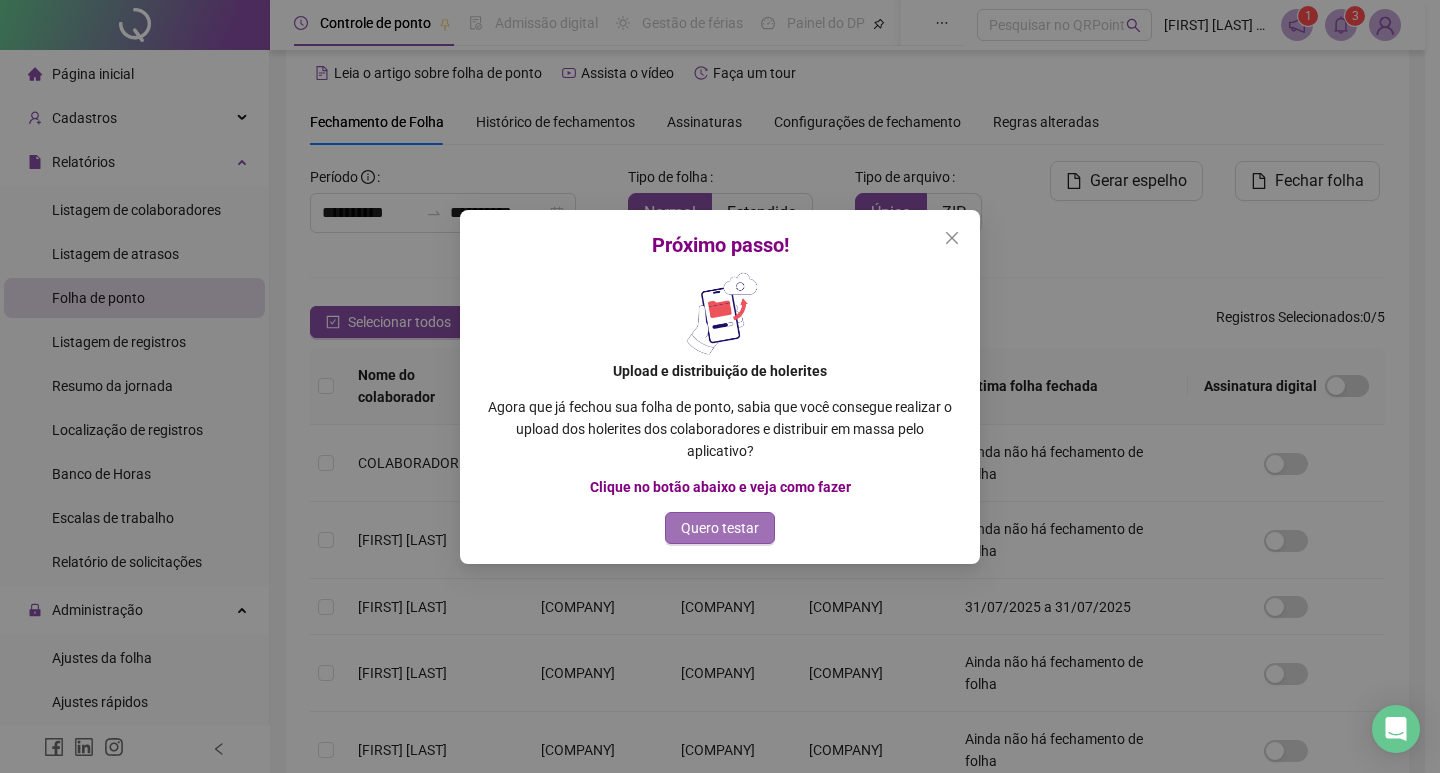 click on "Quero testar" at bounding box center [720, 528] 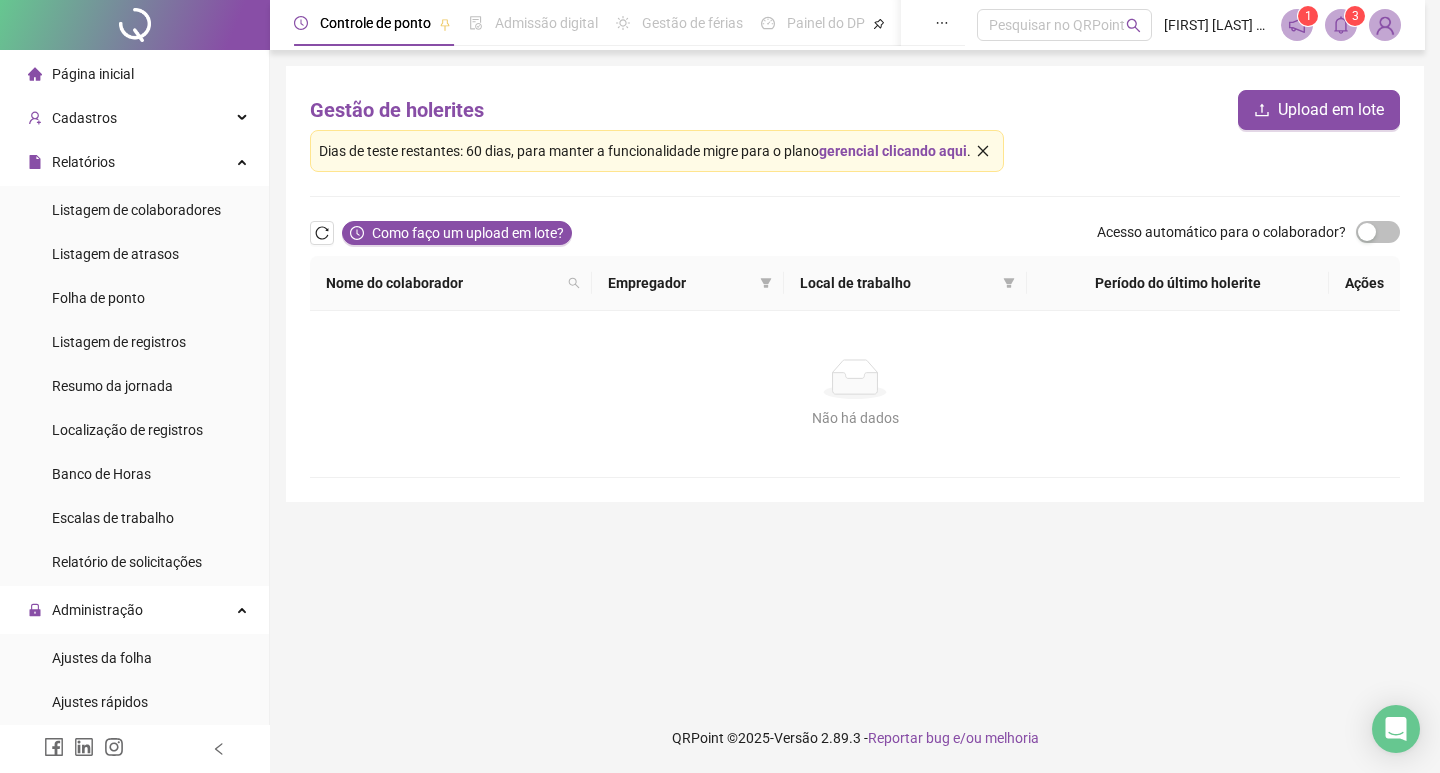 scroll, scrollTop: 0, scrollLeft: 0, axis: both 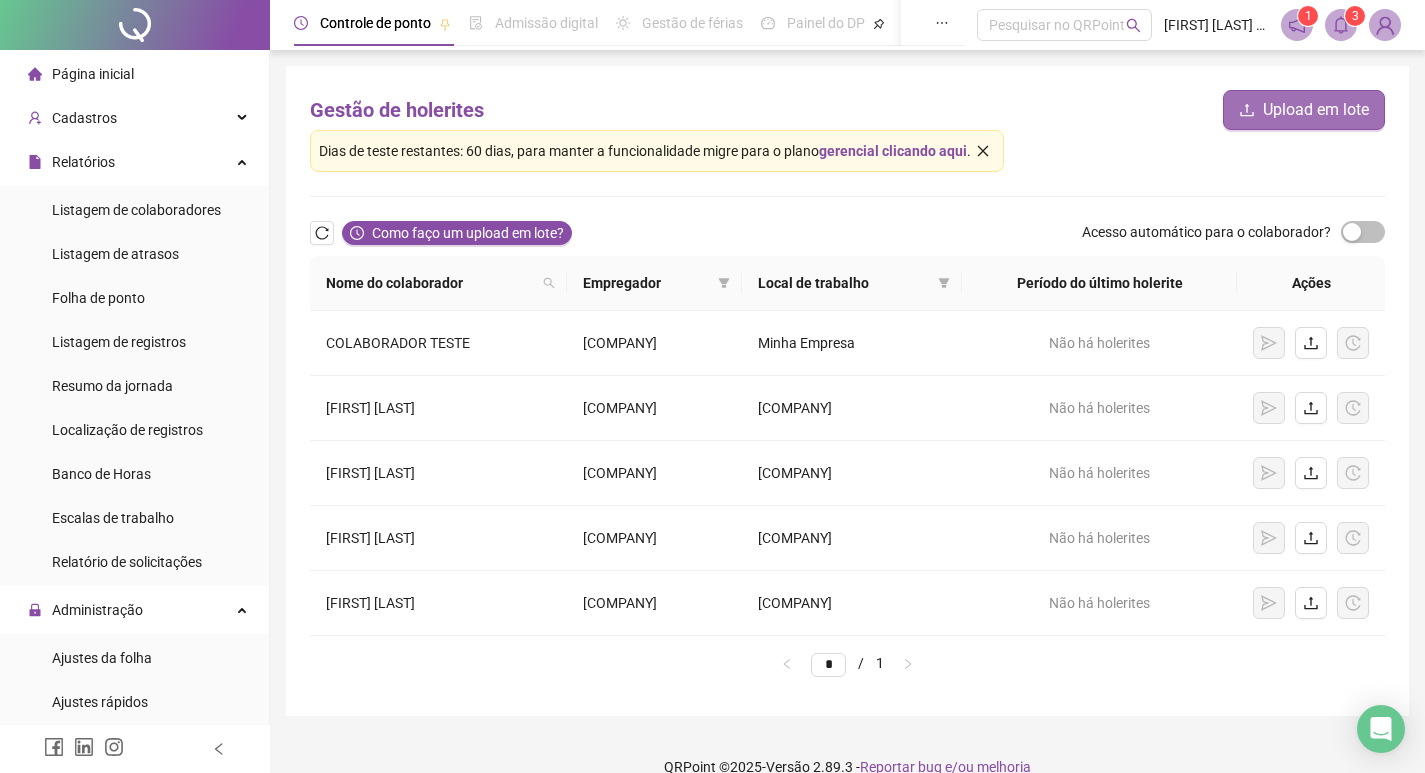 click on "Upload em lote" at bounding box center [1316, 110] 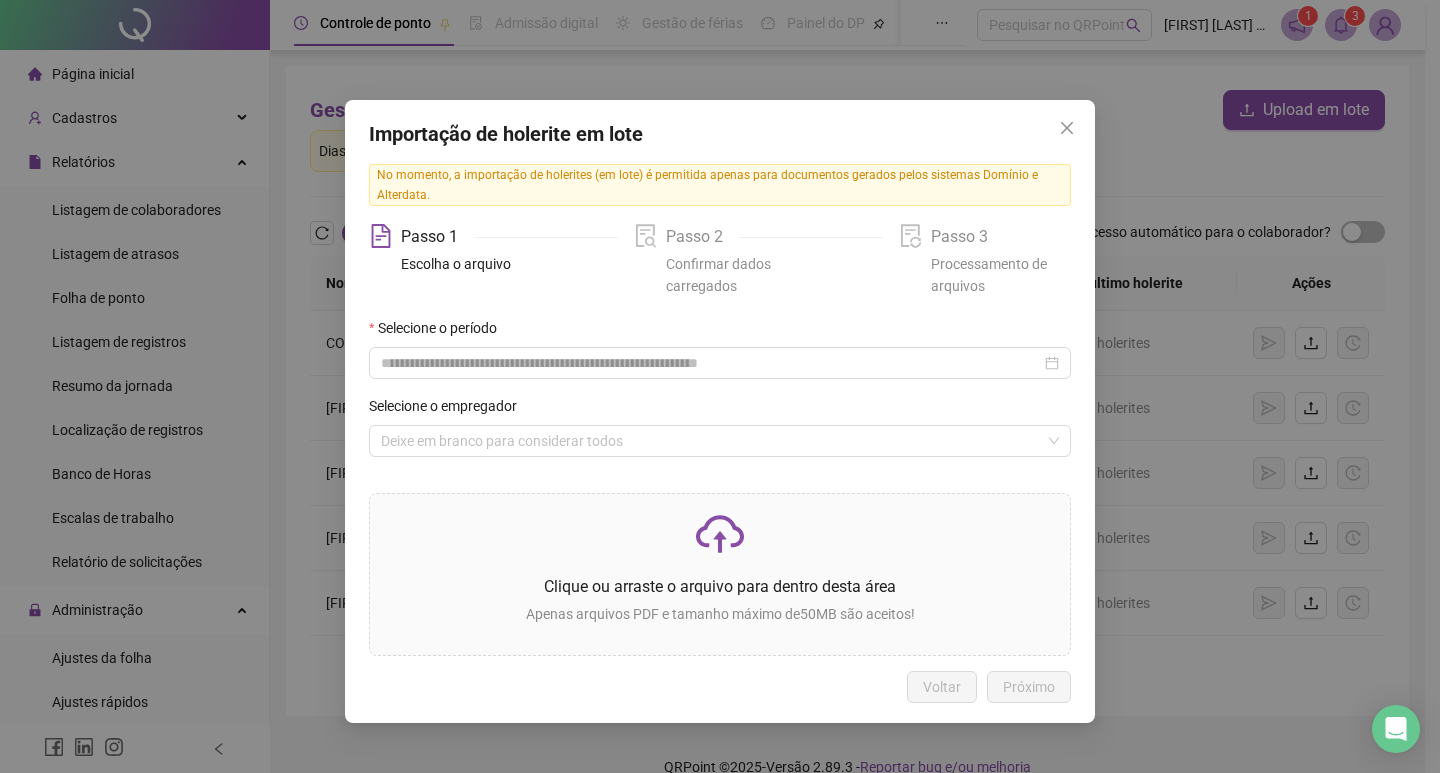 click on "Escolha o arquivo" at bounding box center (456, 264) 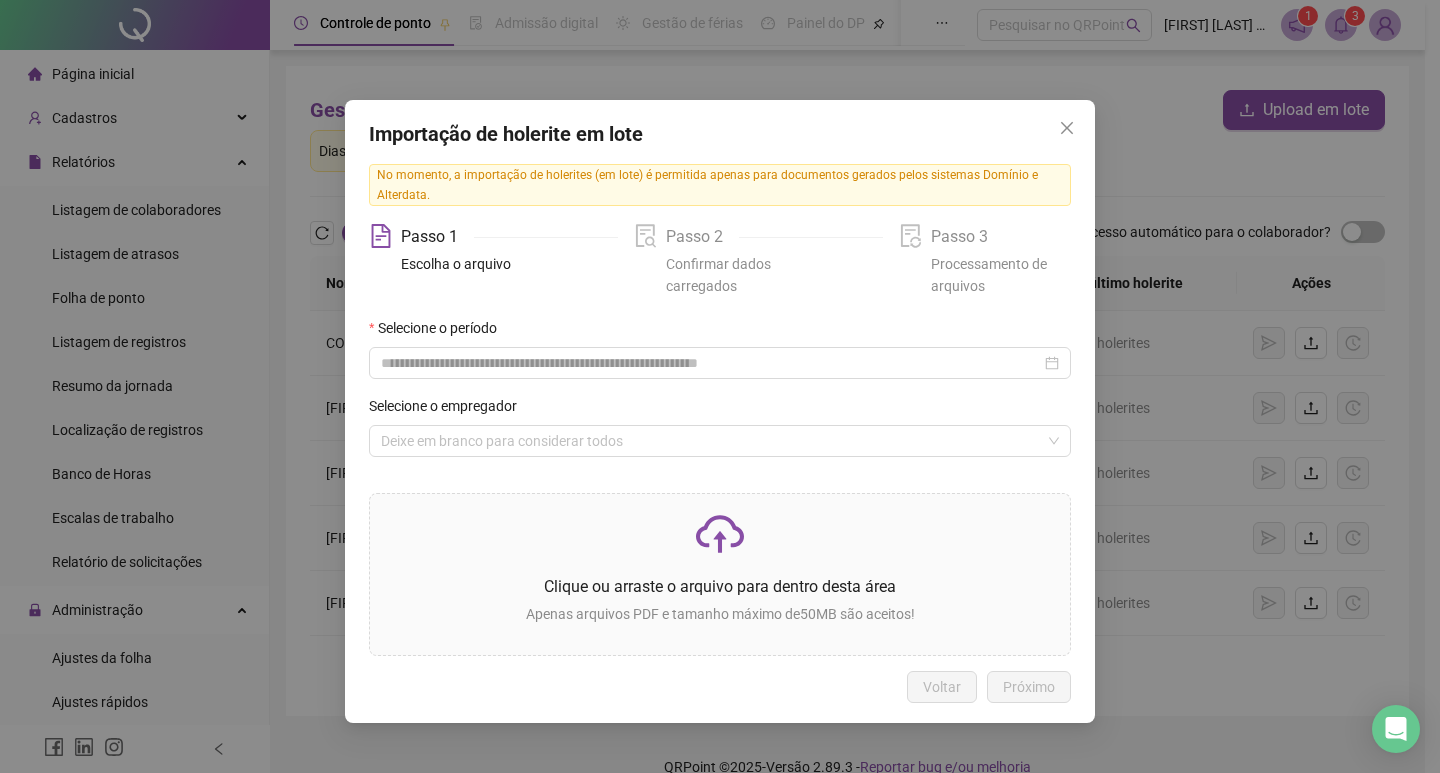 click on "Passo 2" at bounding box center [702, 237] 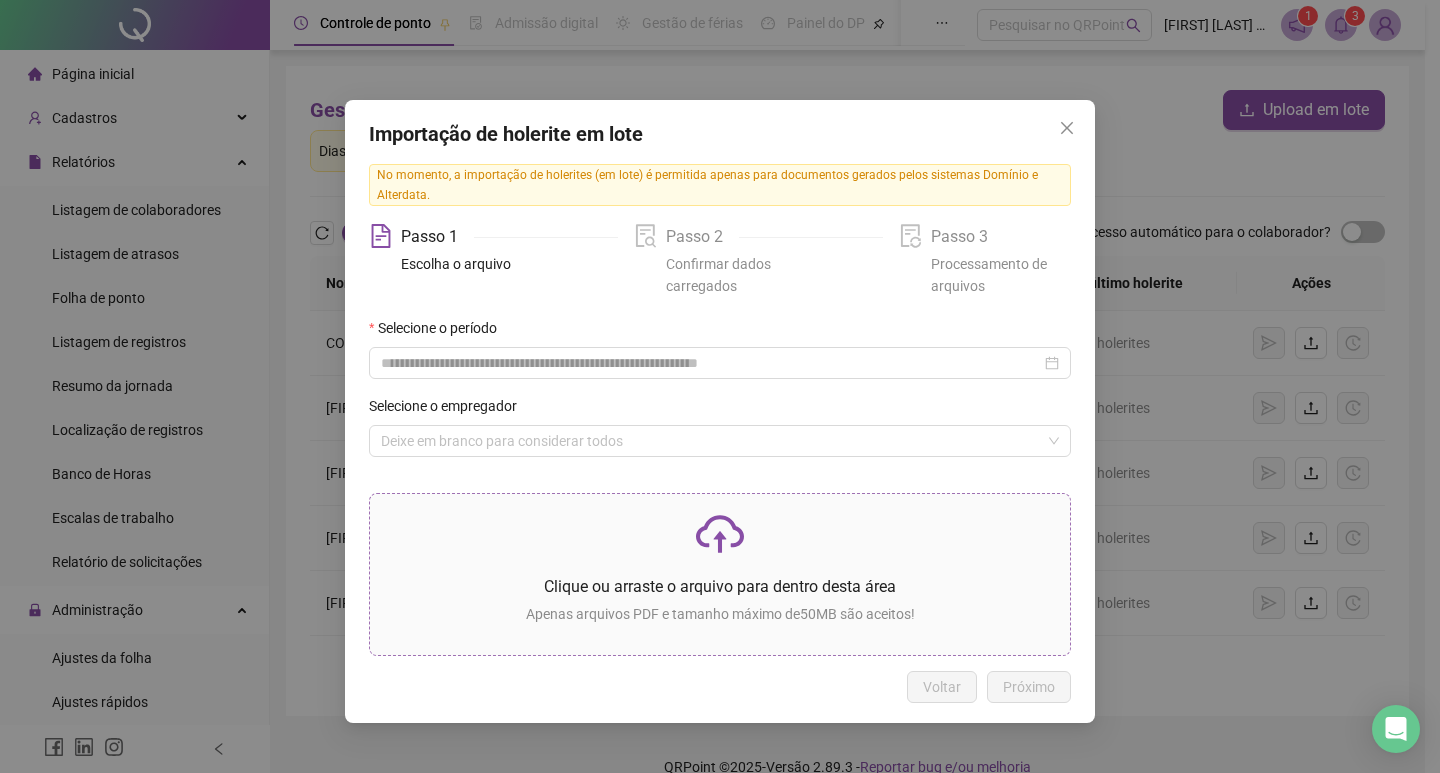click 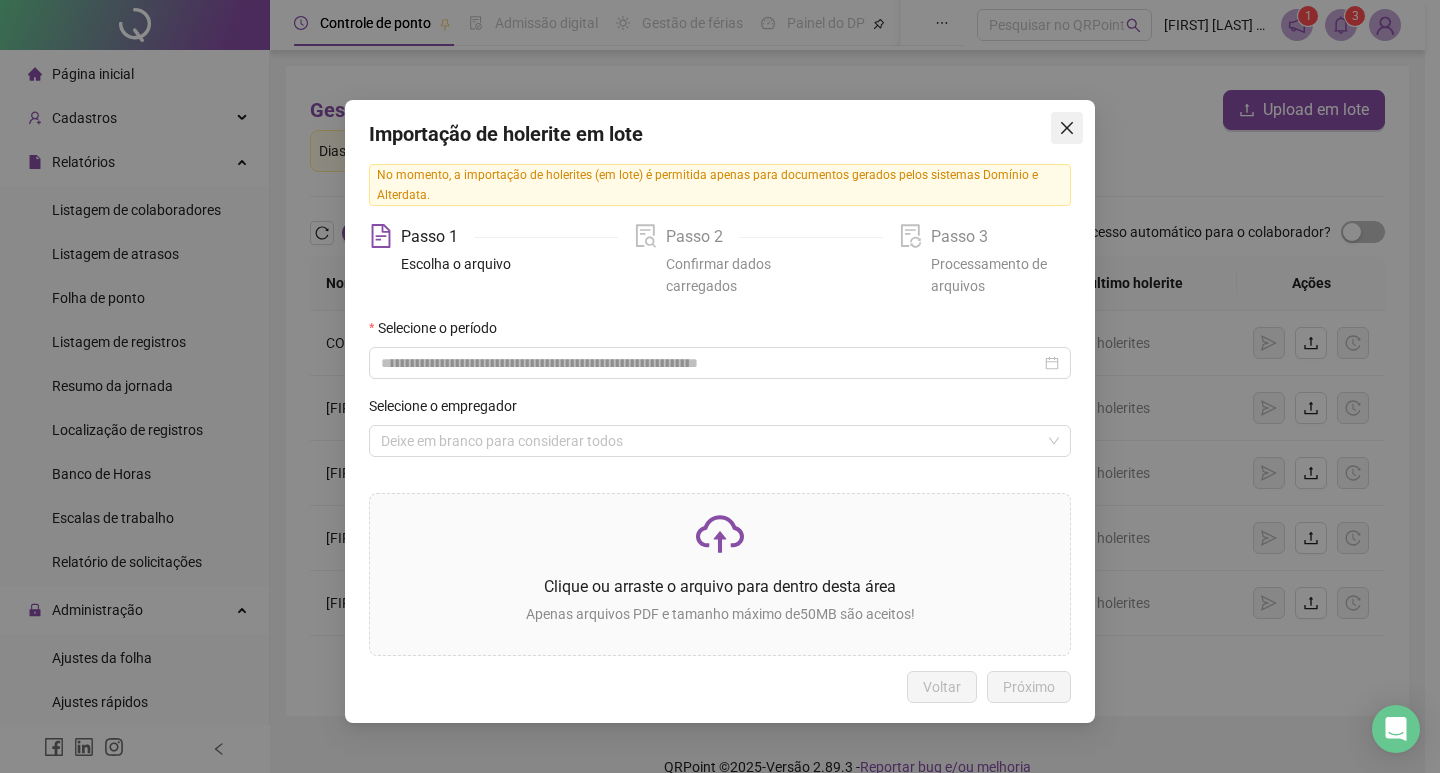 click at bounding box center (1067, 128) 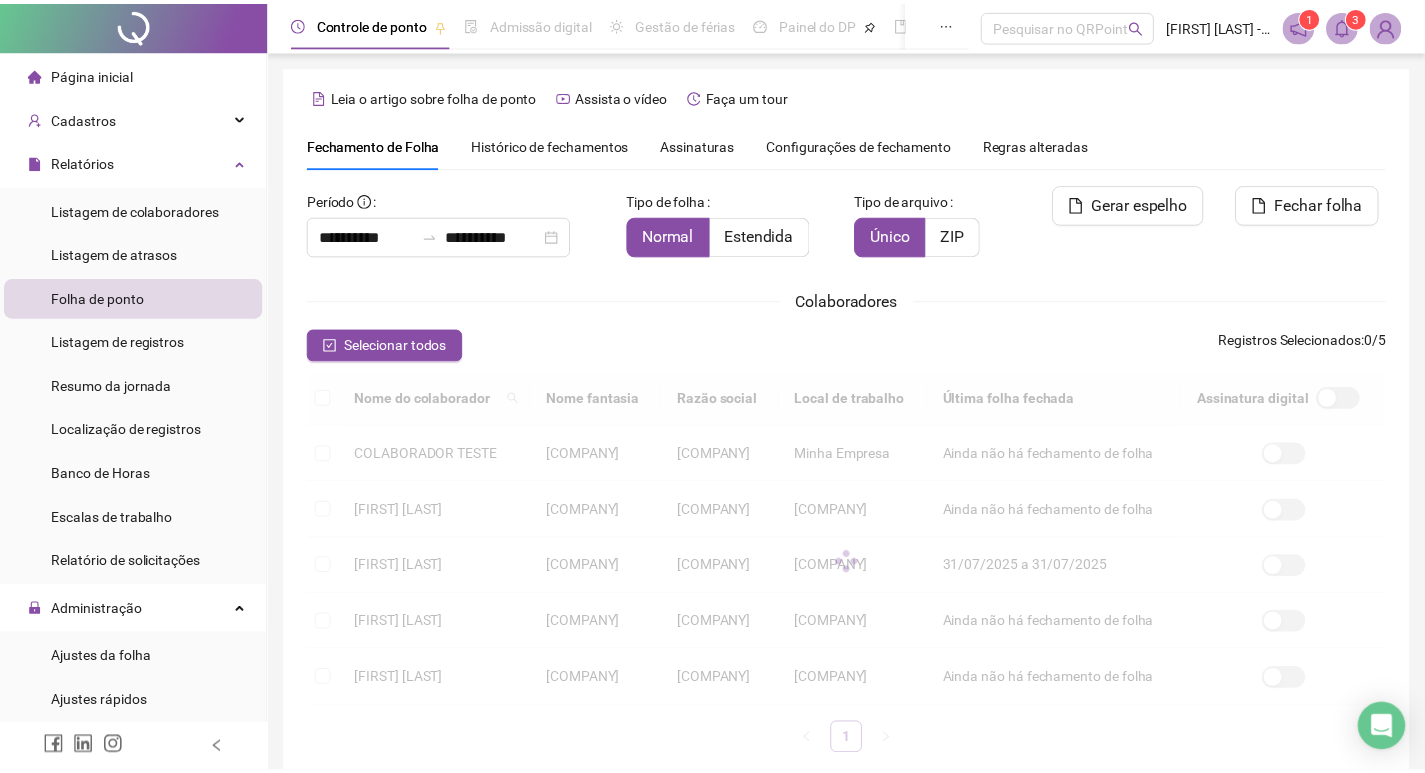 scroll, scrollTop: 23, scrollLeft: 0, axis: vertical 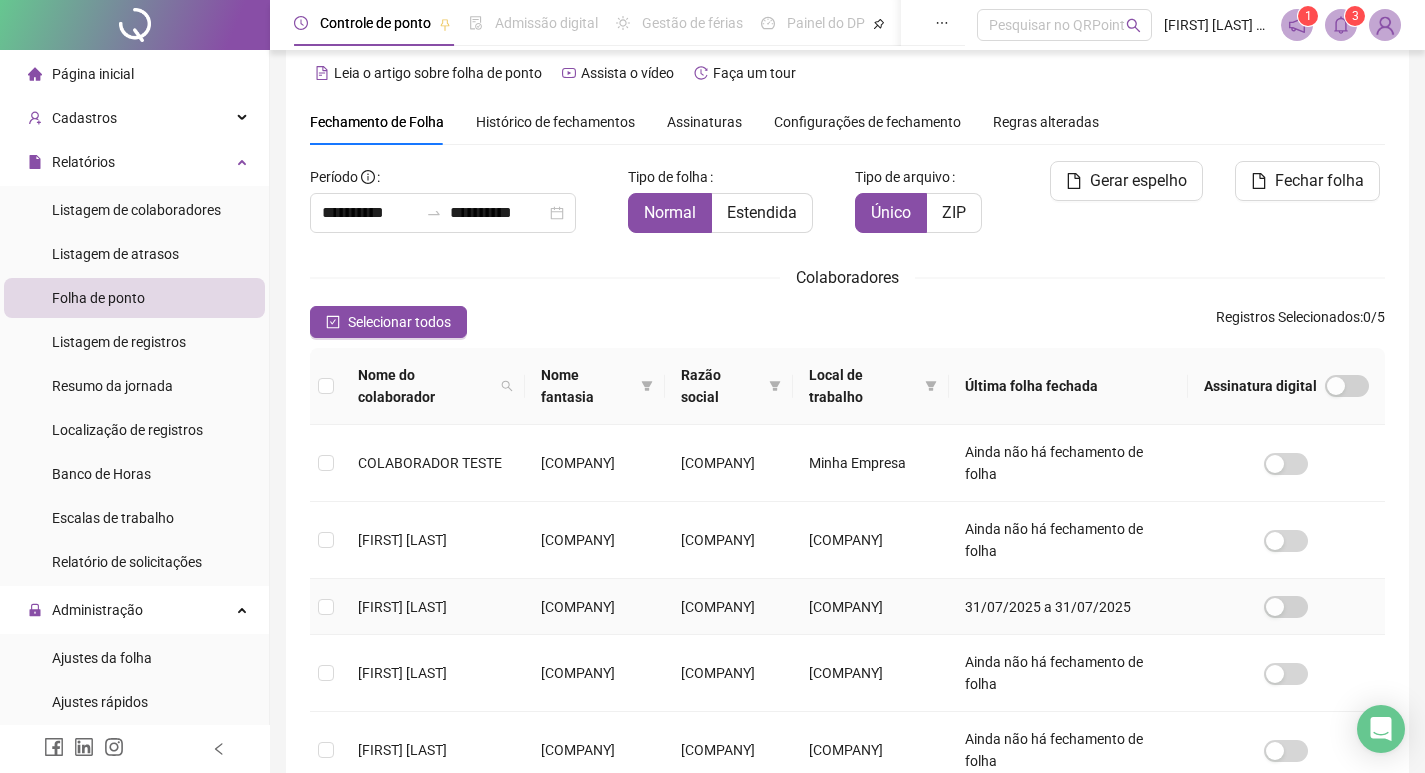 click on "[FIRST] [LAST]" at bounding box center [433, 607] 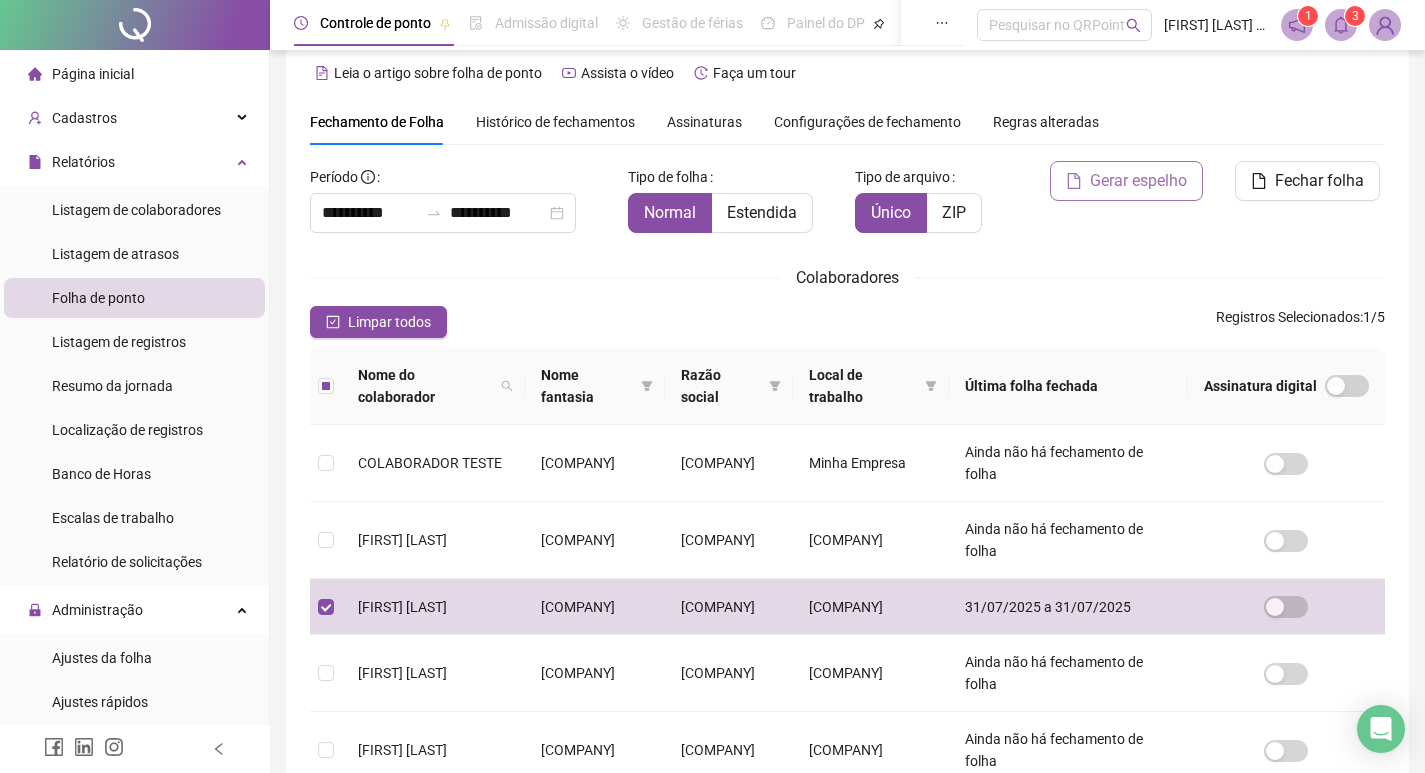 click on "Gerar espelho" at bounding box center (1126, 181) 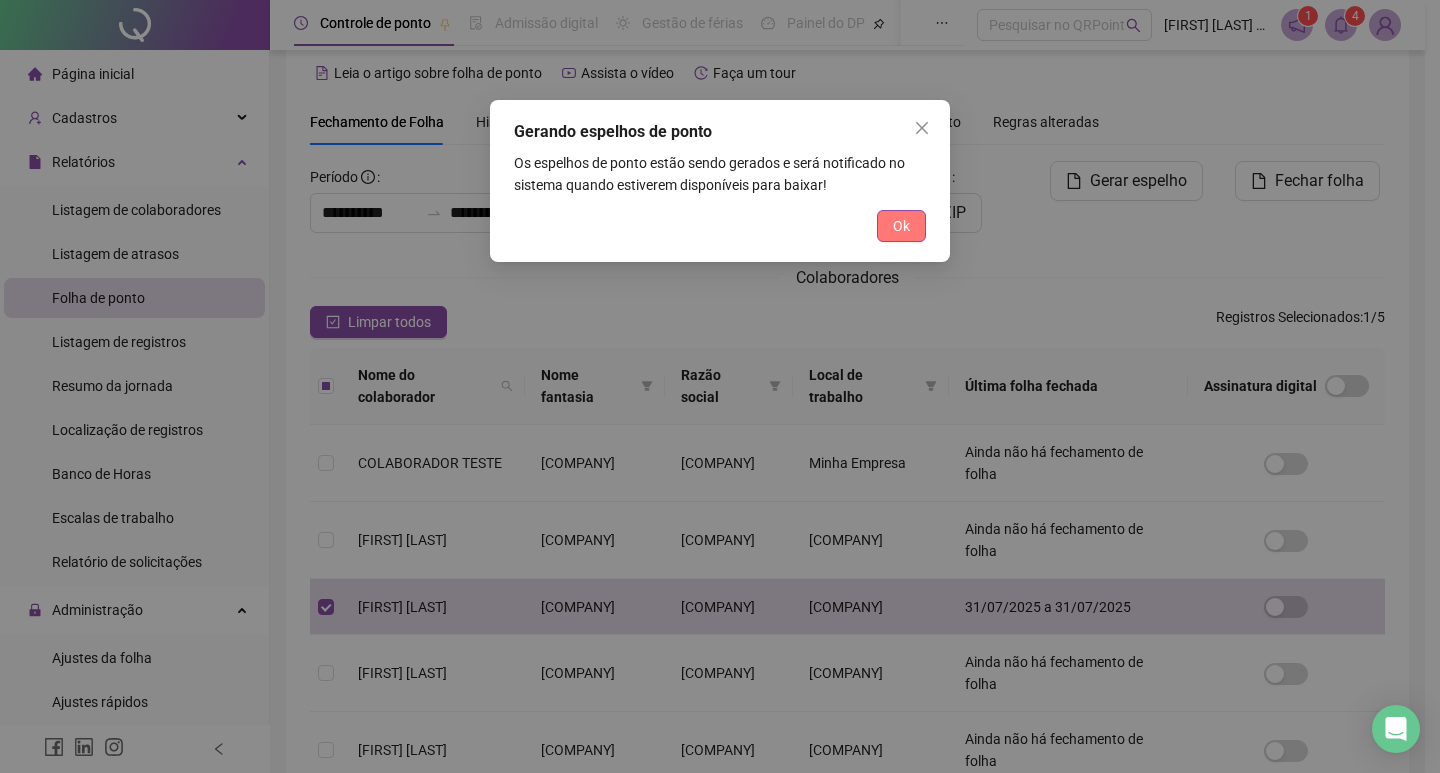 click on "Ok" at bounding box center [901, 226] 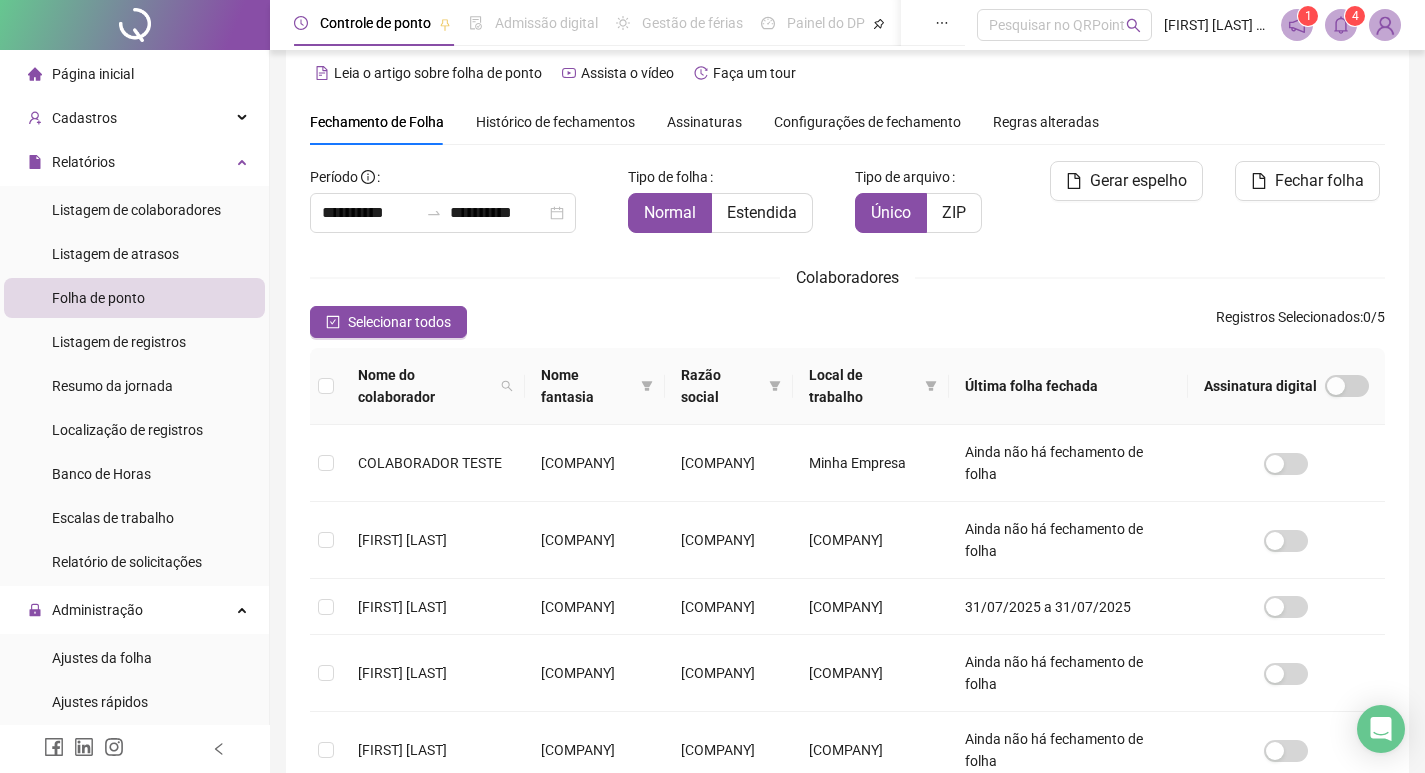 click on "4" at bounding box center (1355, 16) 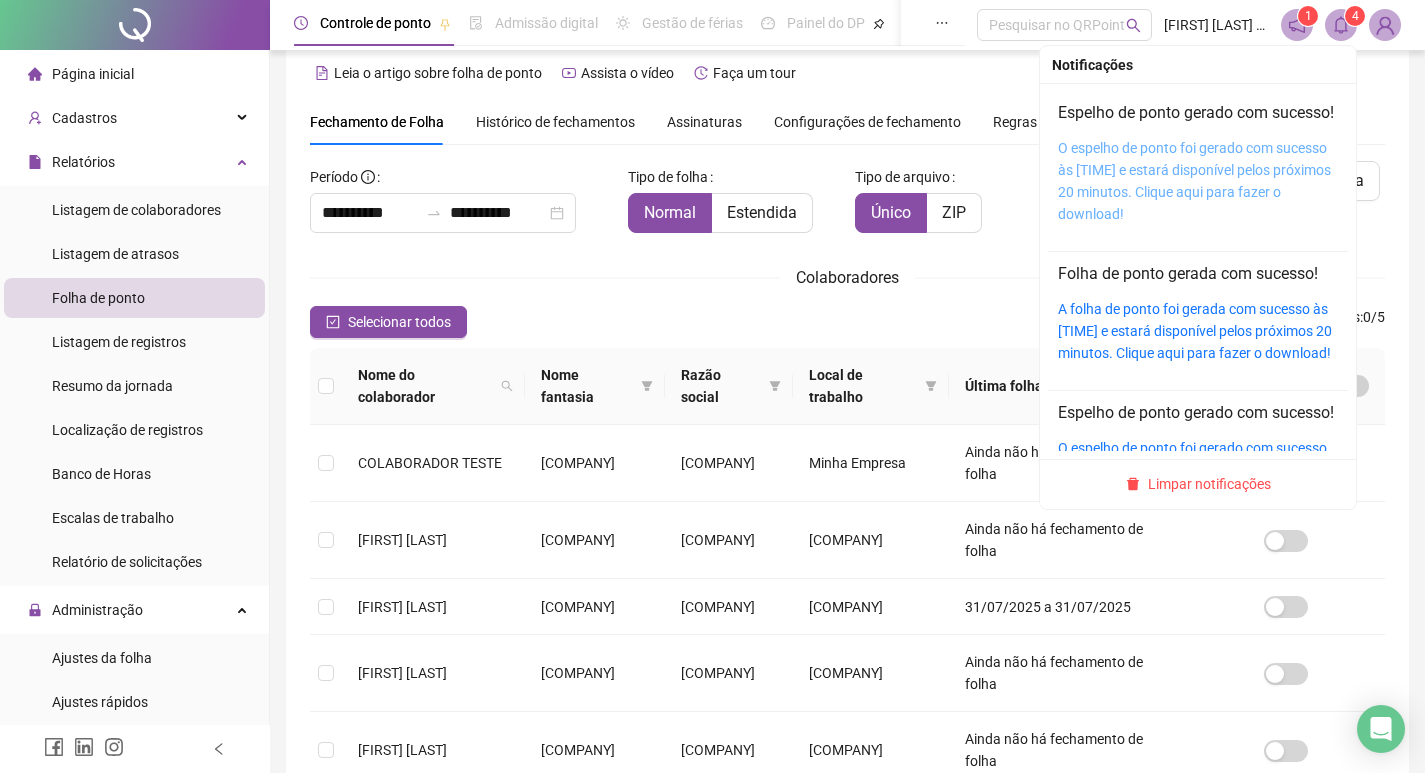 click on "O espelho de ponto foi gerado com sucesso às [TIME] e estará disponível pelos próximos 20 minutos.
Clique aqui para fazer o download!" at bounding box center (1194, 181) 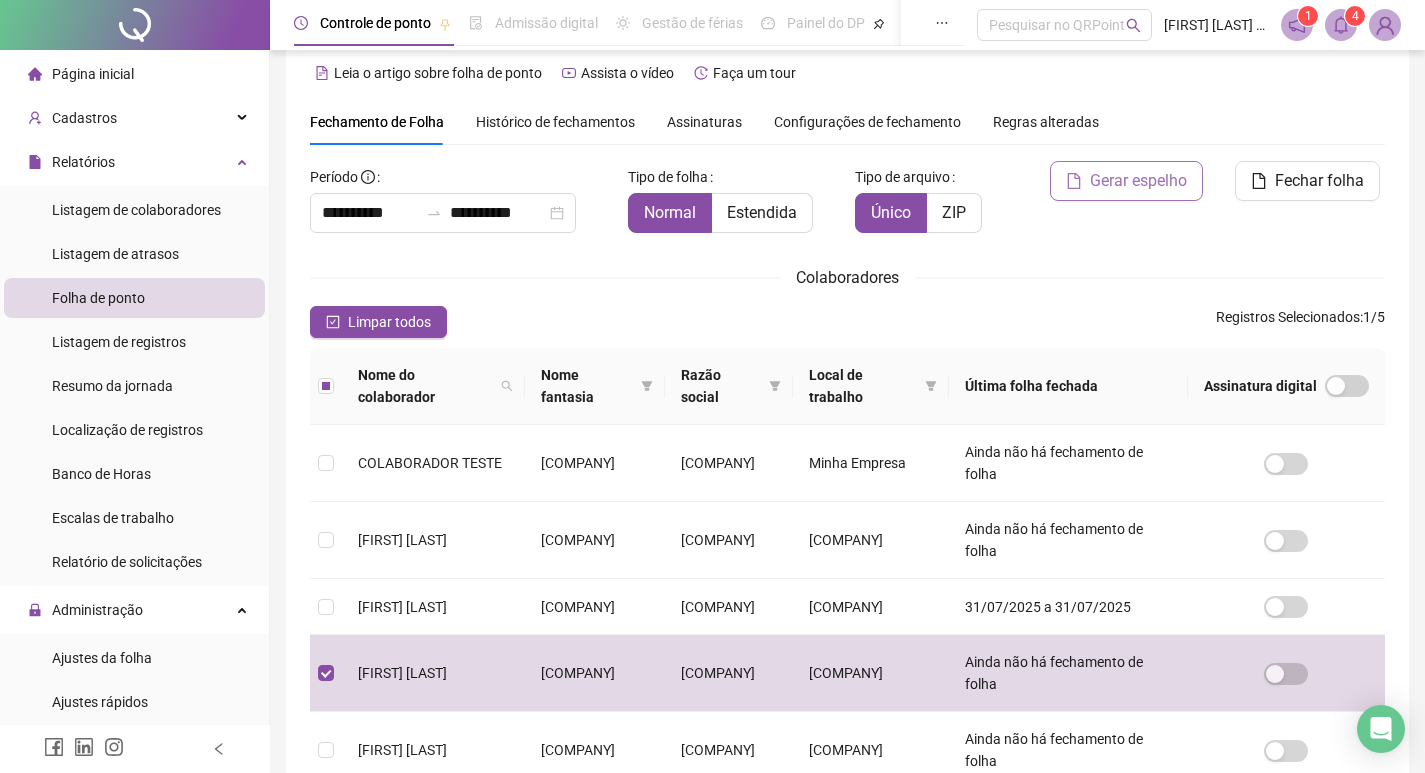 click on "Gerar espelho" at bounding box center [1138, 181] 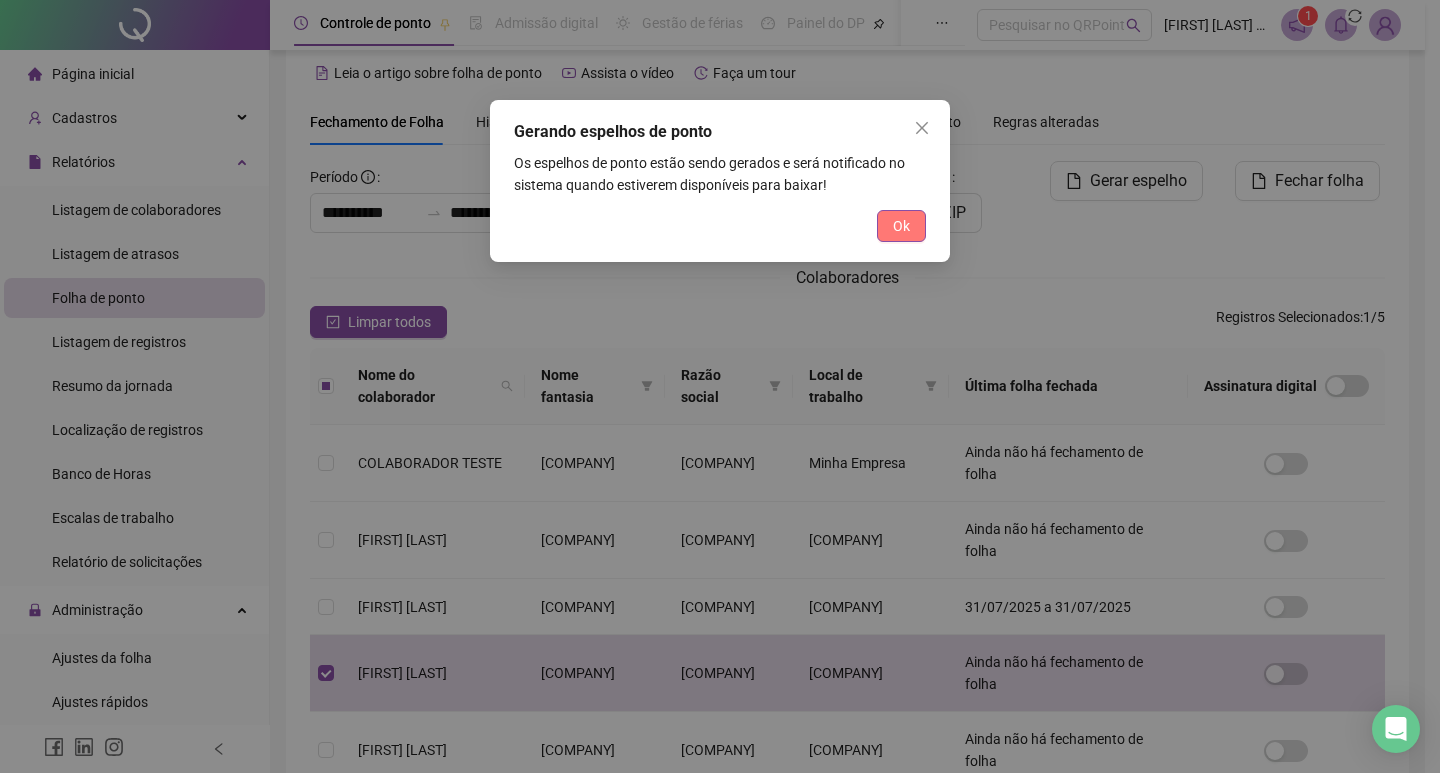 click on "Ok" at bounding box center (901, 226) 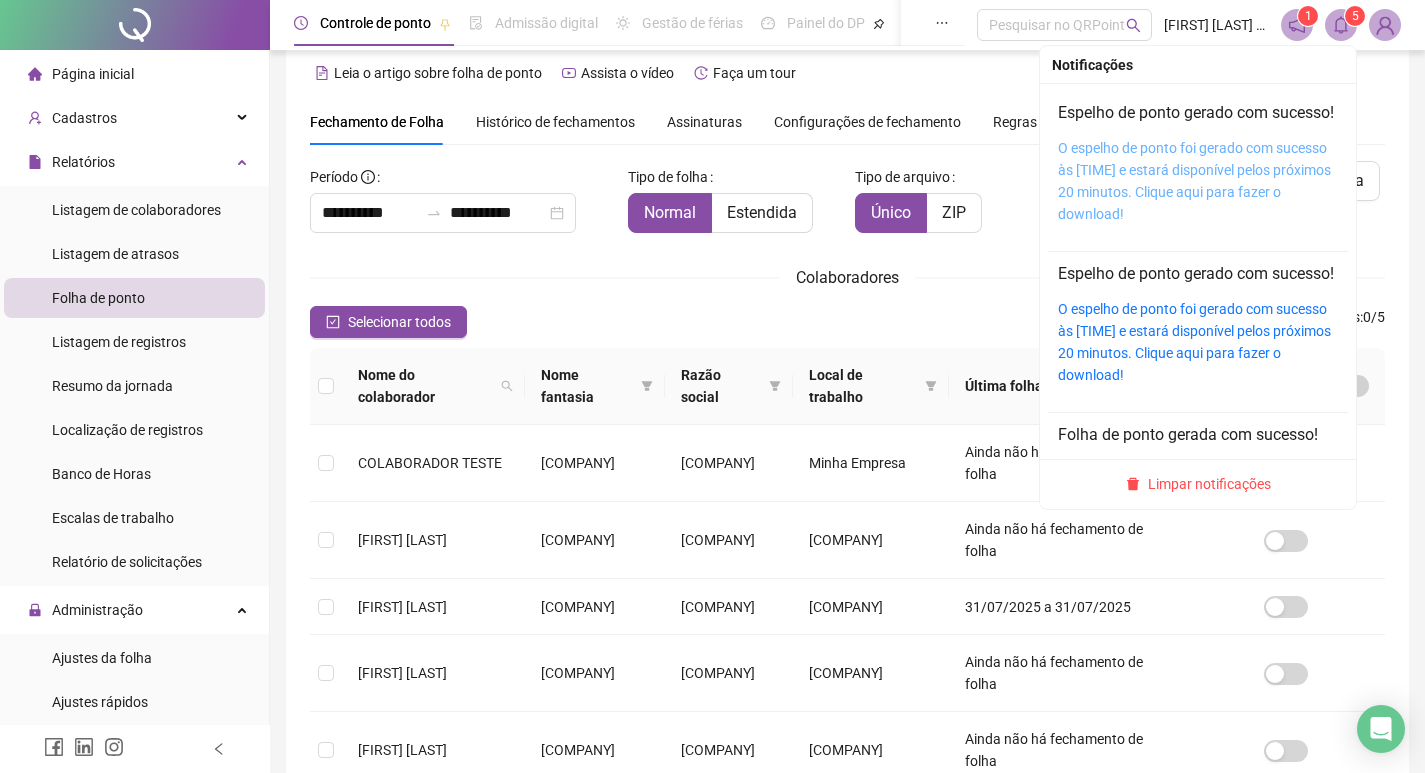 click on "O espelho de ponto foi gerado com sucesso às [TIME] e estará disponível pelos próximos 20 minutos.
Clique aqui para fazer o download!" at bounding box center (1194, 181) 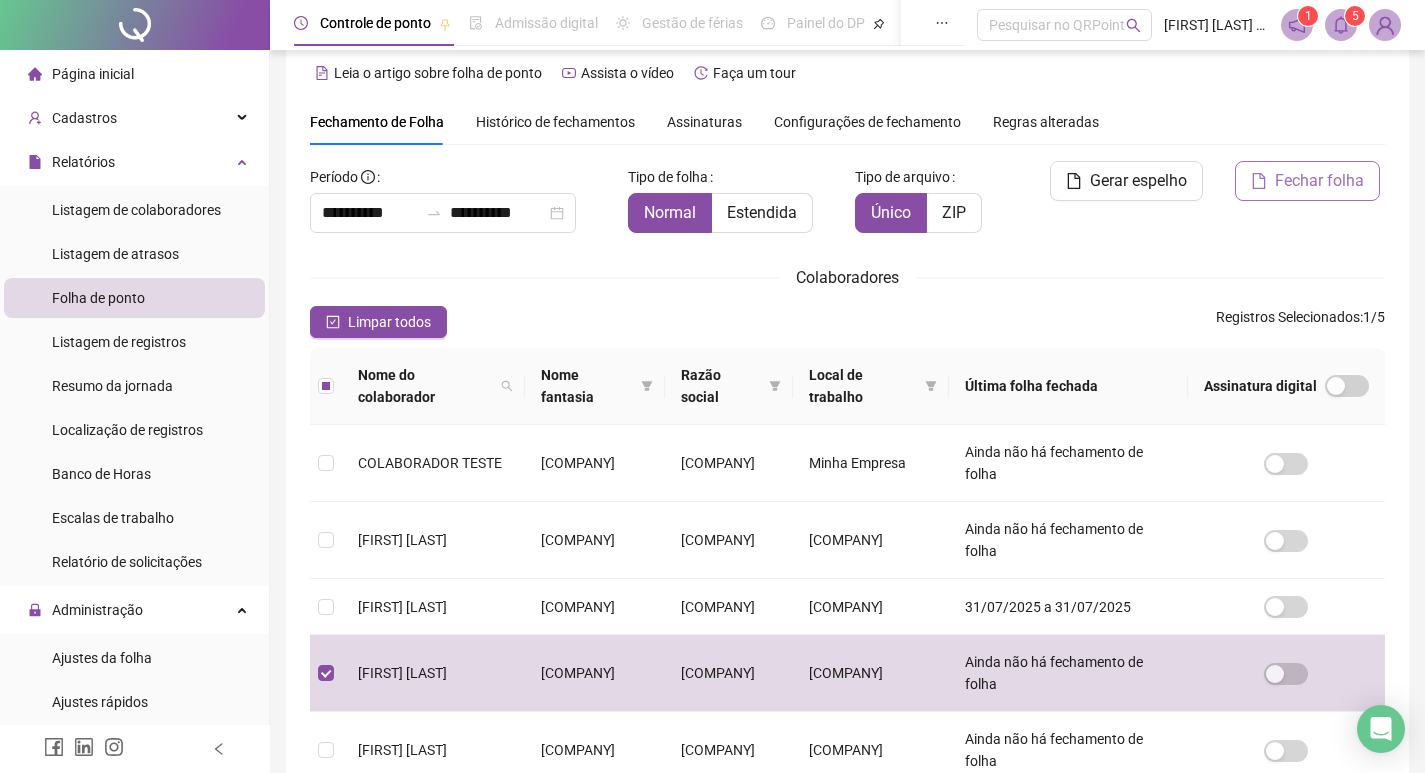 click on "Fechar folha" at bounding box center (1319, 181) 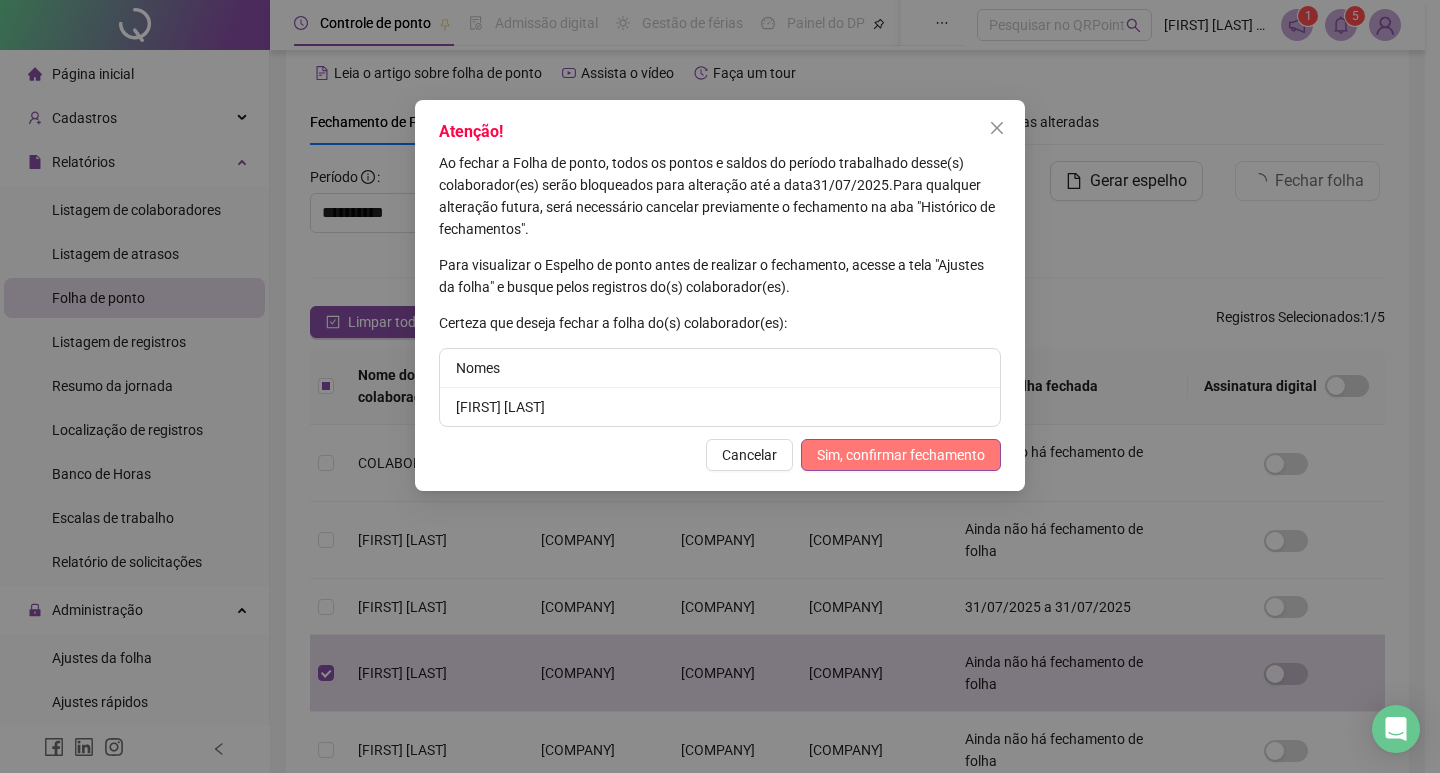 click on "Sim, confirmar fechamento" at bounding box center (901, 455) 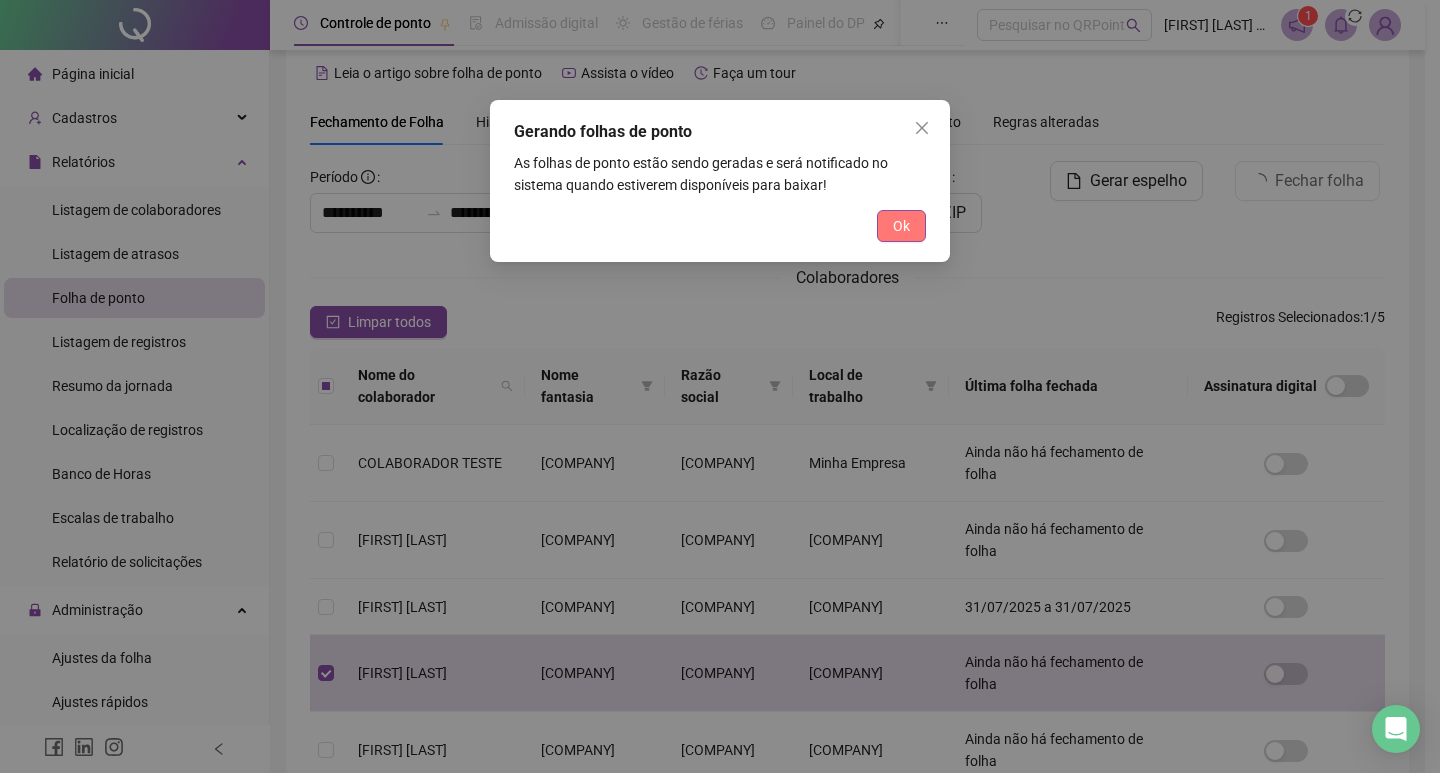 click on "Ok" at bounding box center (901, 226) 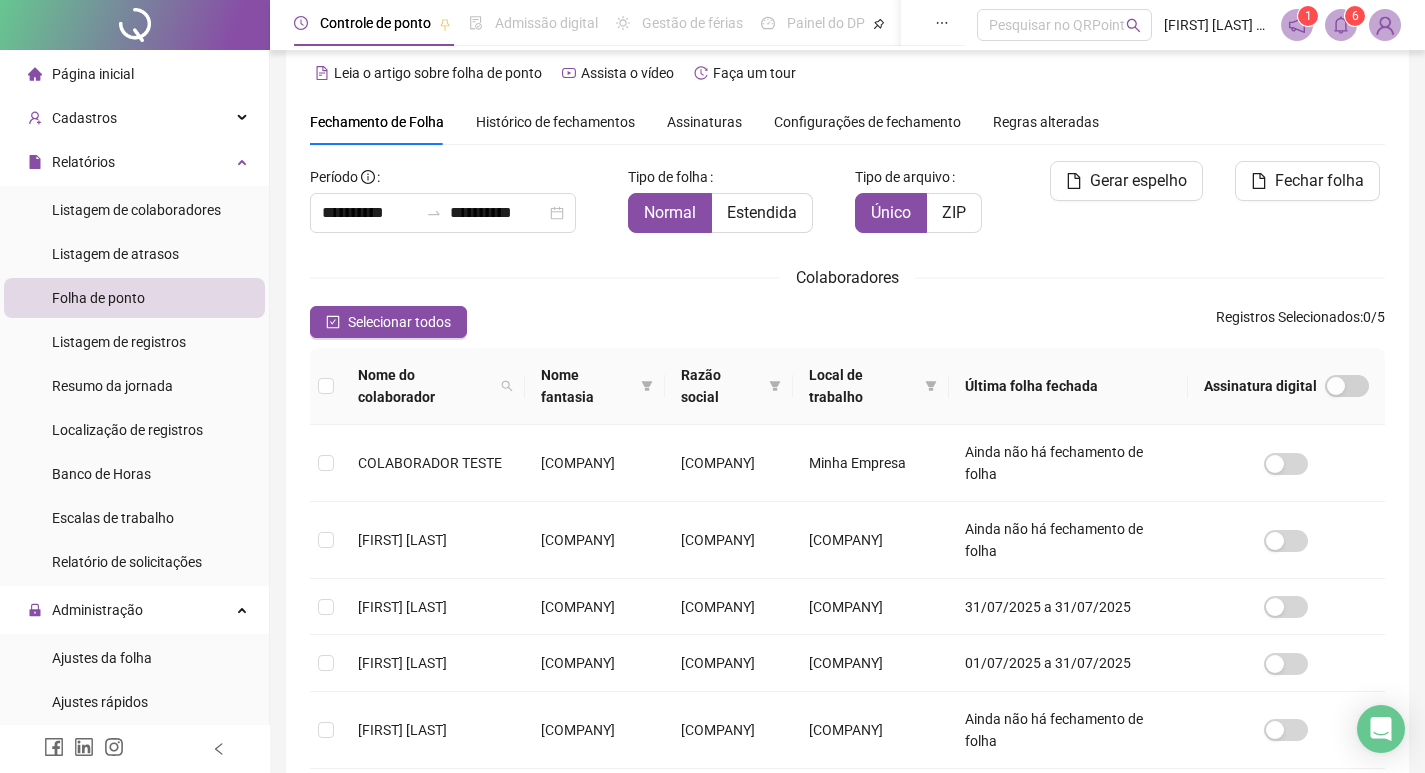 click on "6" at bounding box center [1355, 16] 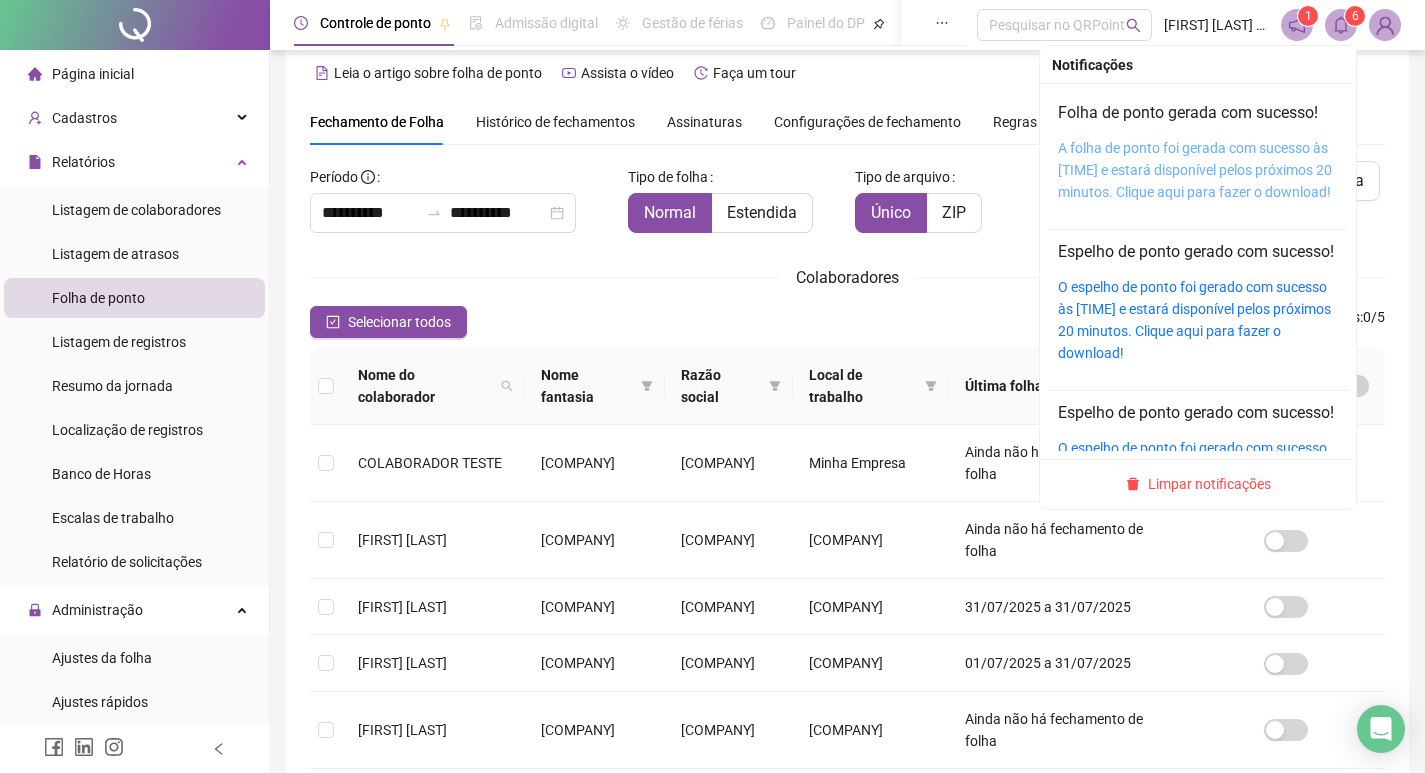 click on "A folha de ponto foi gerada com sucesso às [TIME] e estará disponível pelos próximos 20 minutos.
Clique aqui para fazer o download!" at bounding box center (1195, 170) 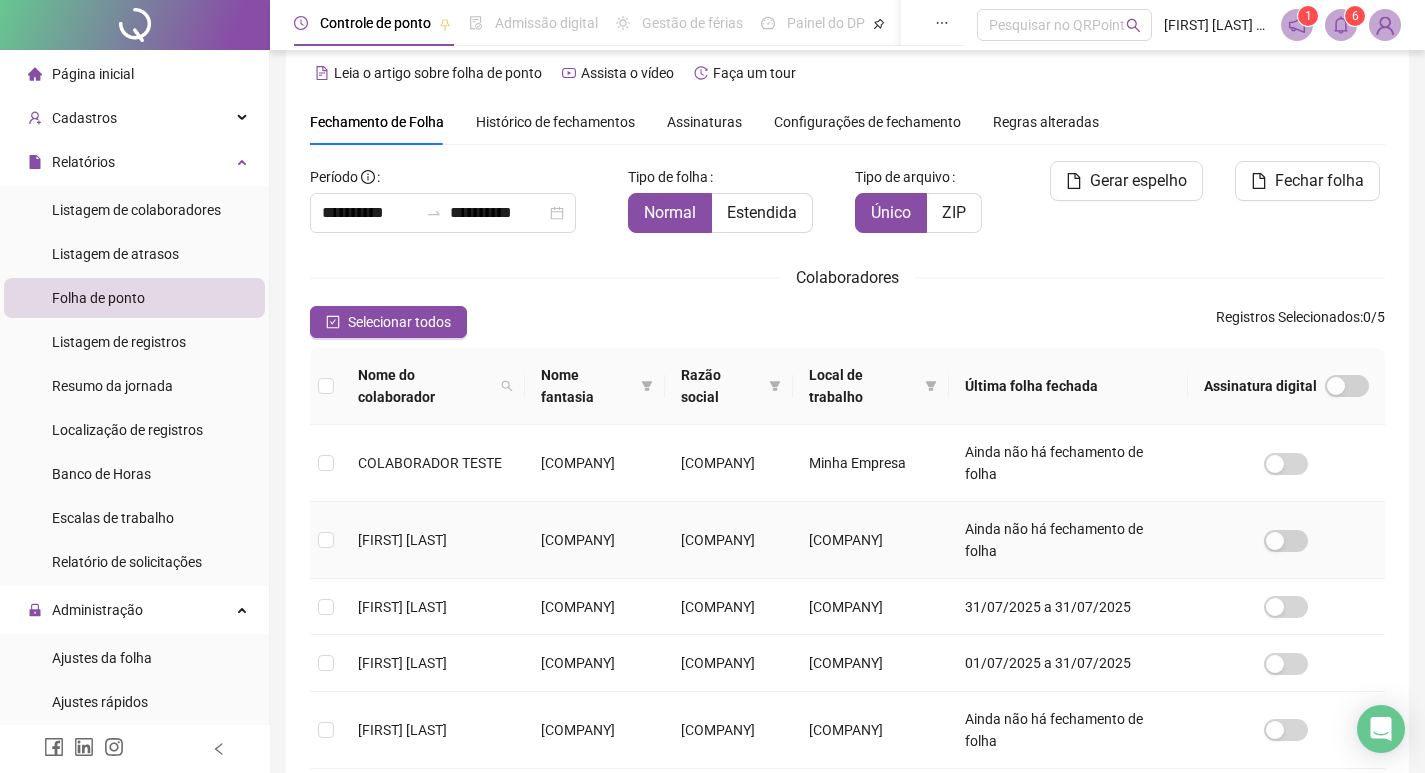 drag, startPoint x: 337, startPoint y: 544, endPoint x: 474, endPoint y: 592, distance: 145.16542 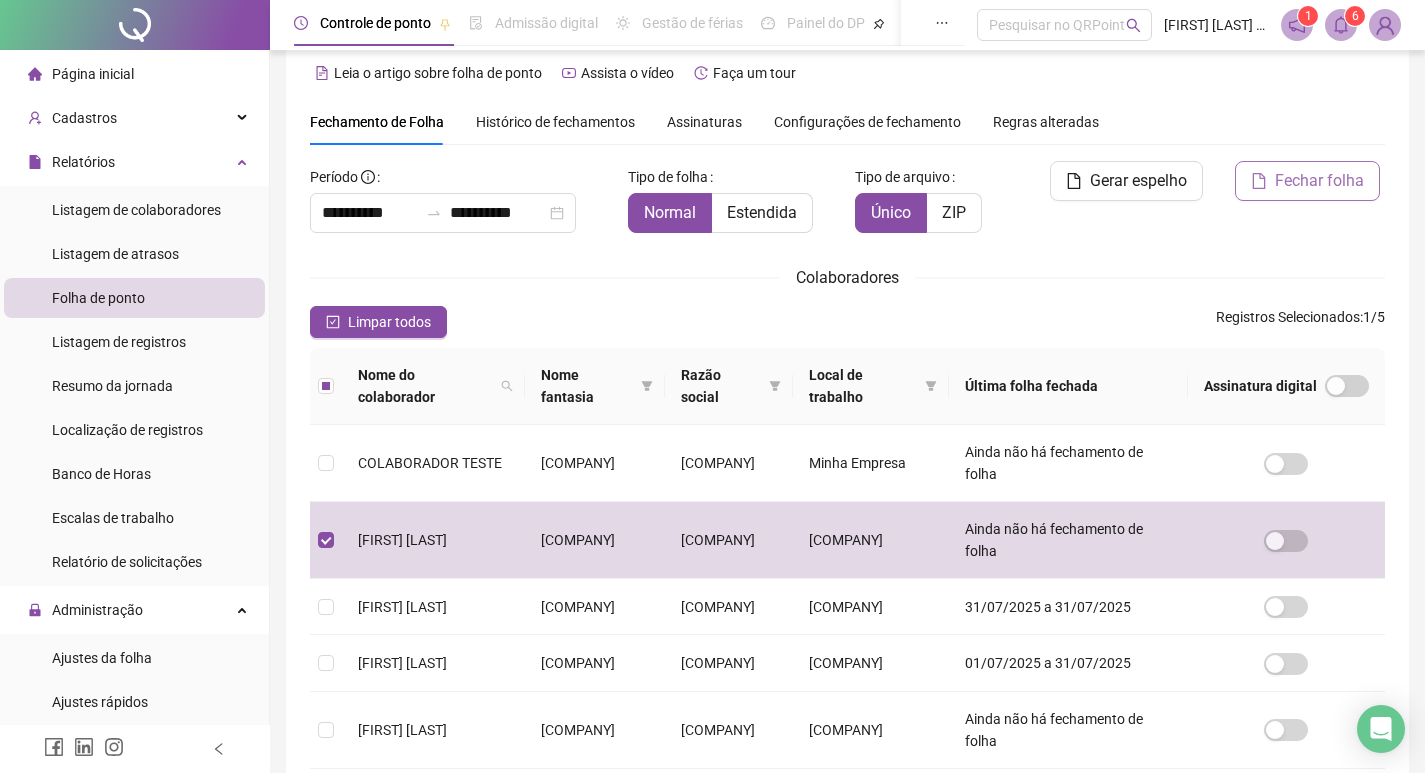 click on "Fechar folha" at bounding box center (1319, 181) 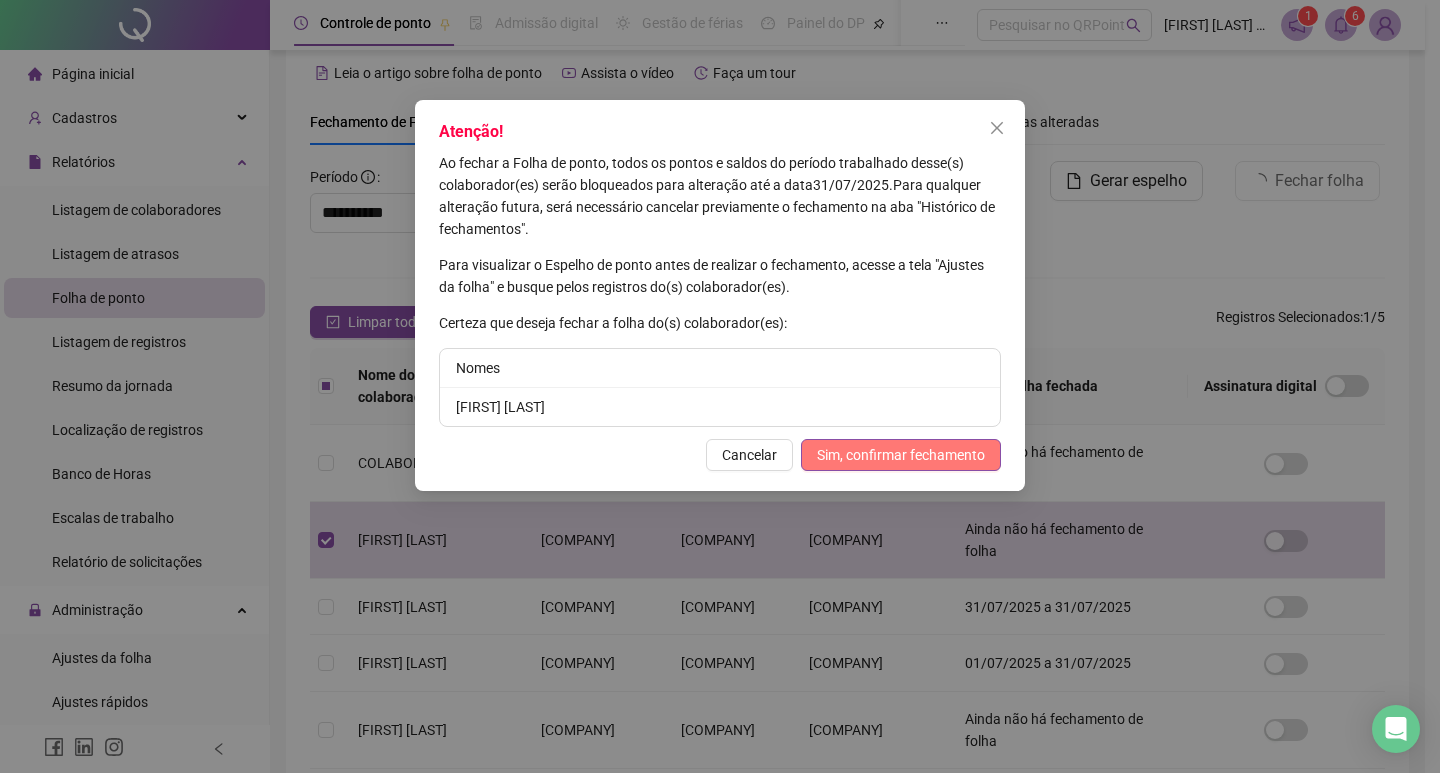 click on "Sim, confirmar fechamento" at bounding box center (901, 455) 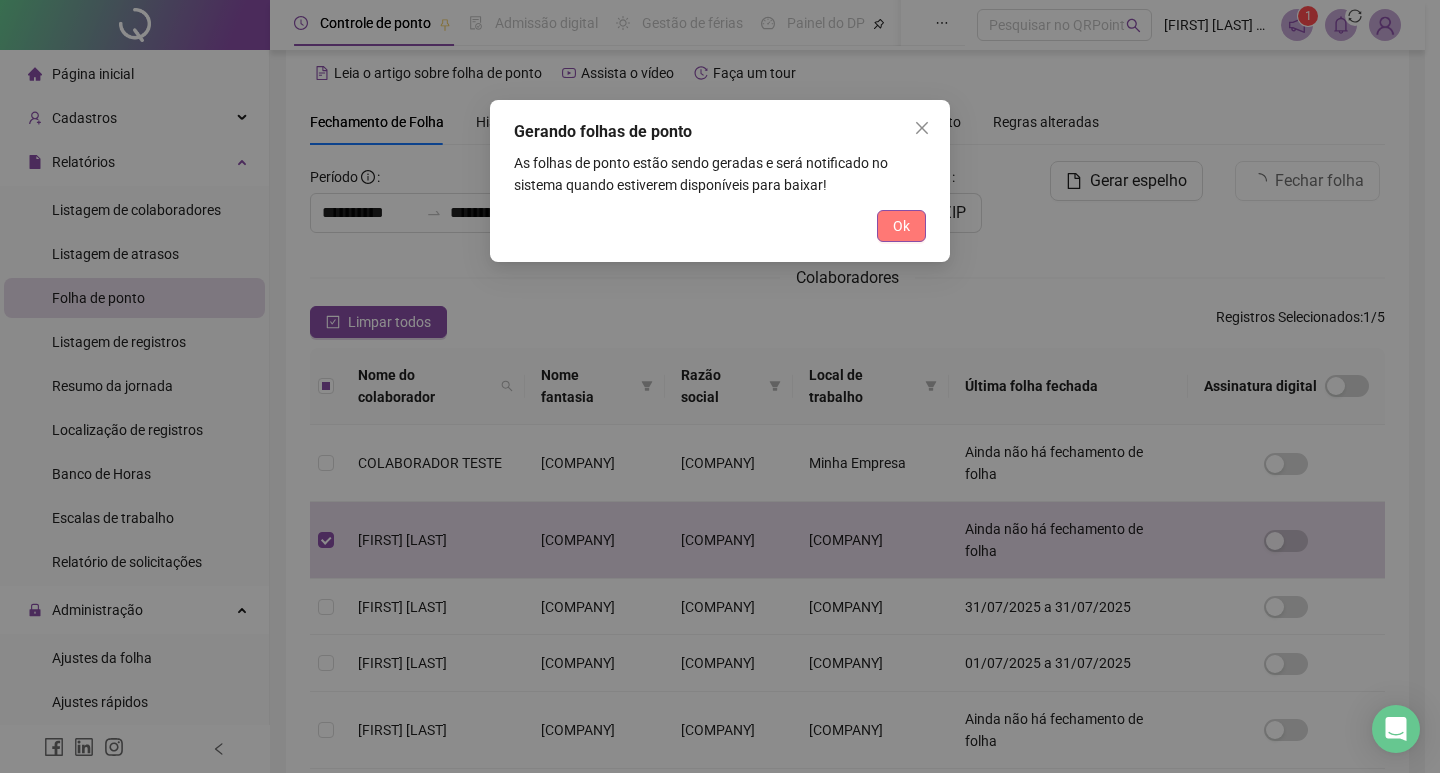 click on "Ok" at bounding box center [901, 226] 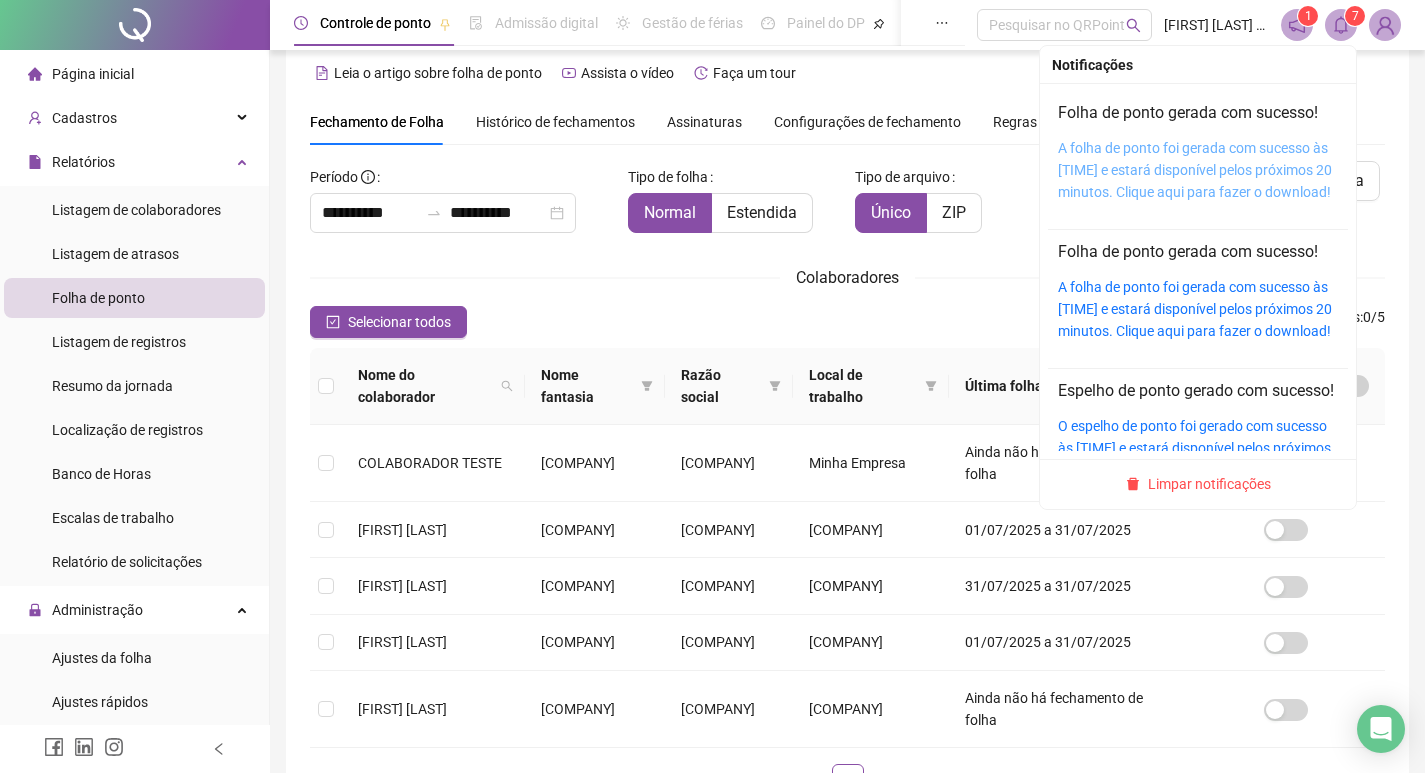 click on "A folha de ponto foi gerada com sucesso às [TIME] e estará disponível pelos próximos 20 minutos.
Clique aqui para fazer o download!" at bounding box center [1195, 170] 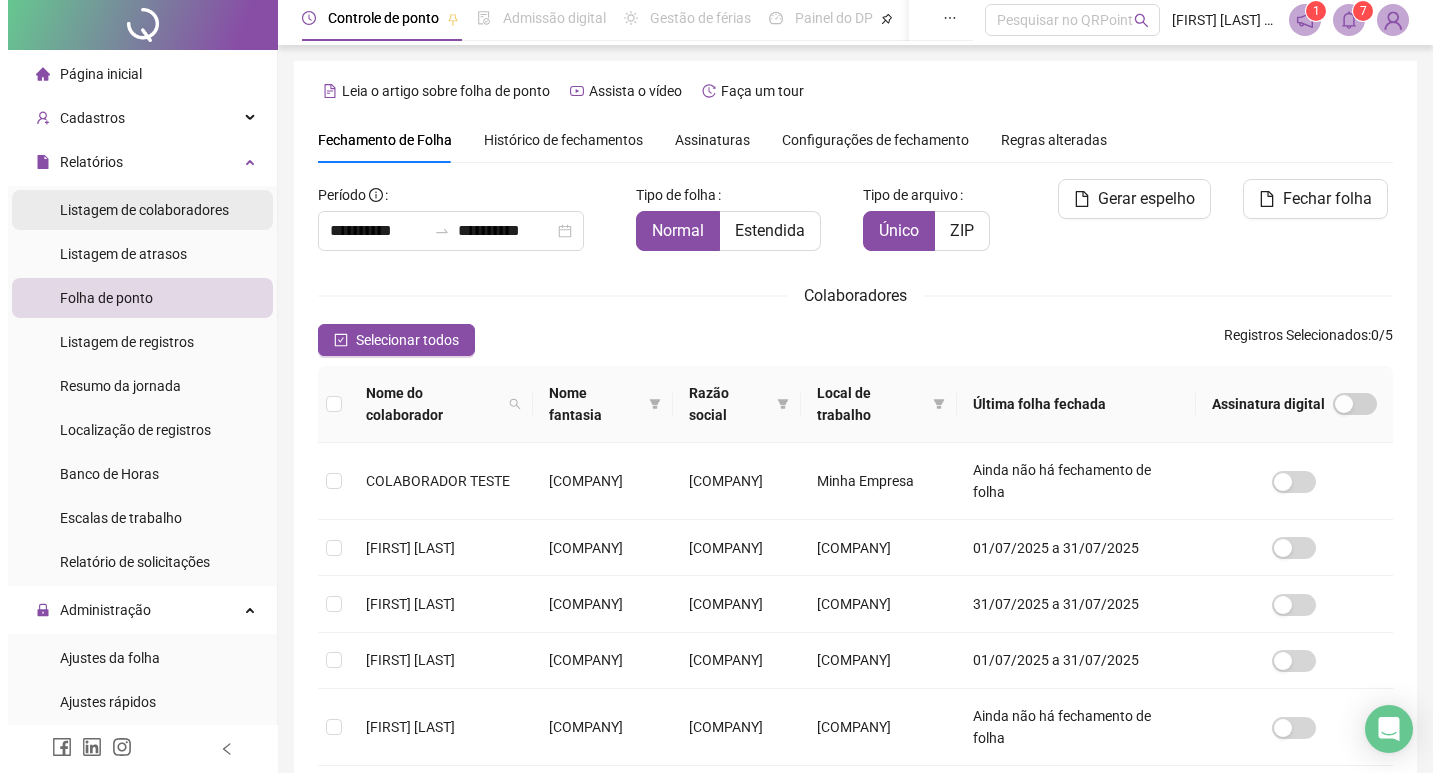 scroll, scrollTop: 0, scrollLeft: 0, axis: both 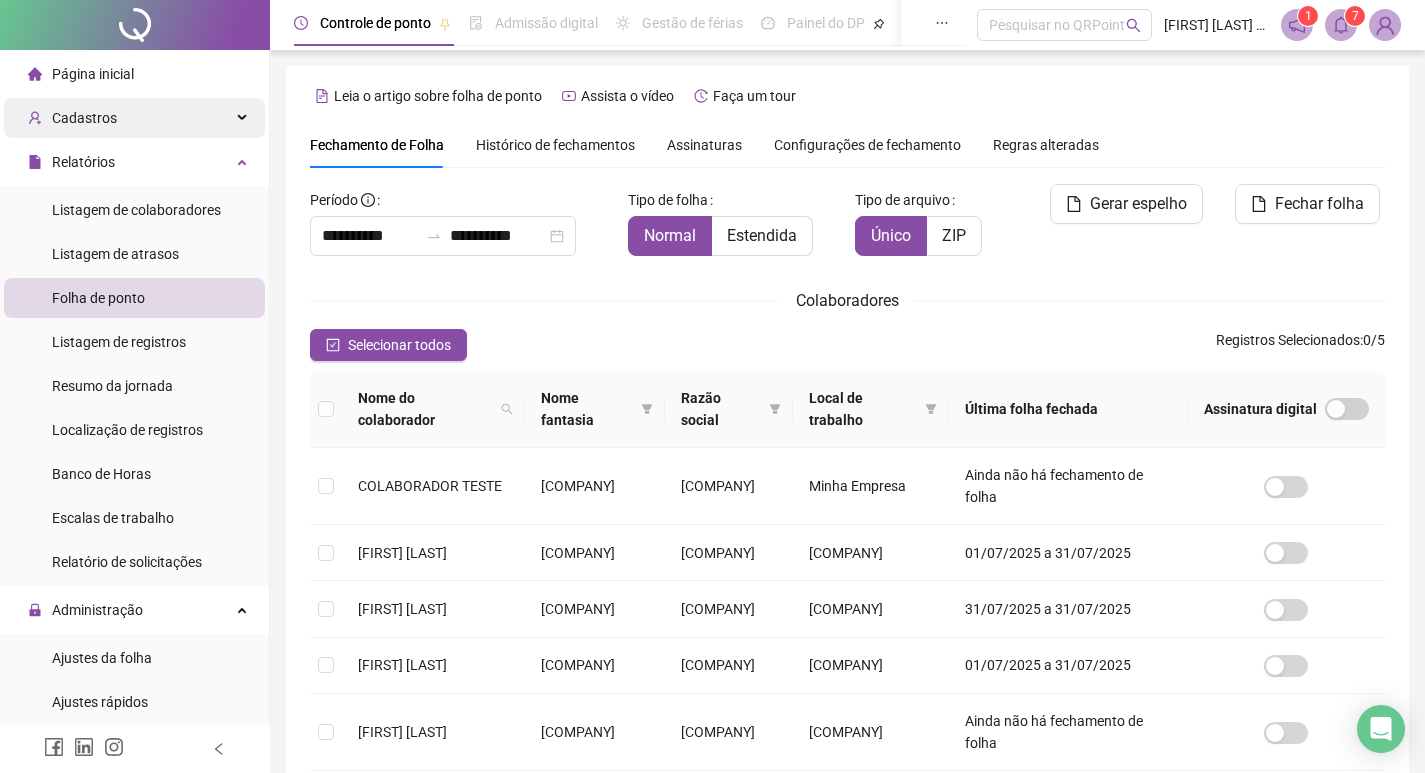 click on "Cadastros" at bounding box center (134, 118) 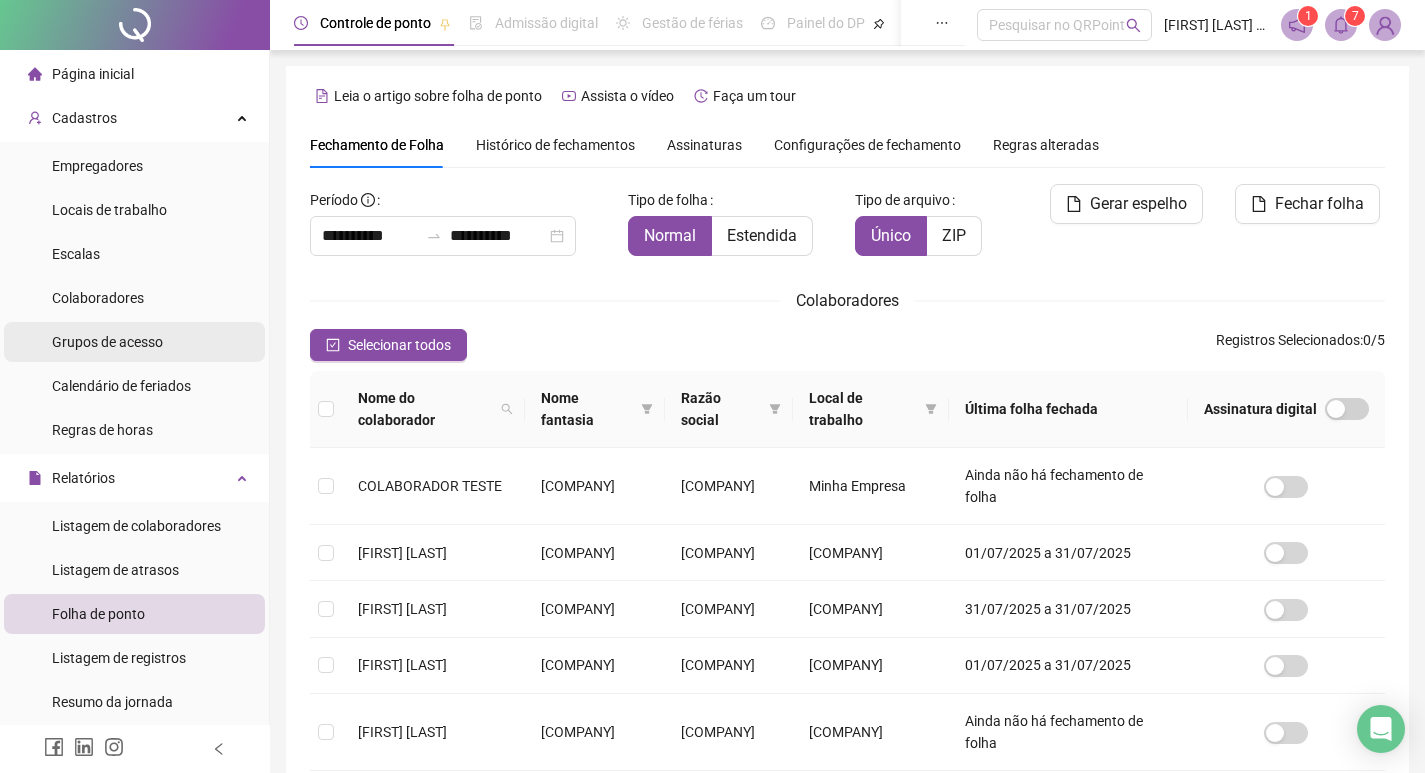click on "Grupos de acesso" at bounding box center (107, 342) 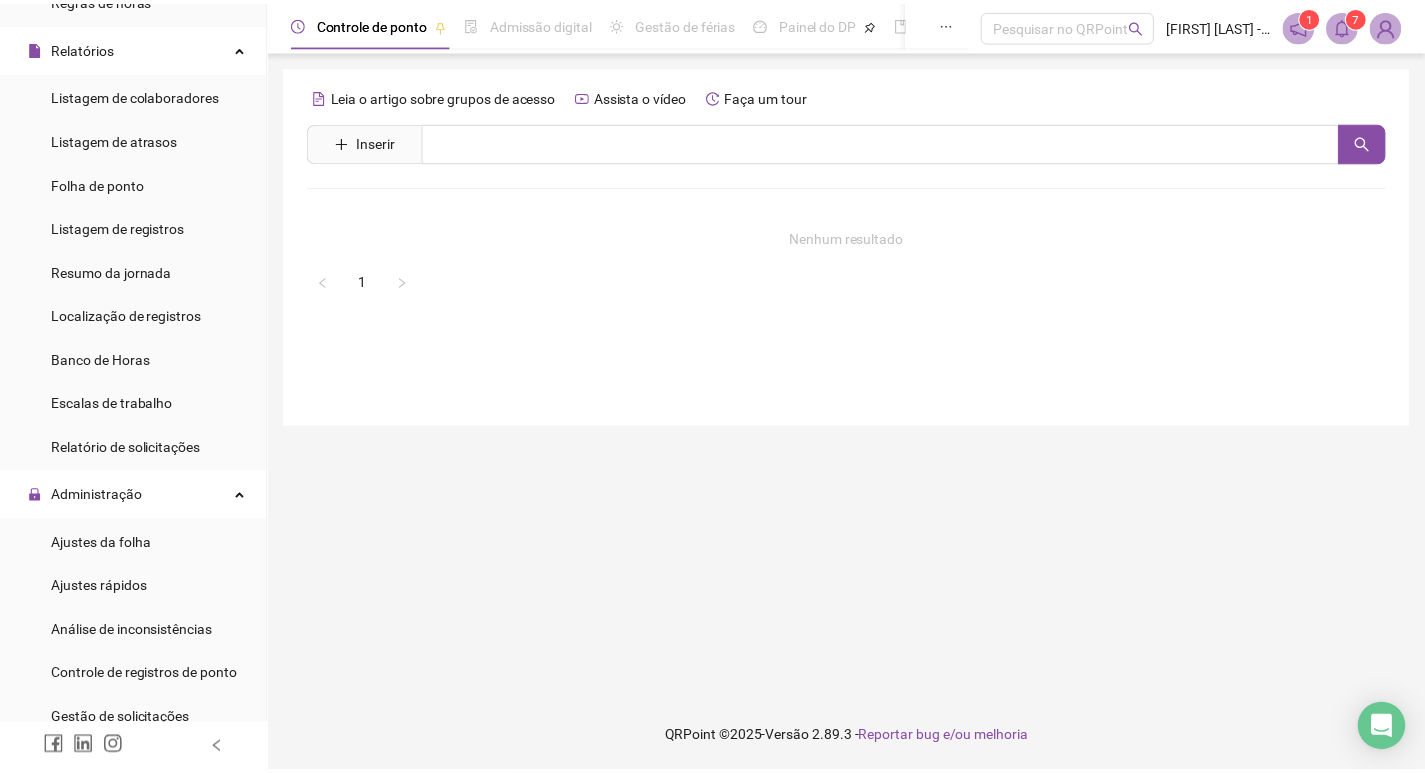 scroll, scrollTop: 933, scrollLeft: 0, axis: vertical 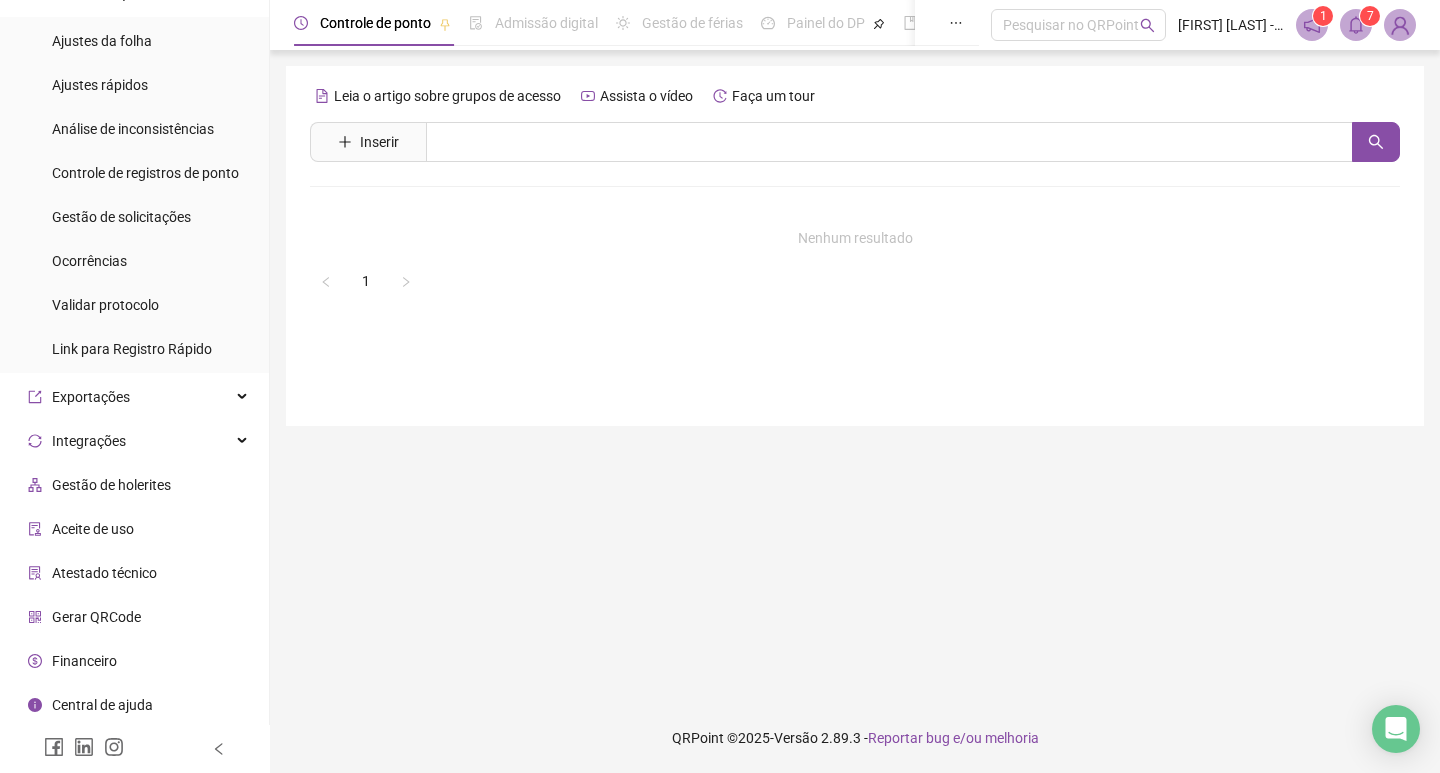 click on "Central de ajuda" at bounding box center (102, 705) 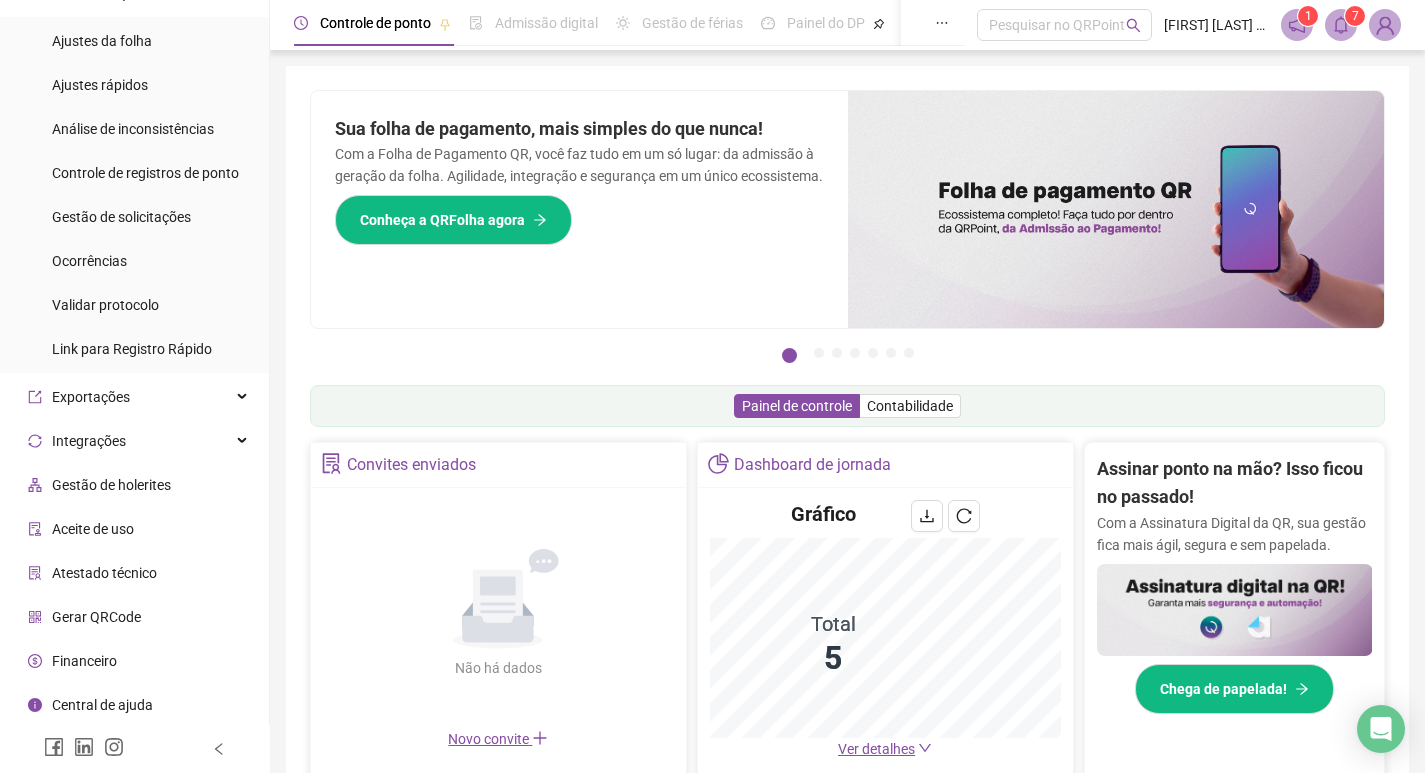 click on "Gestão de holerites" at bounding box center (111, 485) 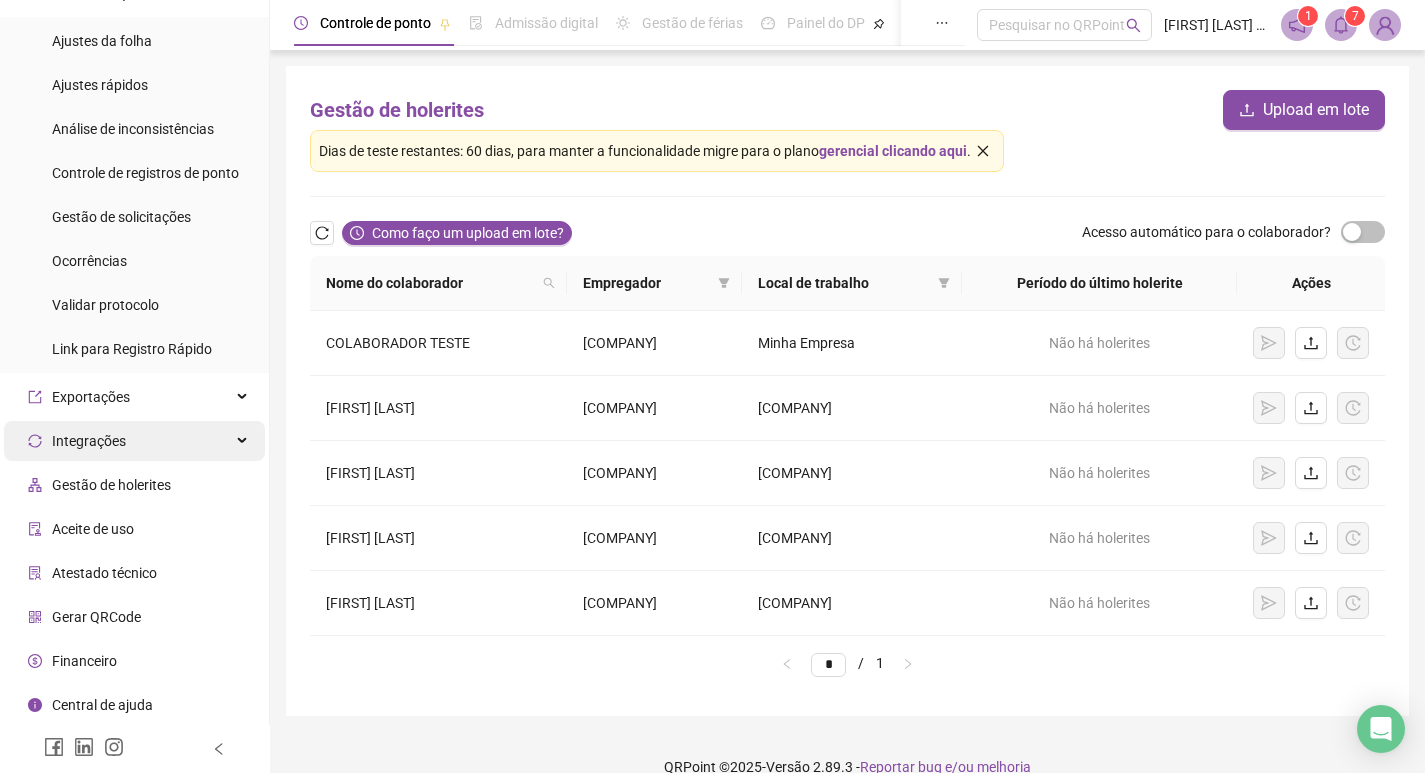 click on "Integrações" at bounding box center [89, 441] 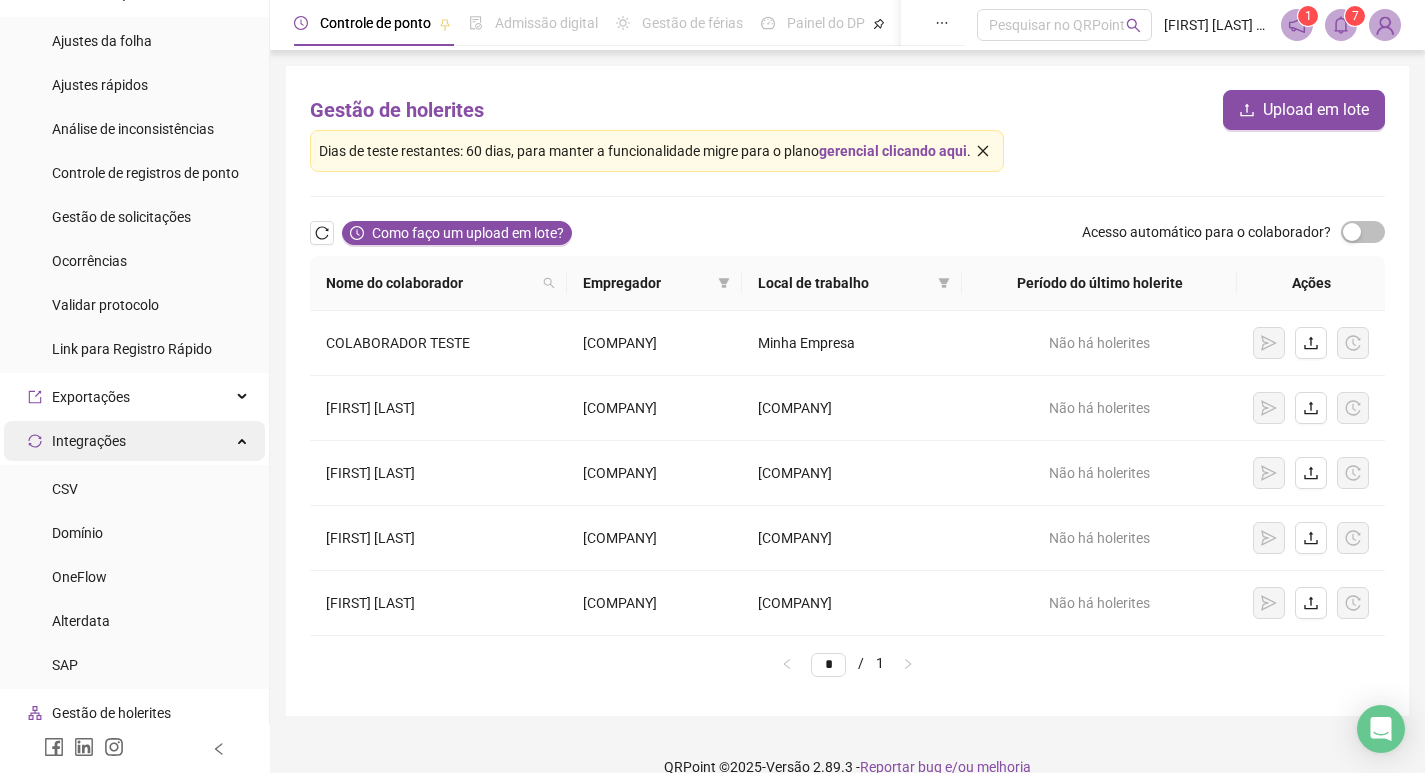 click on "Integrações" at bounding box center (89, 441) 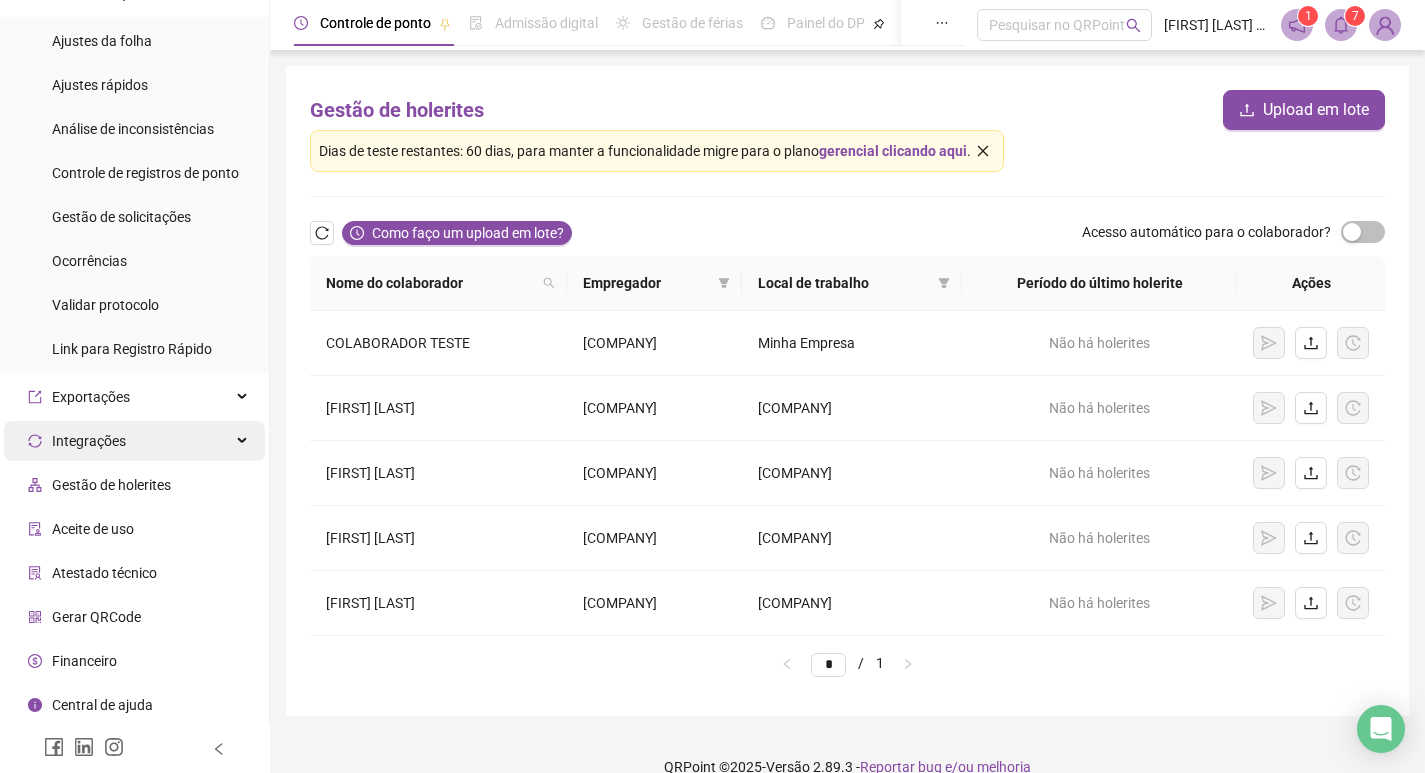 click on "Integrações" at bounding box center (89, 441) 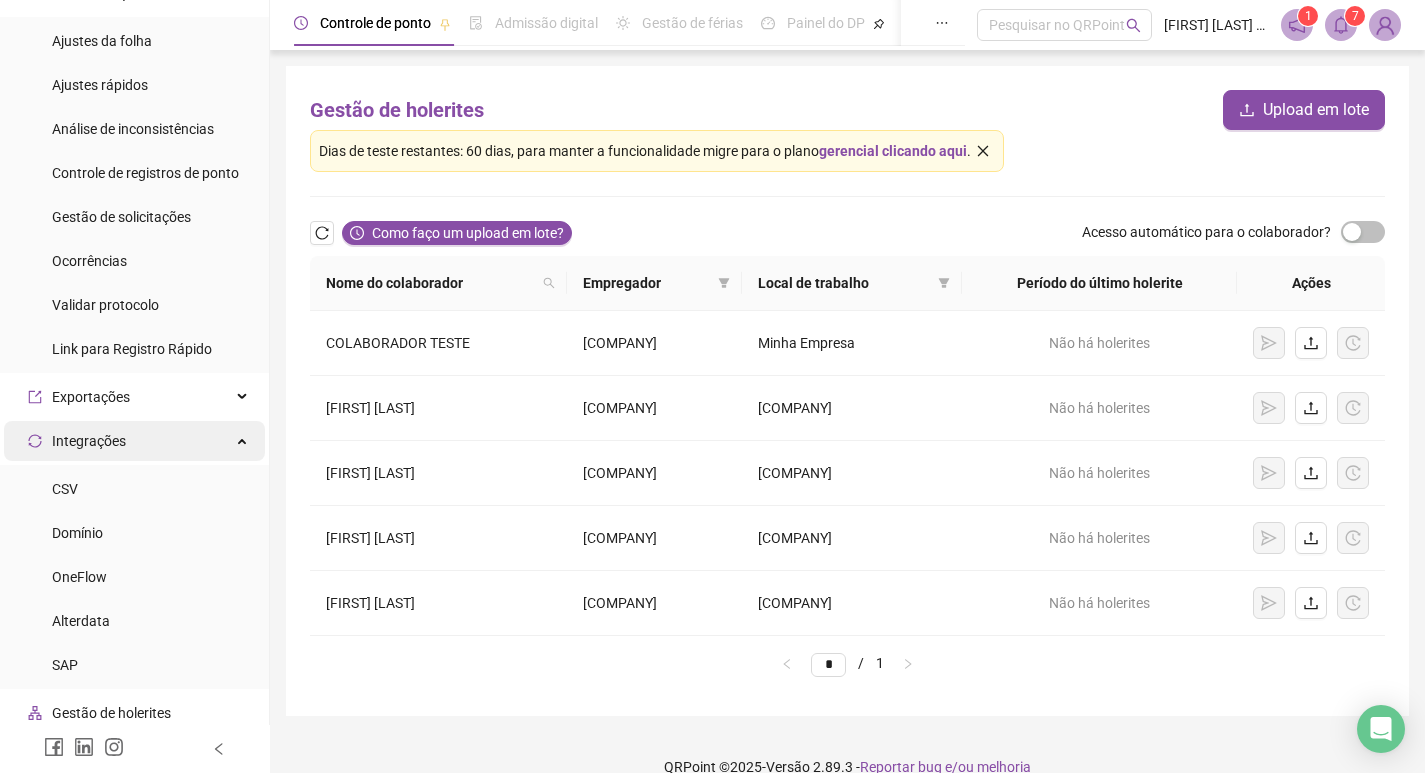 click on "Integrações" at bounding box center [89, 441] 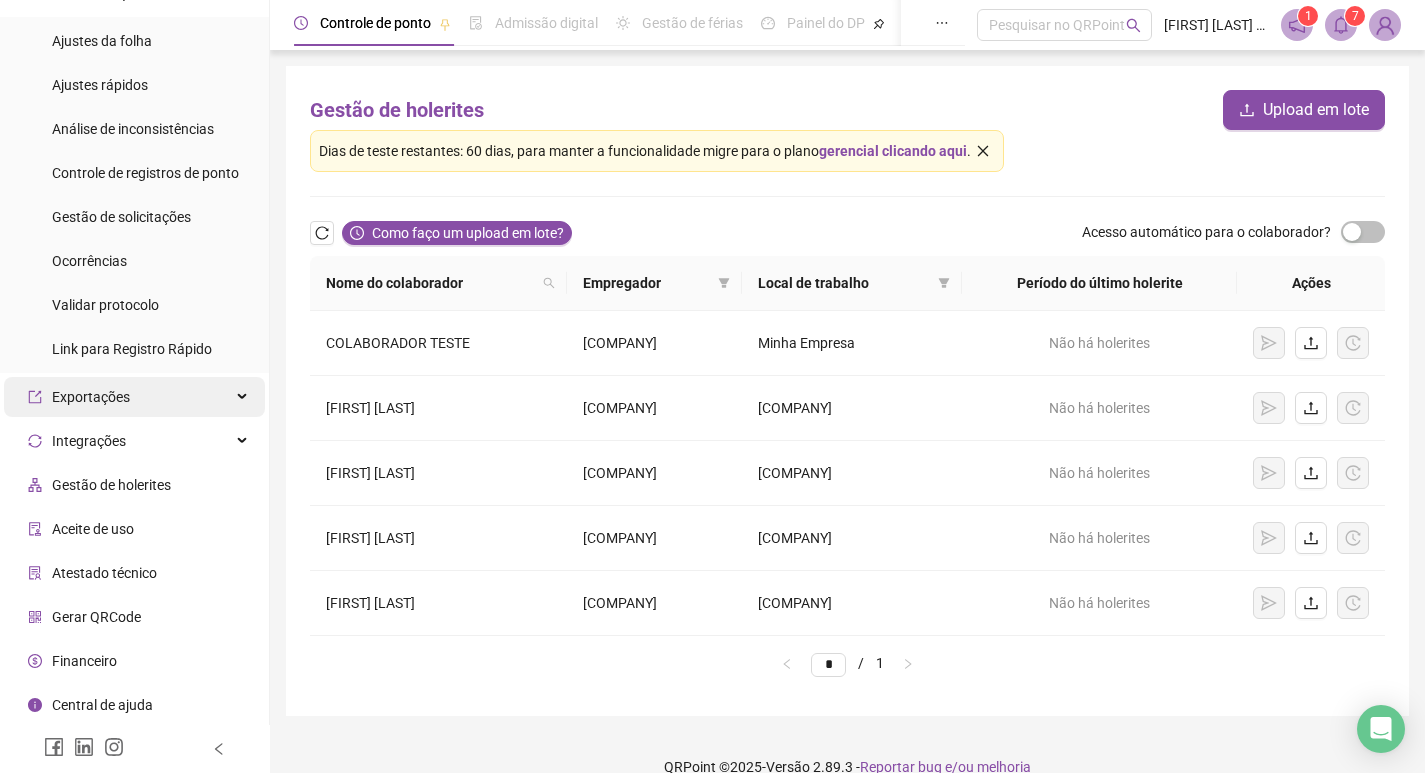 click on "Exportações" at bounding box center (91, 397) 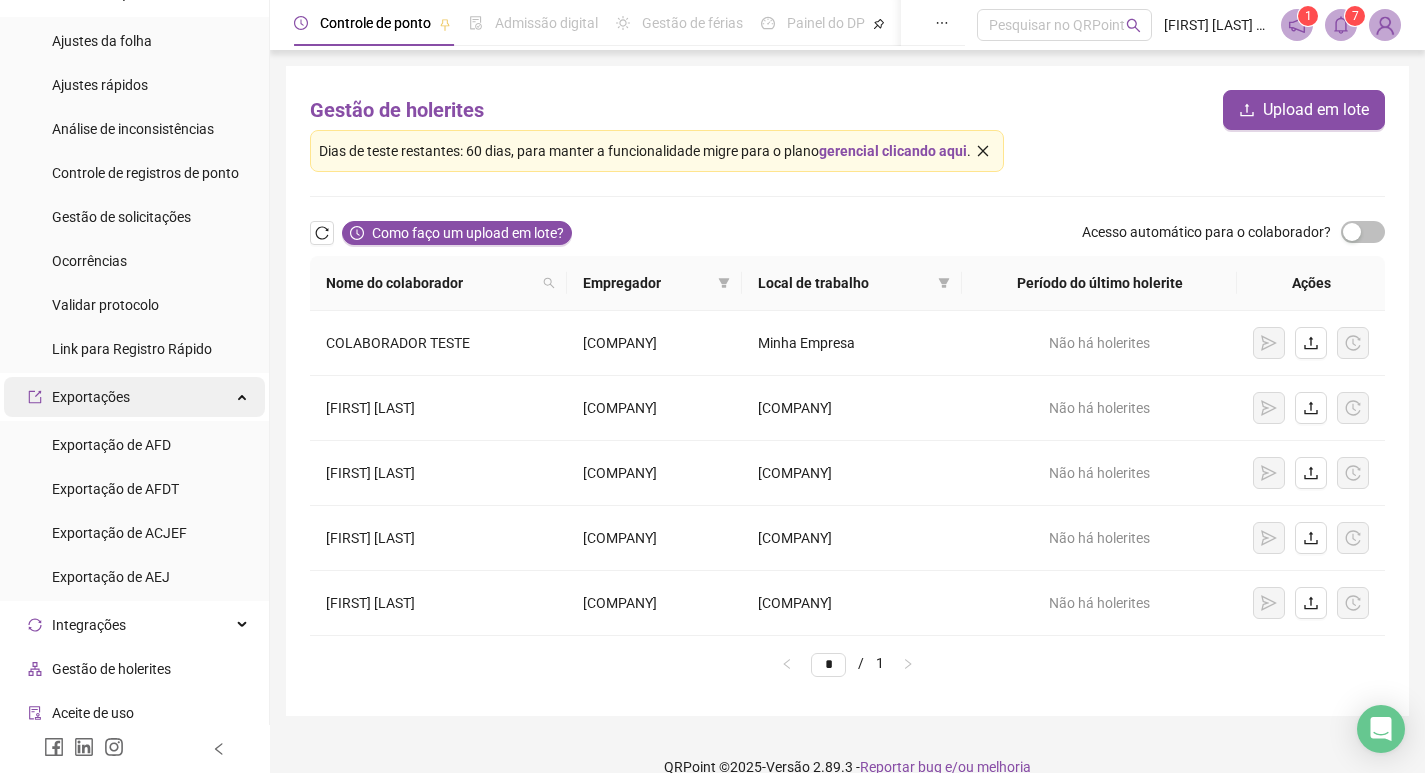 click on "Exportações" at bounding box center (91, 397) 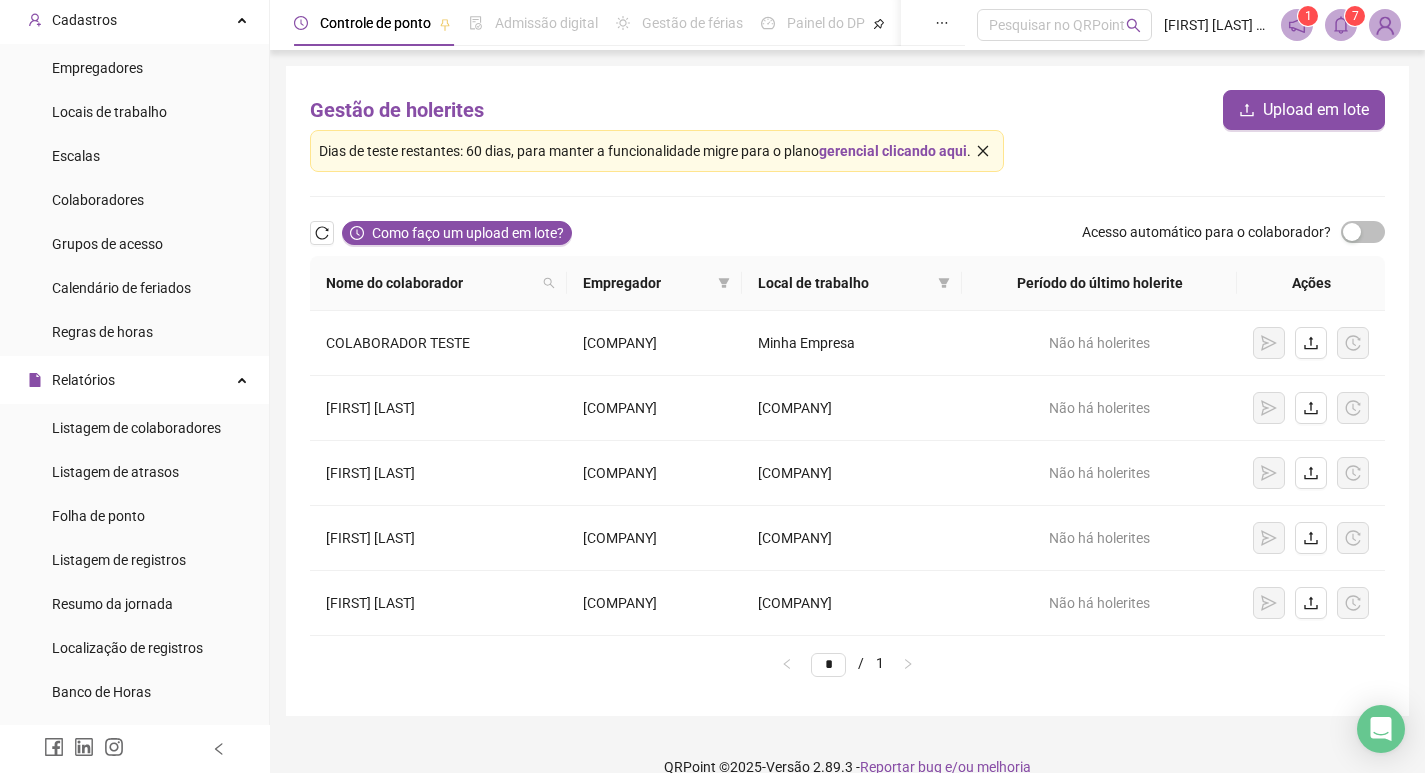 scroll, scrollTop: 0, scrollLeft: 0, axis: both 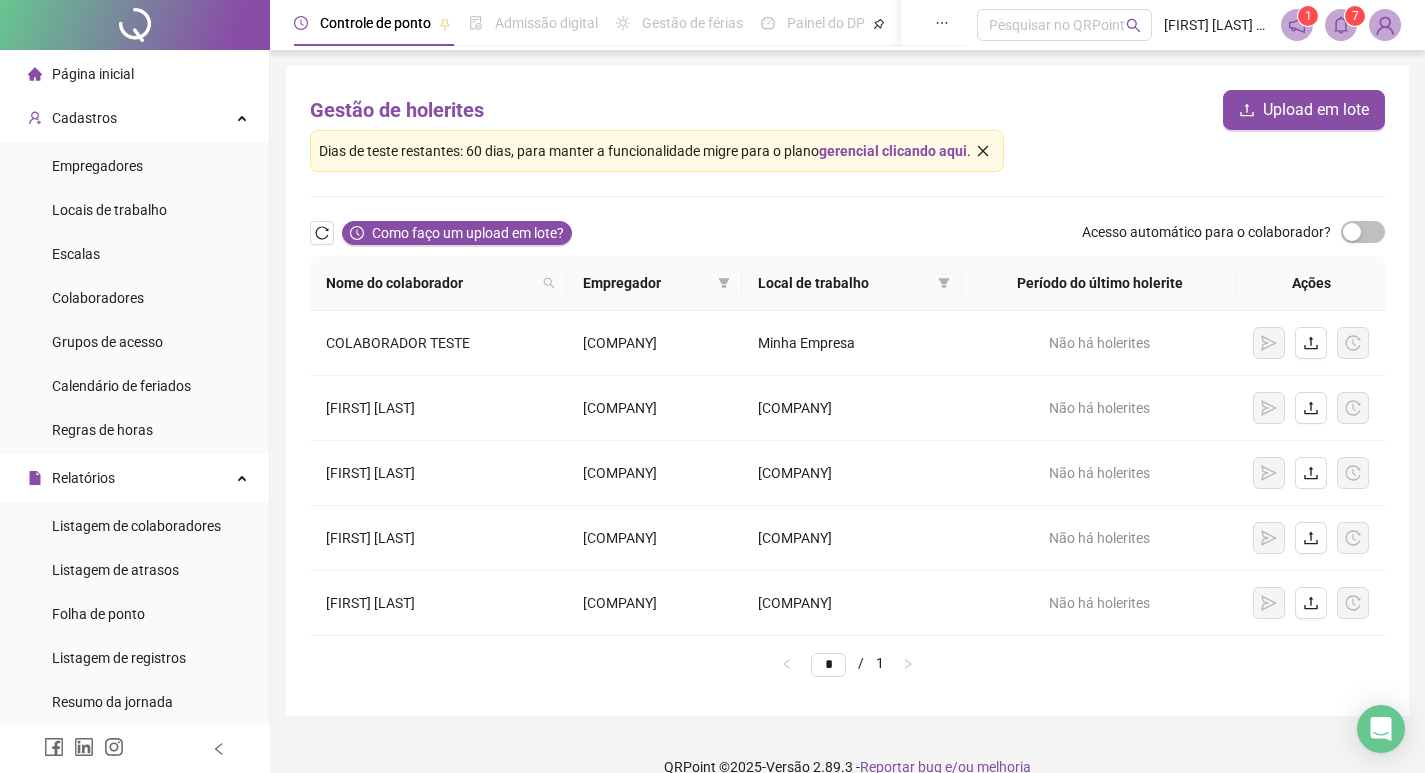 click on "Página inicial" at bounding box center [93, 74] 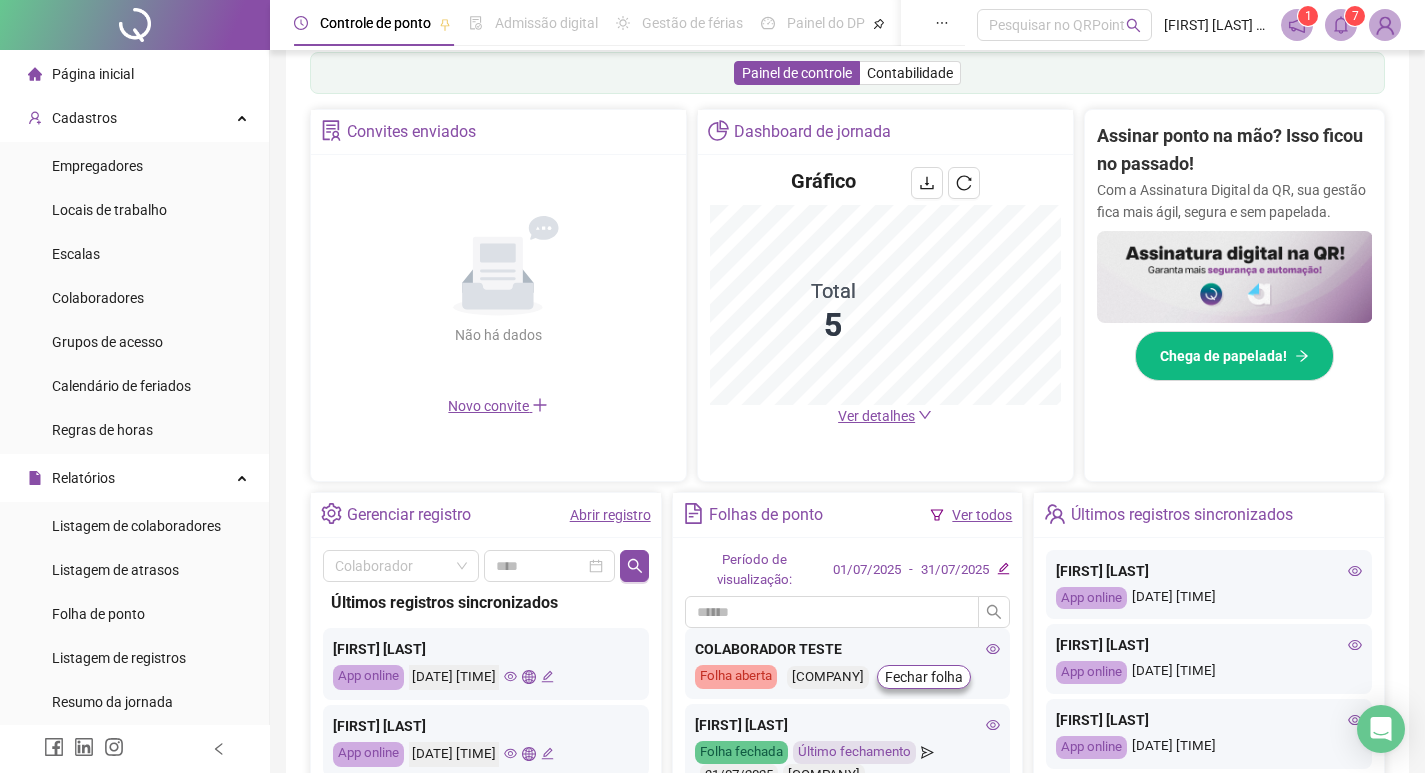 scroll, scrollTop: 549, scrollLeft: 0, axis: vertical 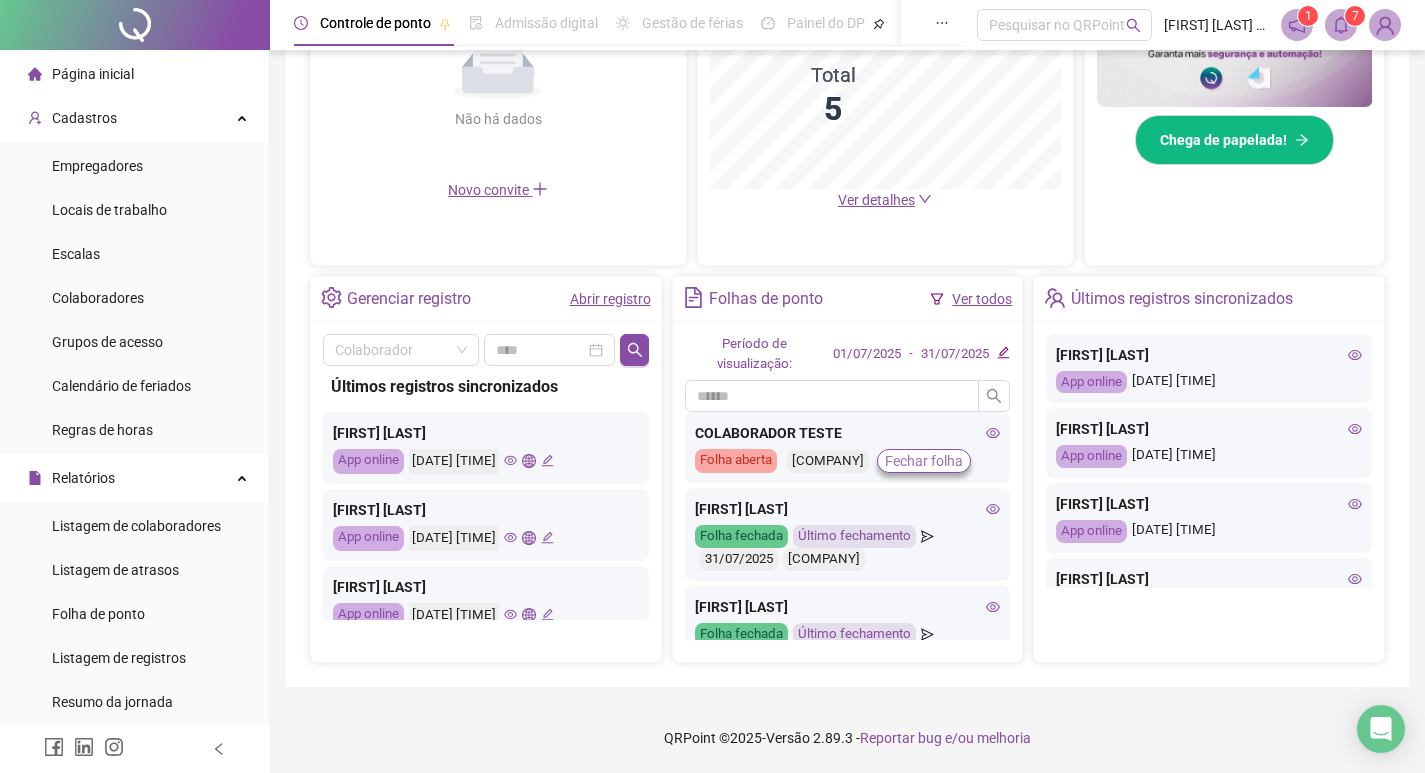 click on "Fechar folha" at bounding box center [924, 461] 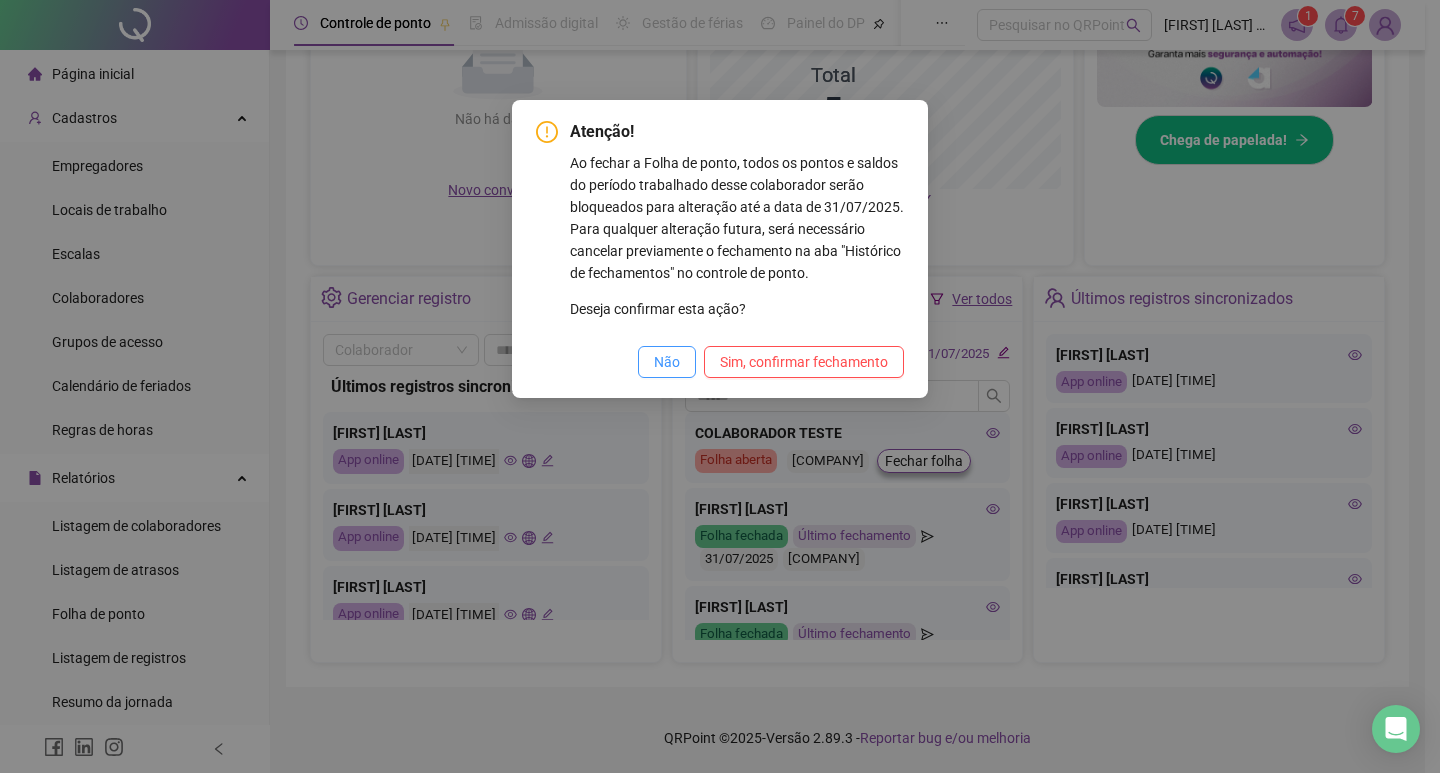 click on "Não" at bounding box center (667, 362) 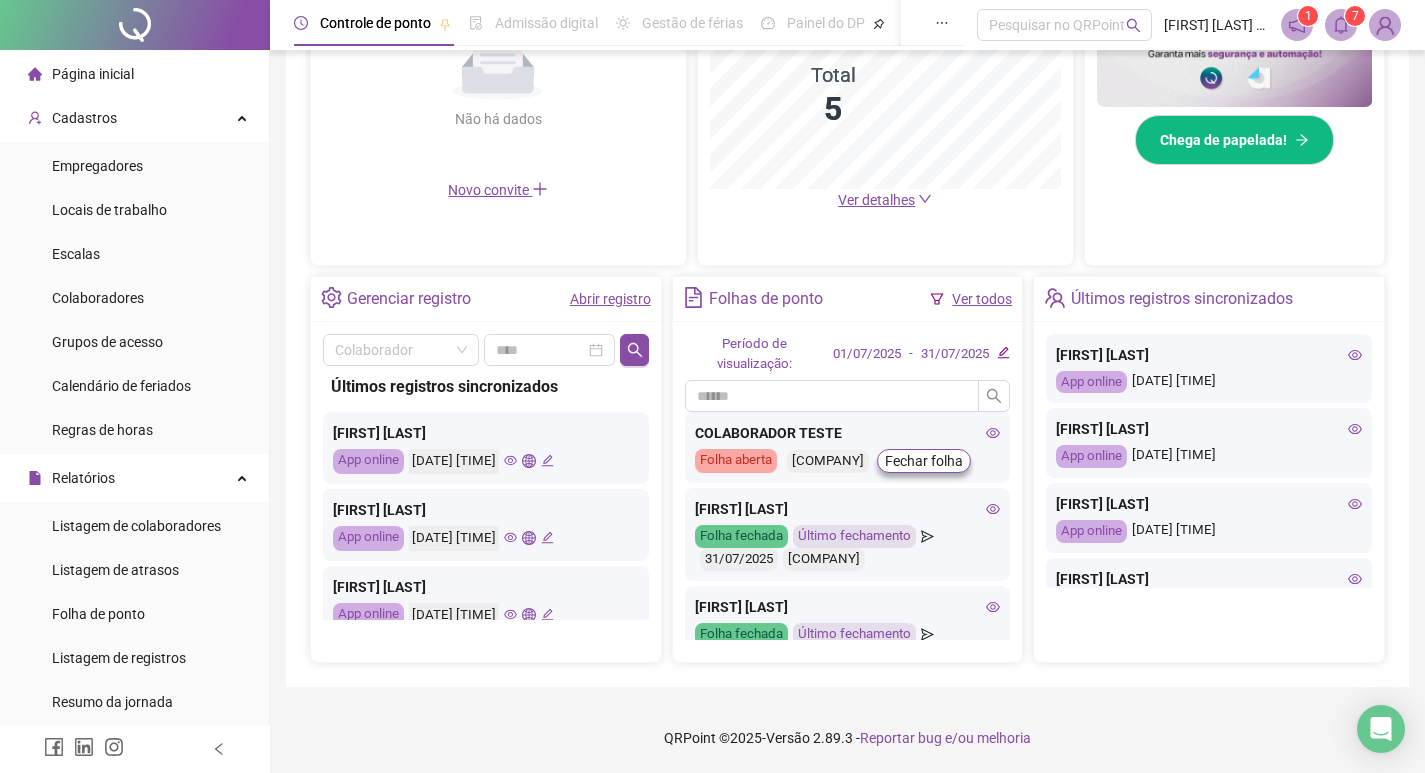 scroll, scrollTop: 264, scrollLeft: 0, axis: vertical 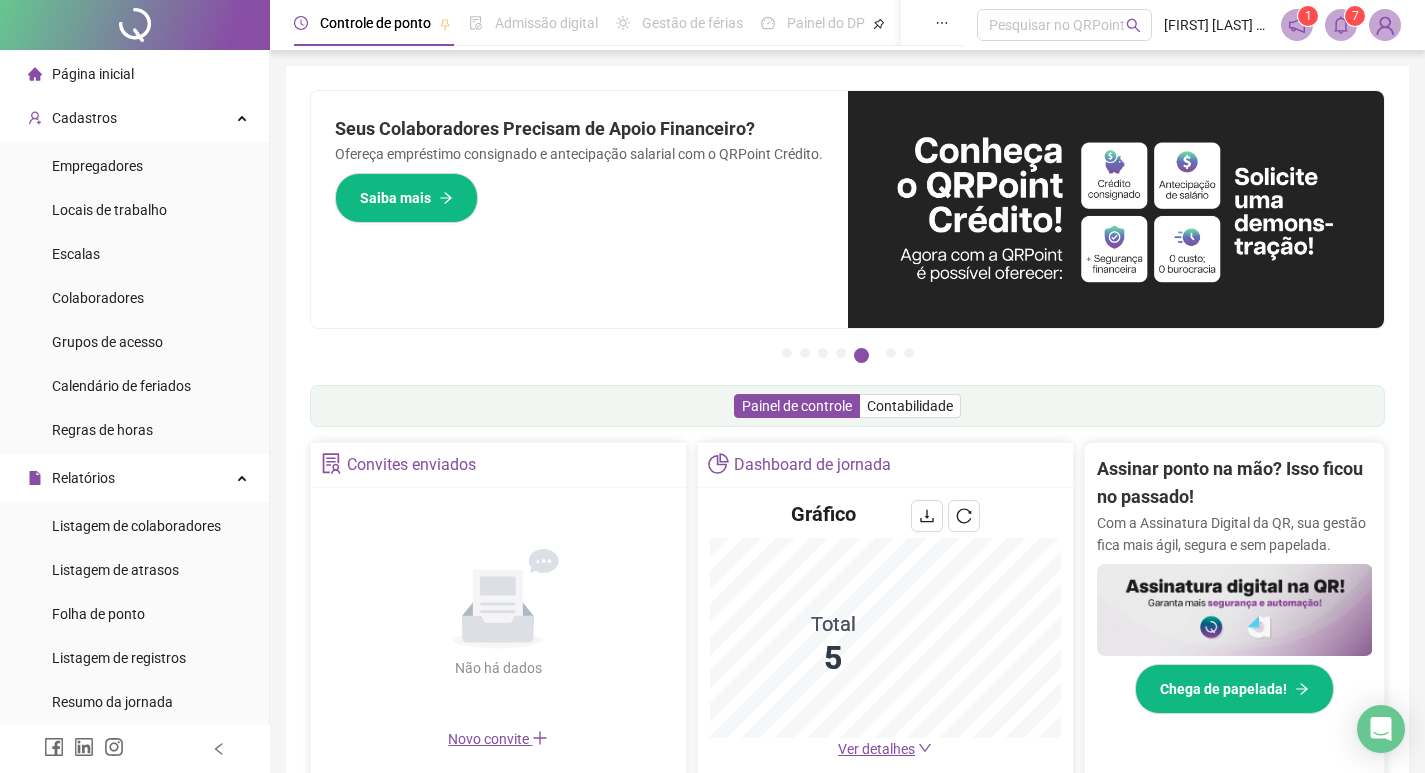 click at bounding box center (1385, 25) 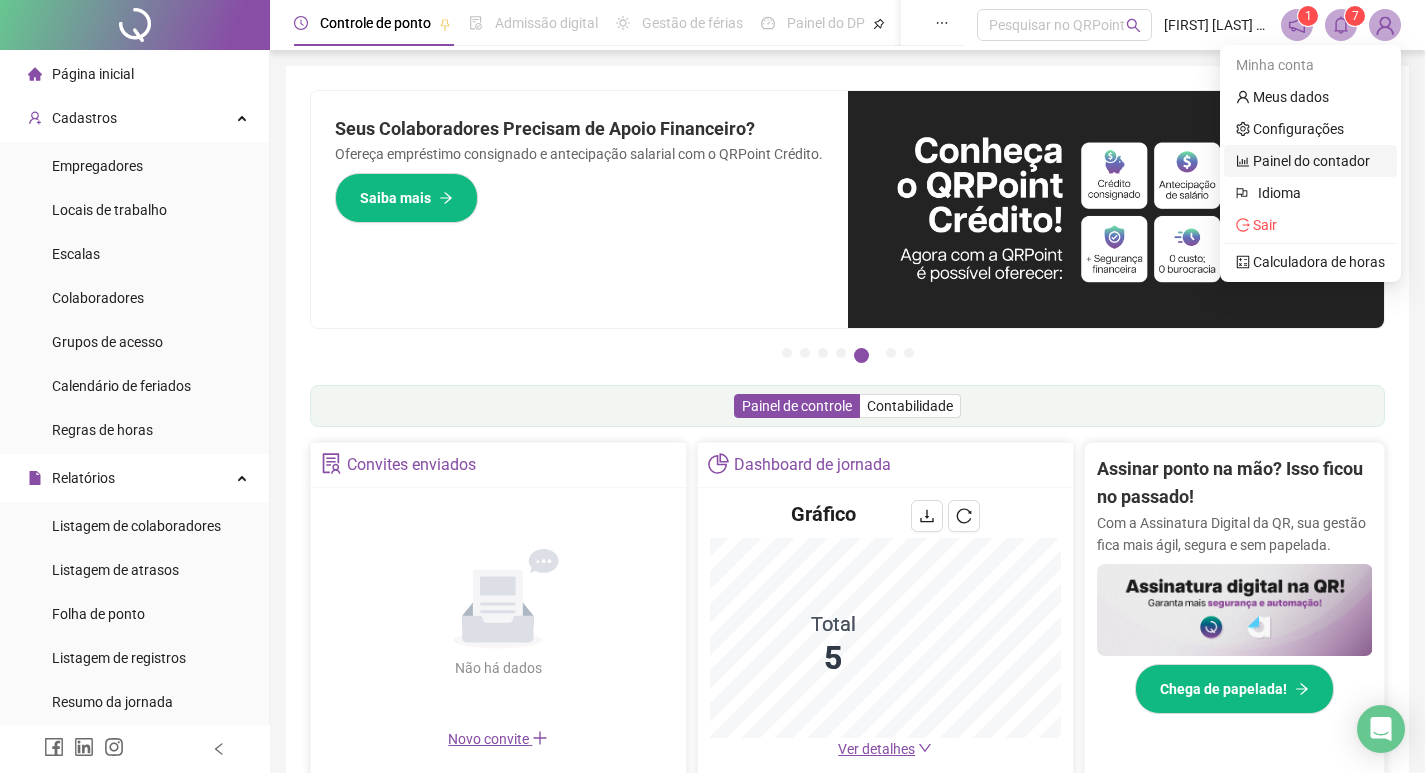 click on "Painel do contador" at bounding box center [1303, 161] 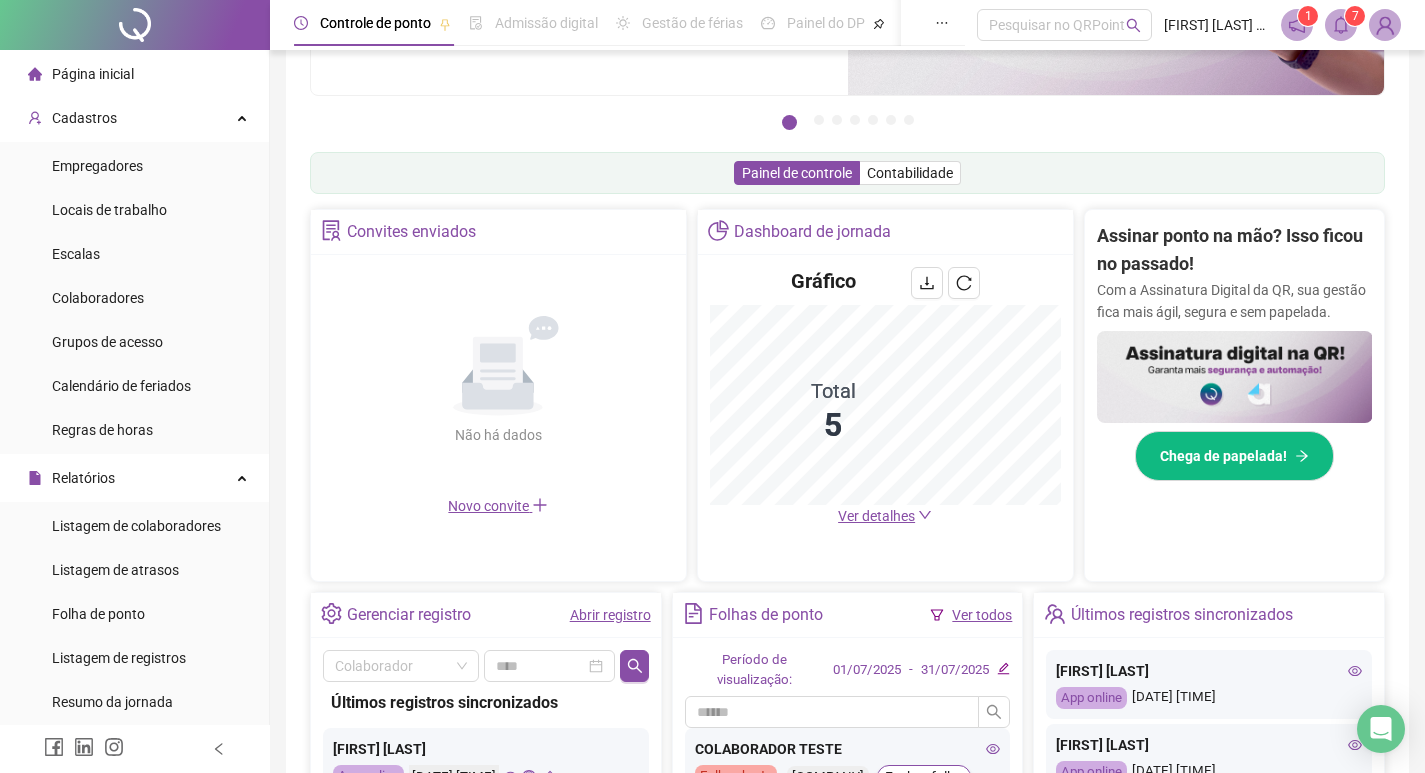 scroll, scrollTop: 0, scrollLeft: 0, axis: both 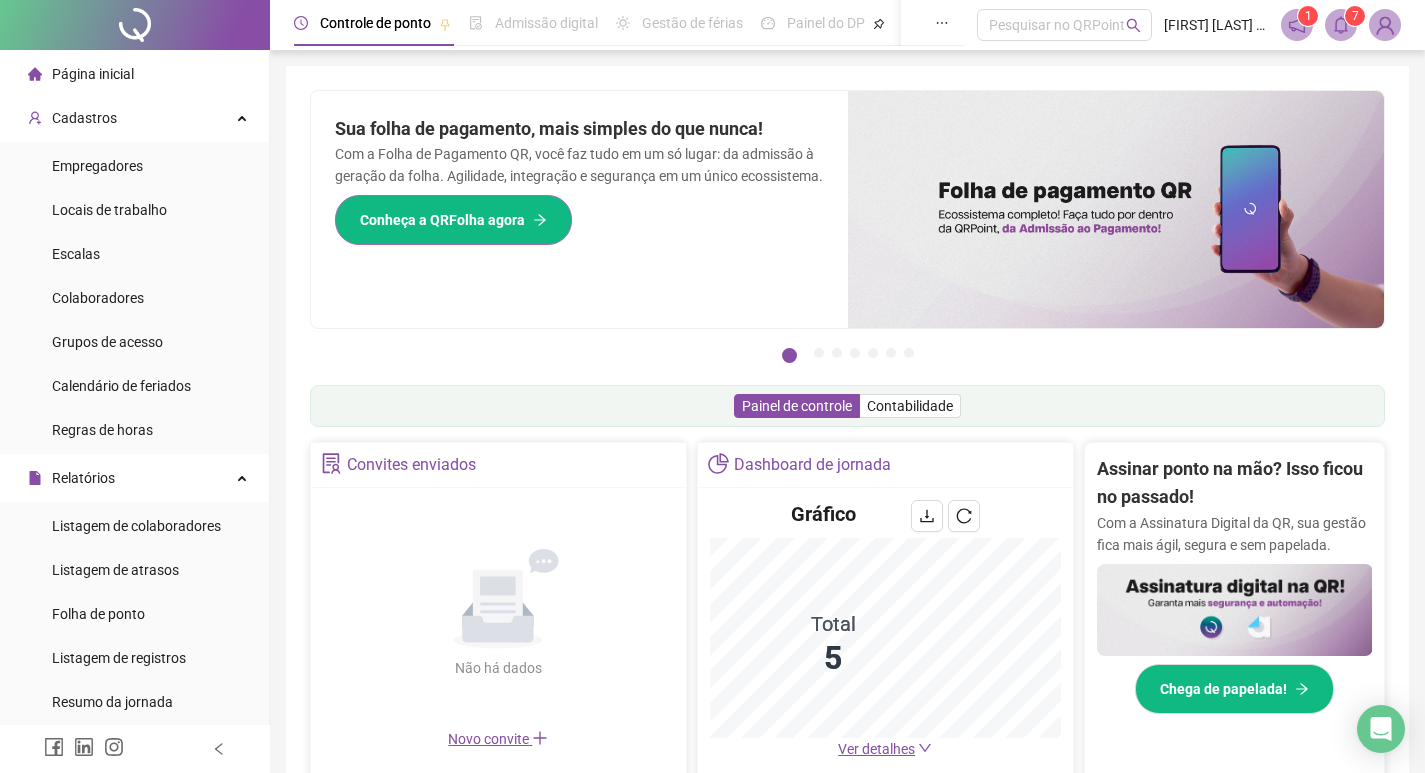 click on "Conheça a QRFolha agora" at bounding box center (442, 220) 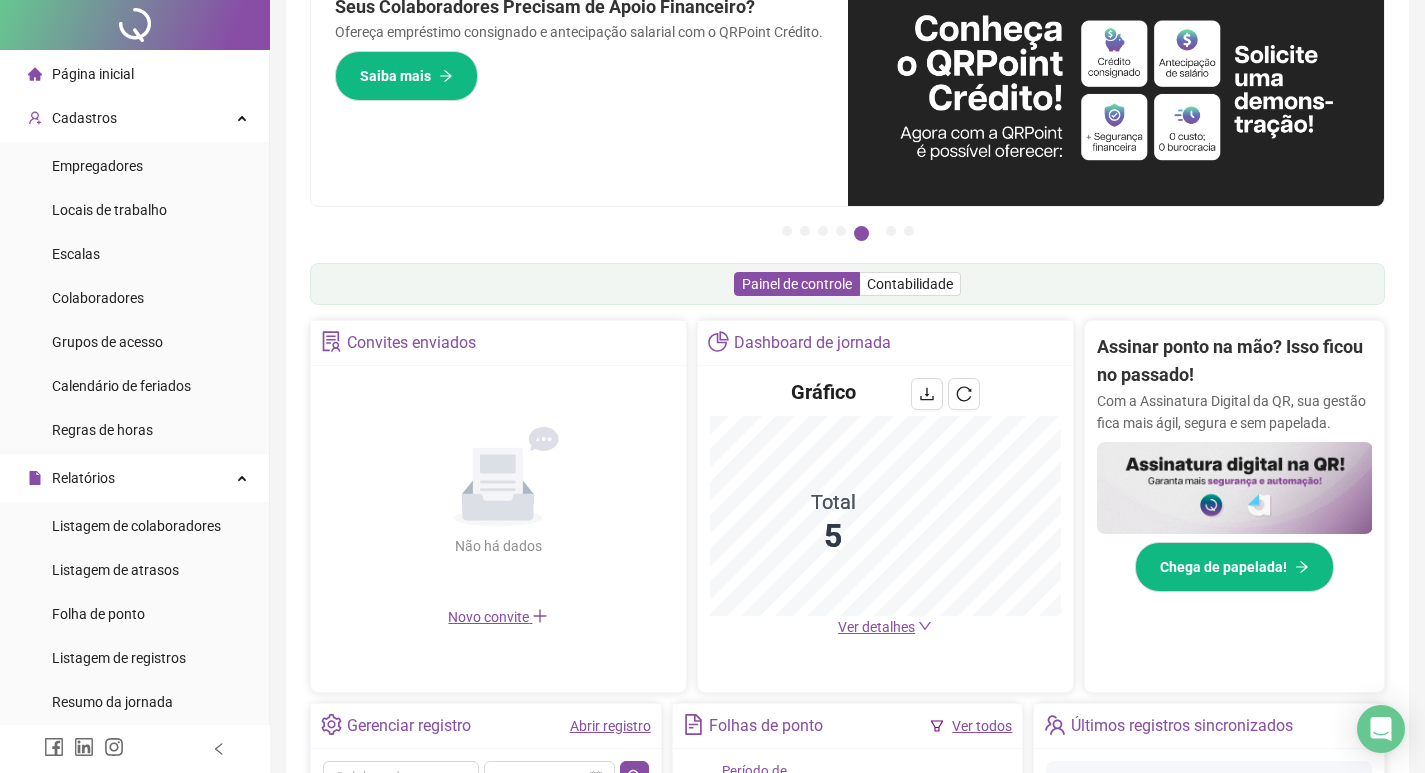 scroll, scrollTop: 0, scrollLeft: 0, axis: both 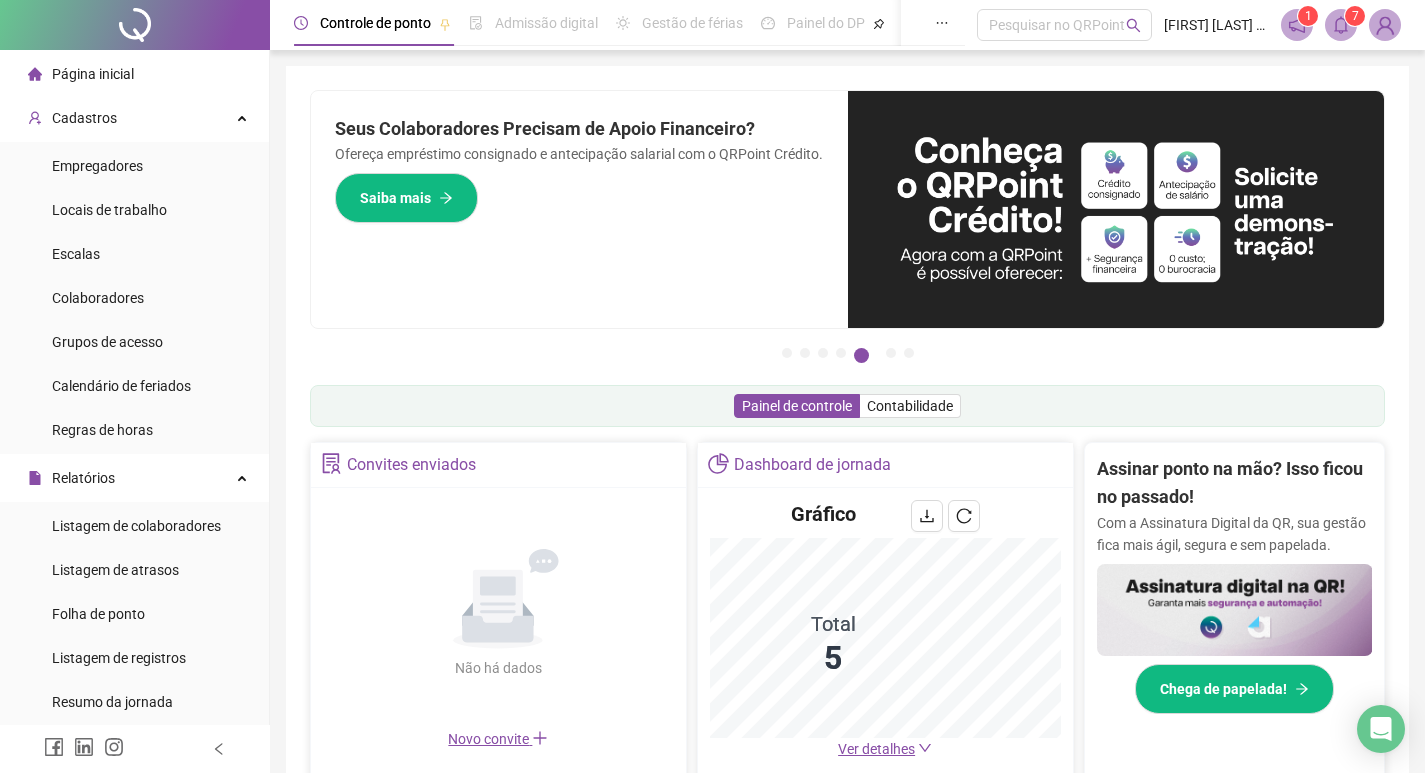 type 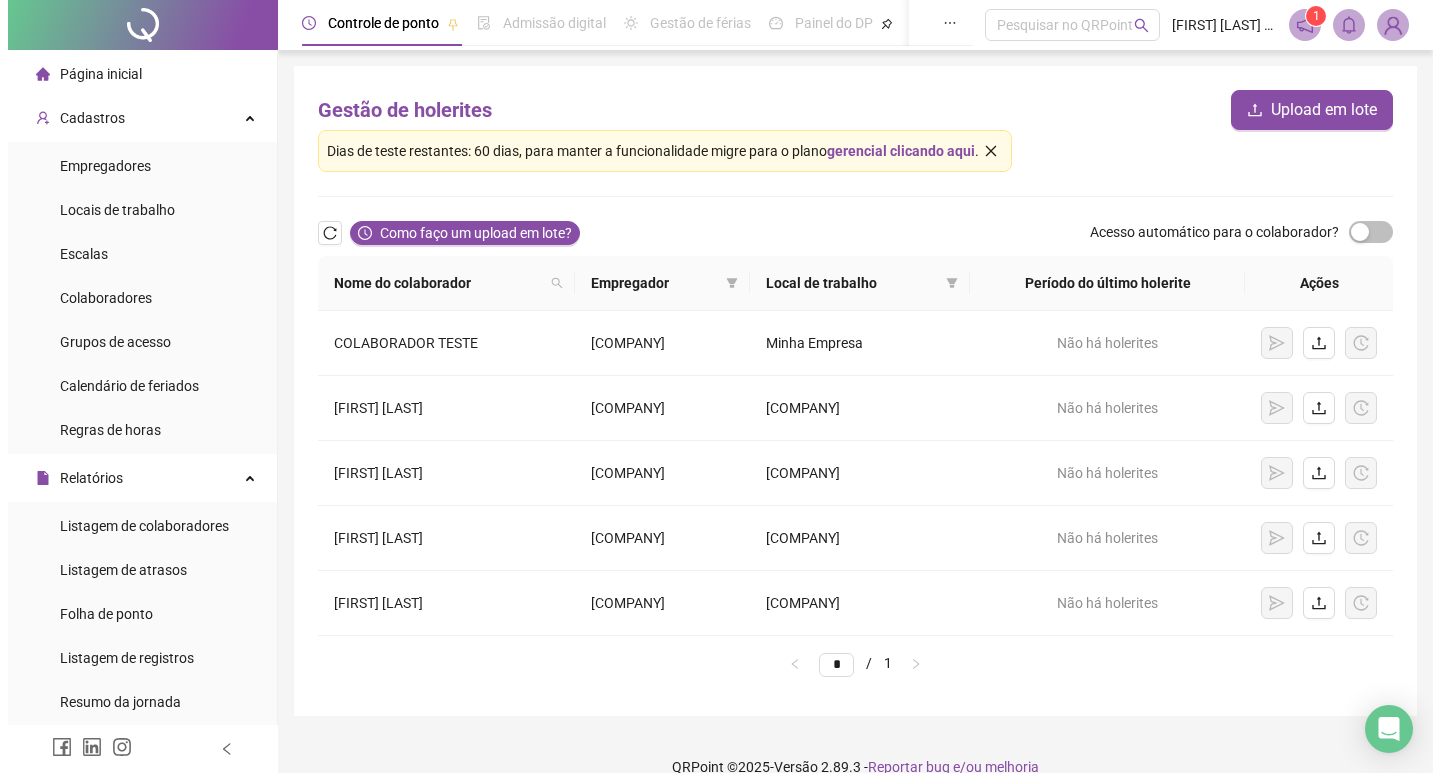 scroll, scrollTop: 333, scrollLeft: 0, axis: vertical 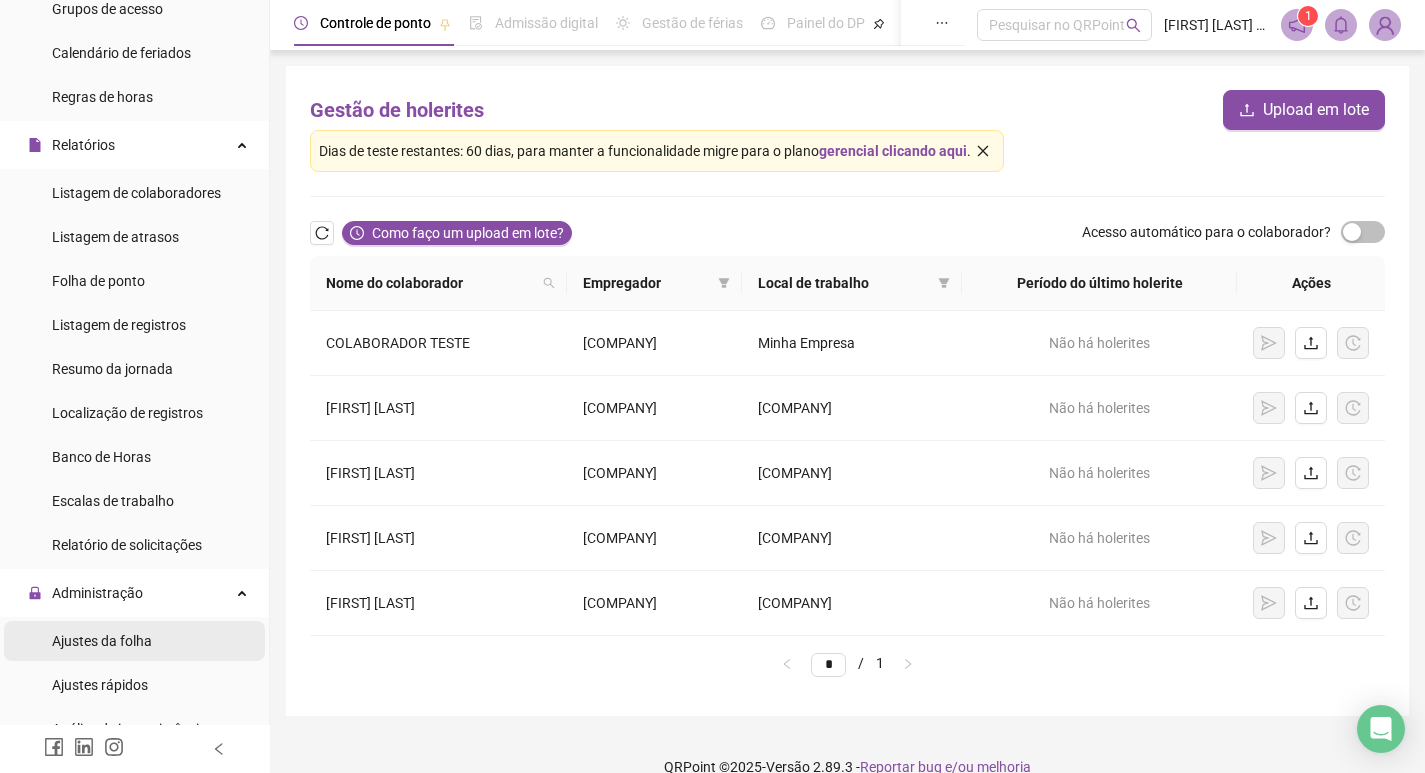 click on "Ajustes da folha" at bounding box center (102, 641) 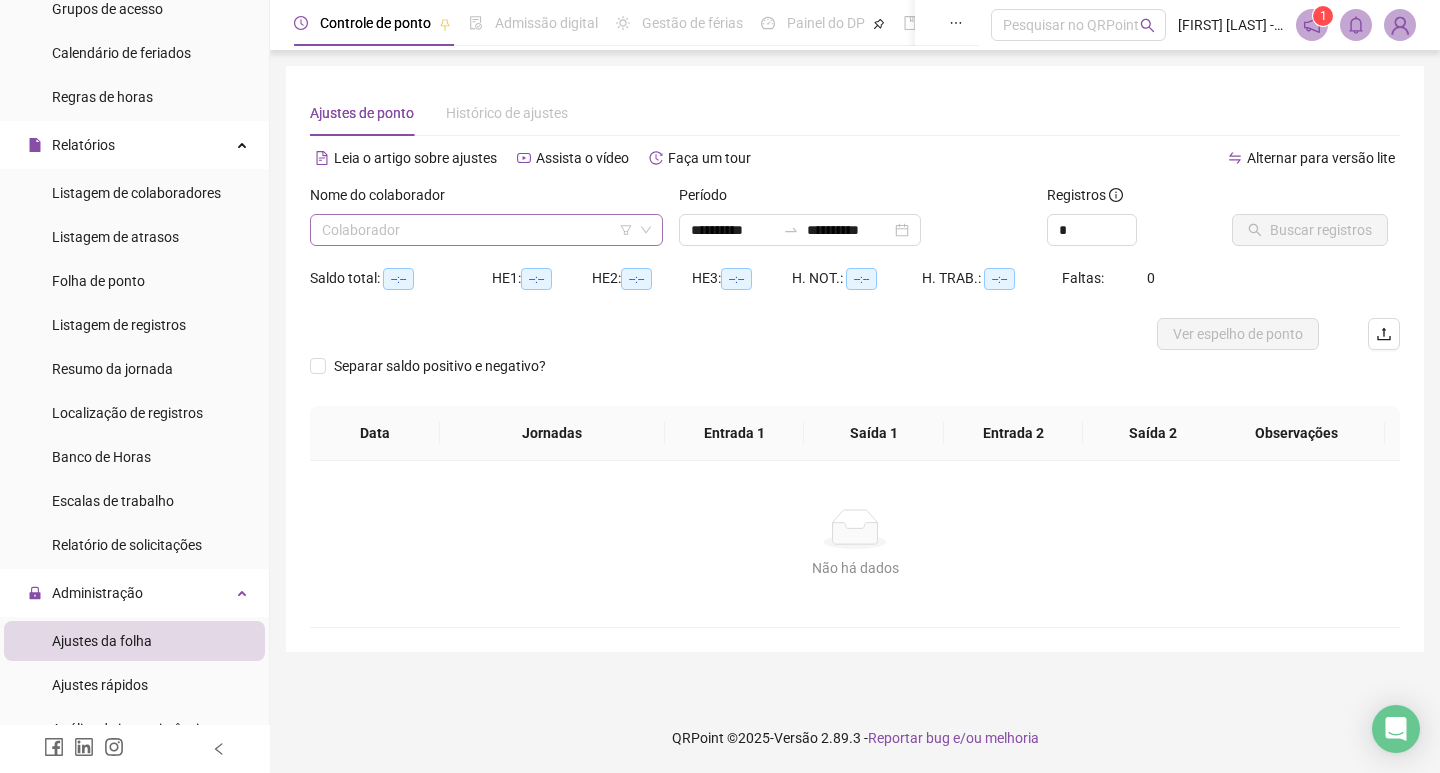 click at bounding box center [477, 230] 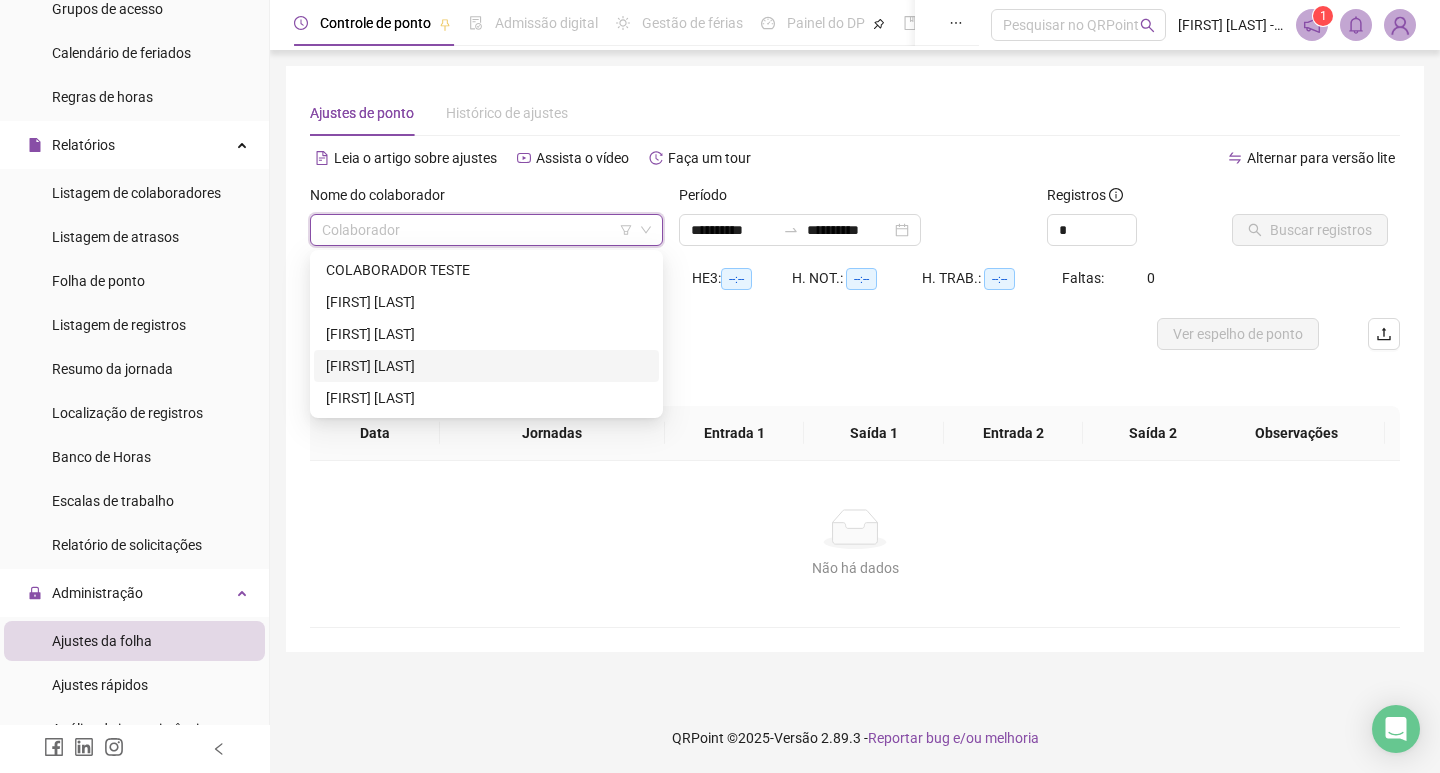 click on "[FIRST] [LAST]" at bounding box center (486, 366) 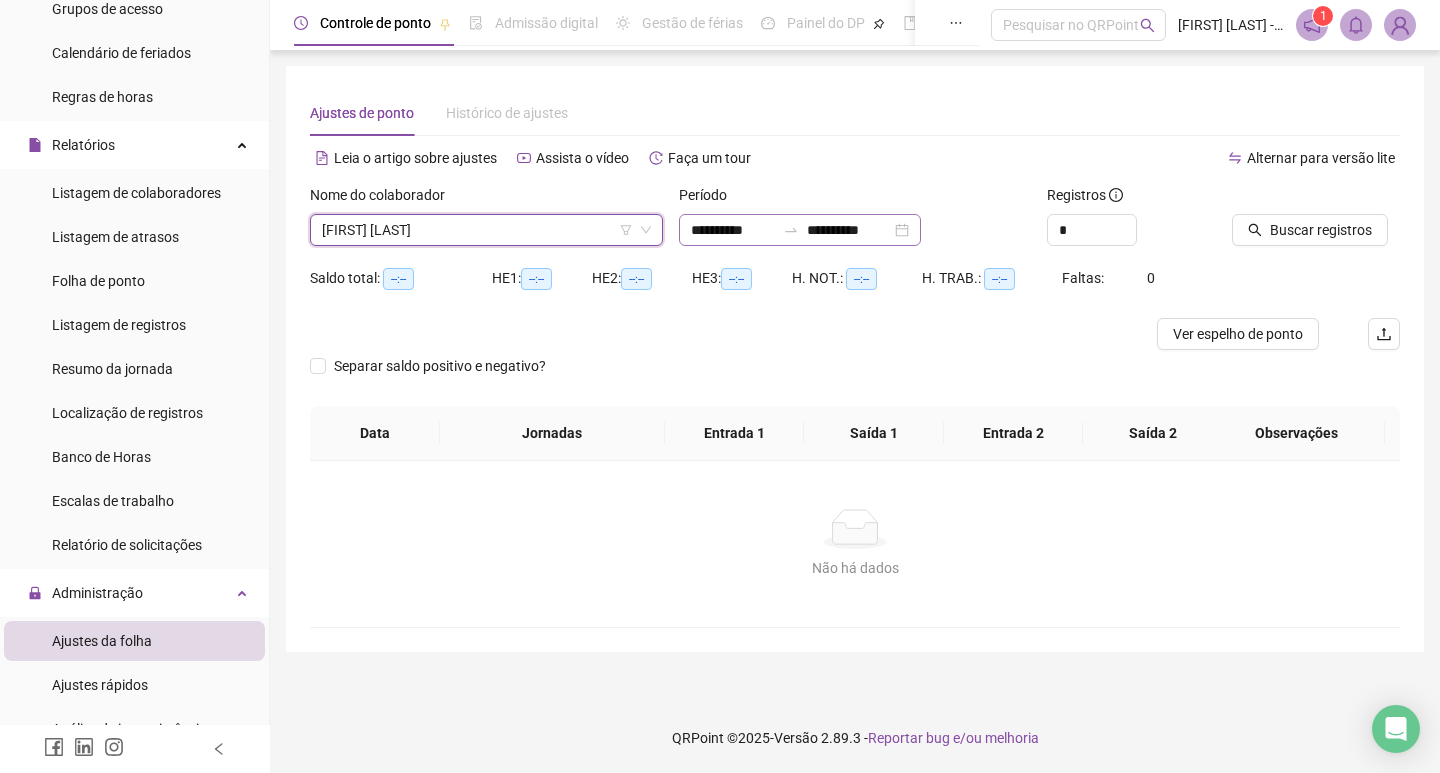 click on "**********" at bounding box center [800, 230] 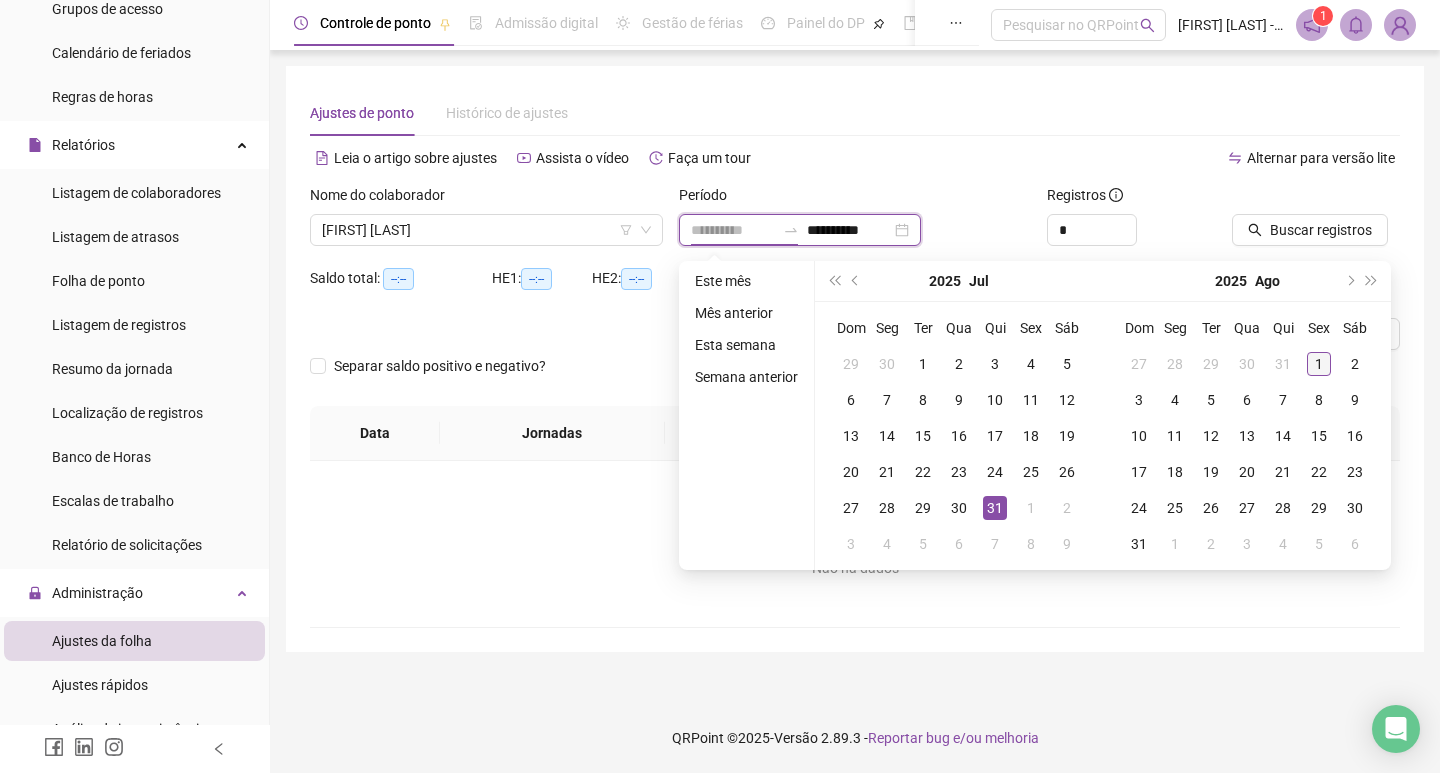 type on "**********" 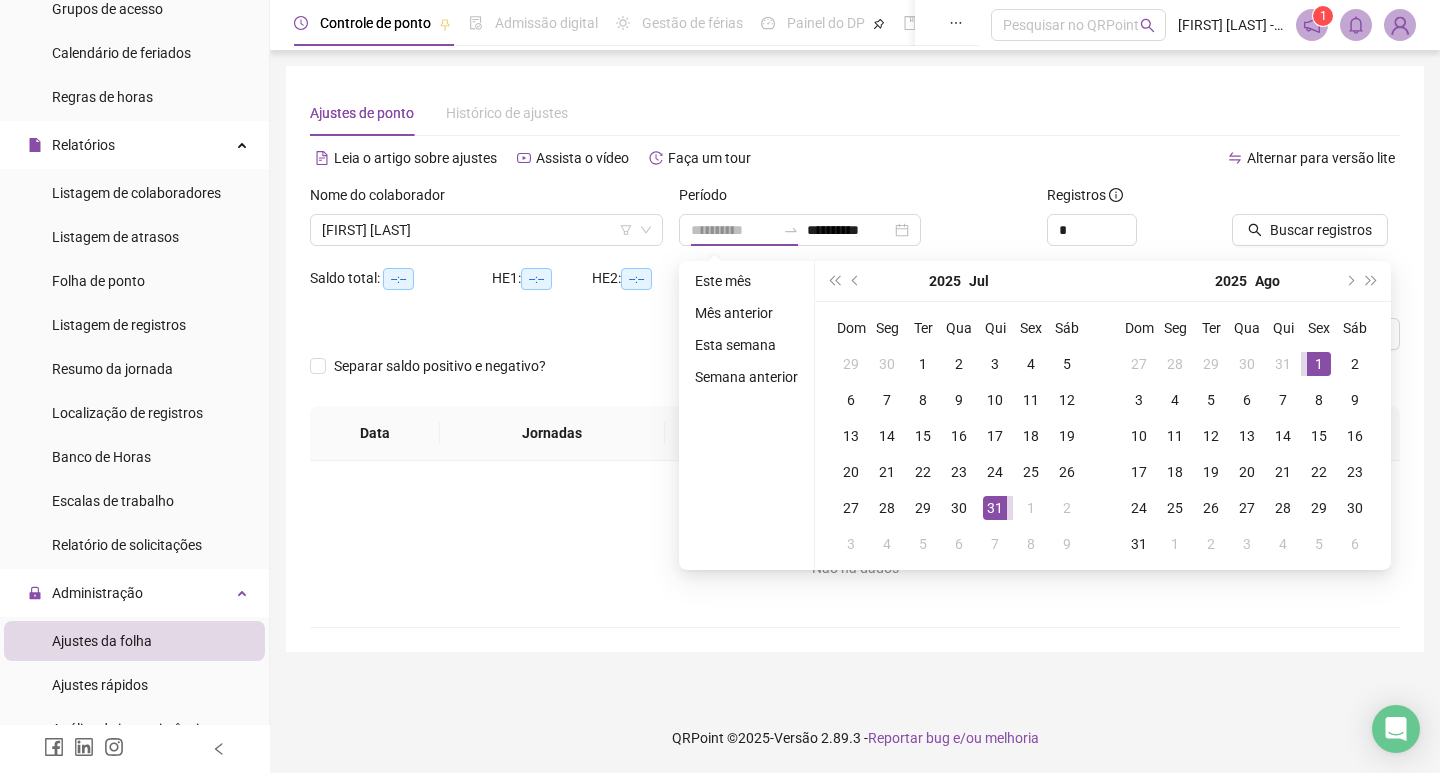 click on "1" at bounding box center (1319, 364) 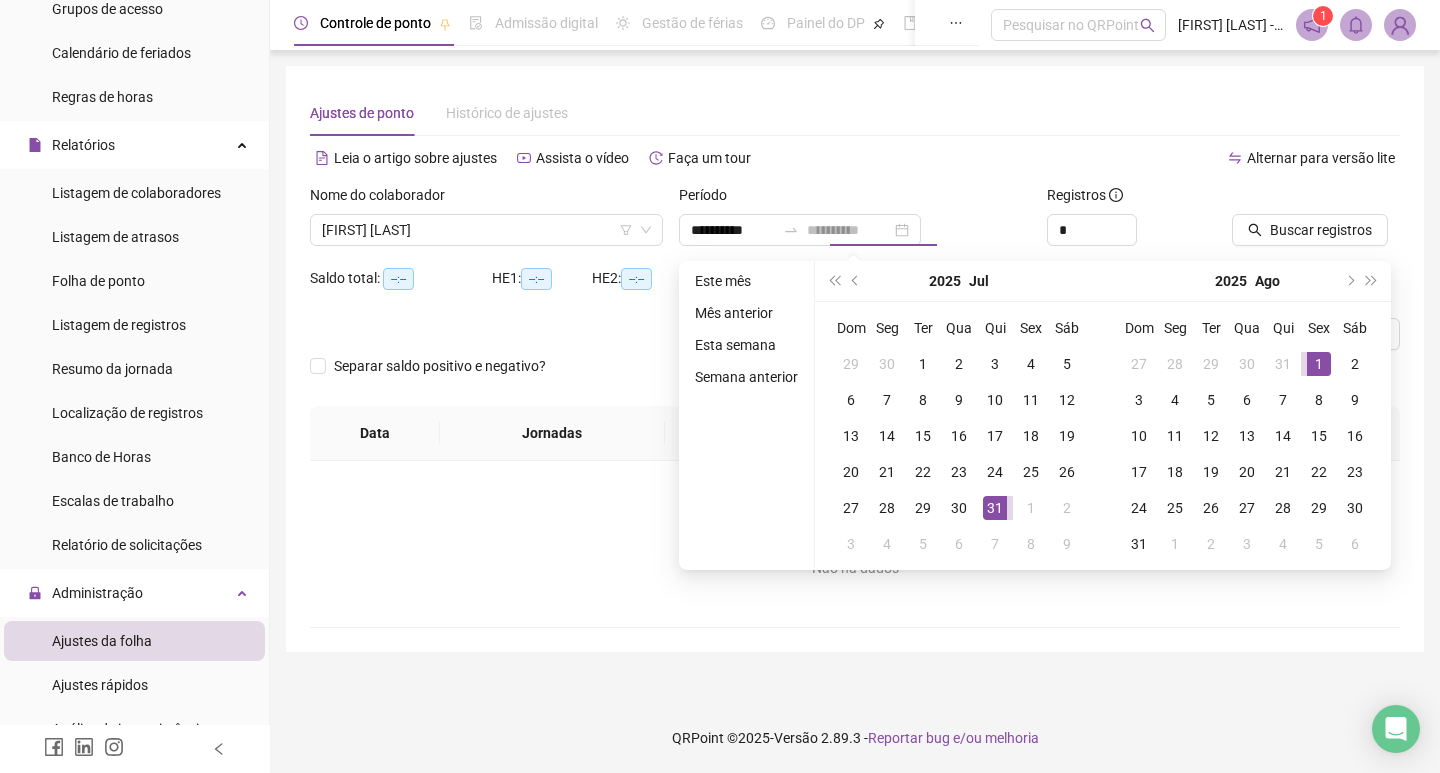 click on "1" at bounding box center (1319, 364) 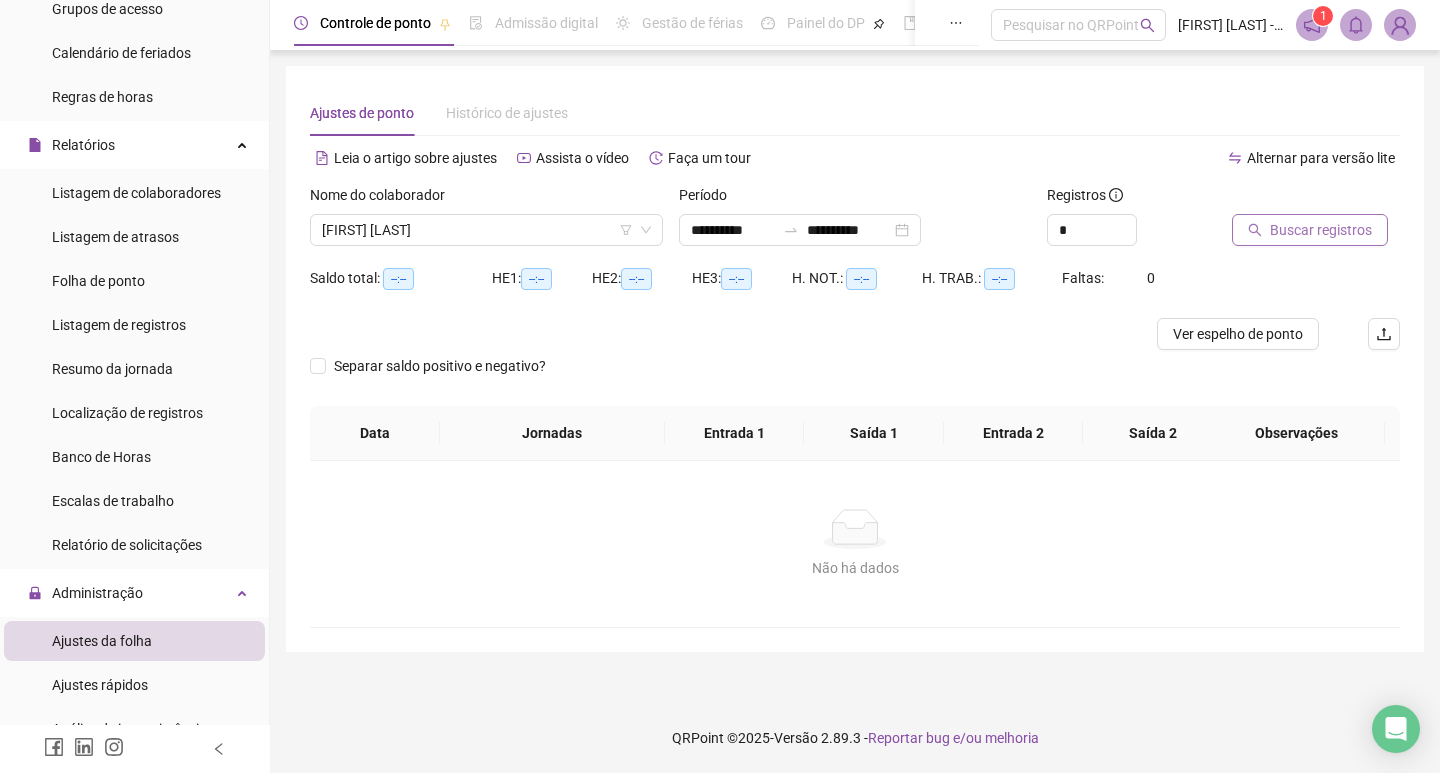 click on "Buscar registros" at bounding box center [1310, 230] 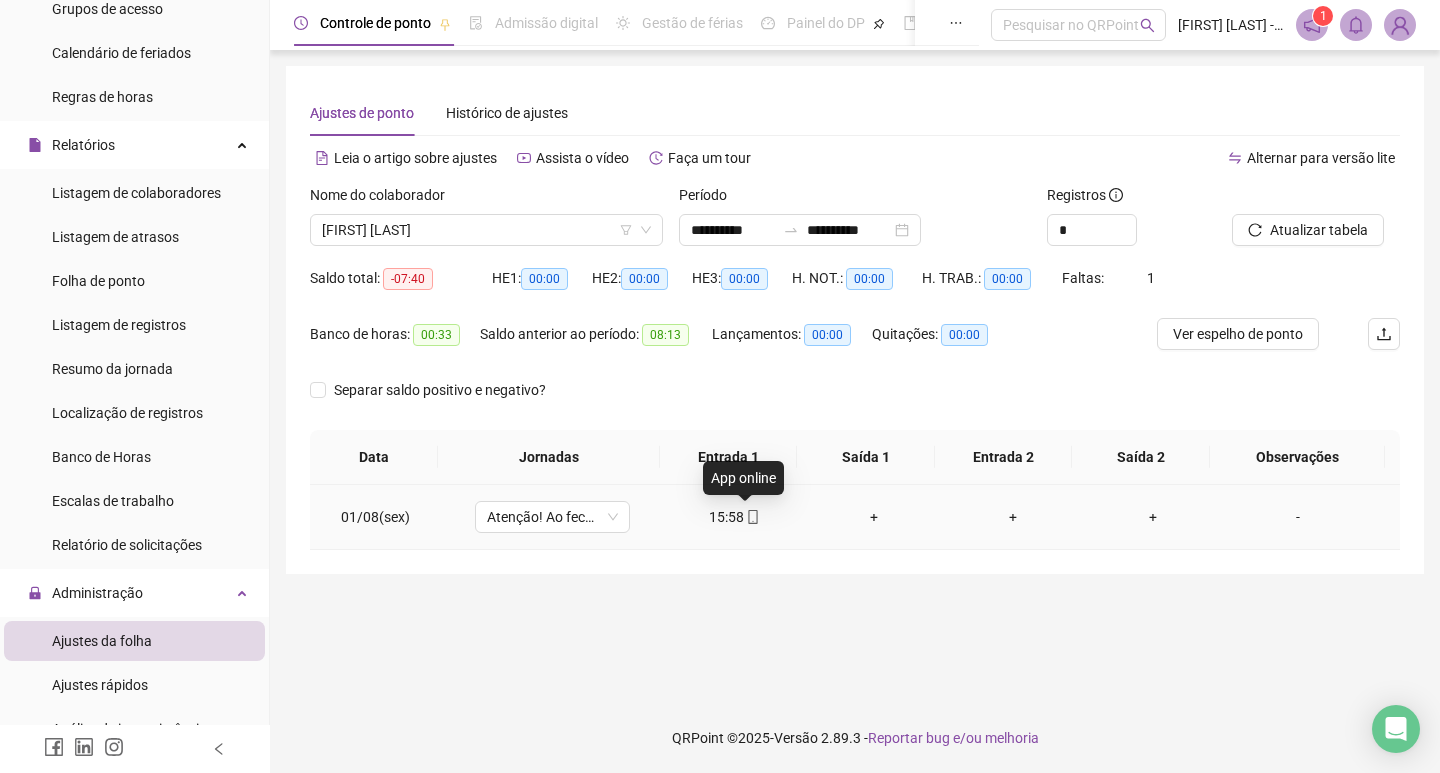 click 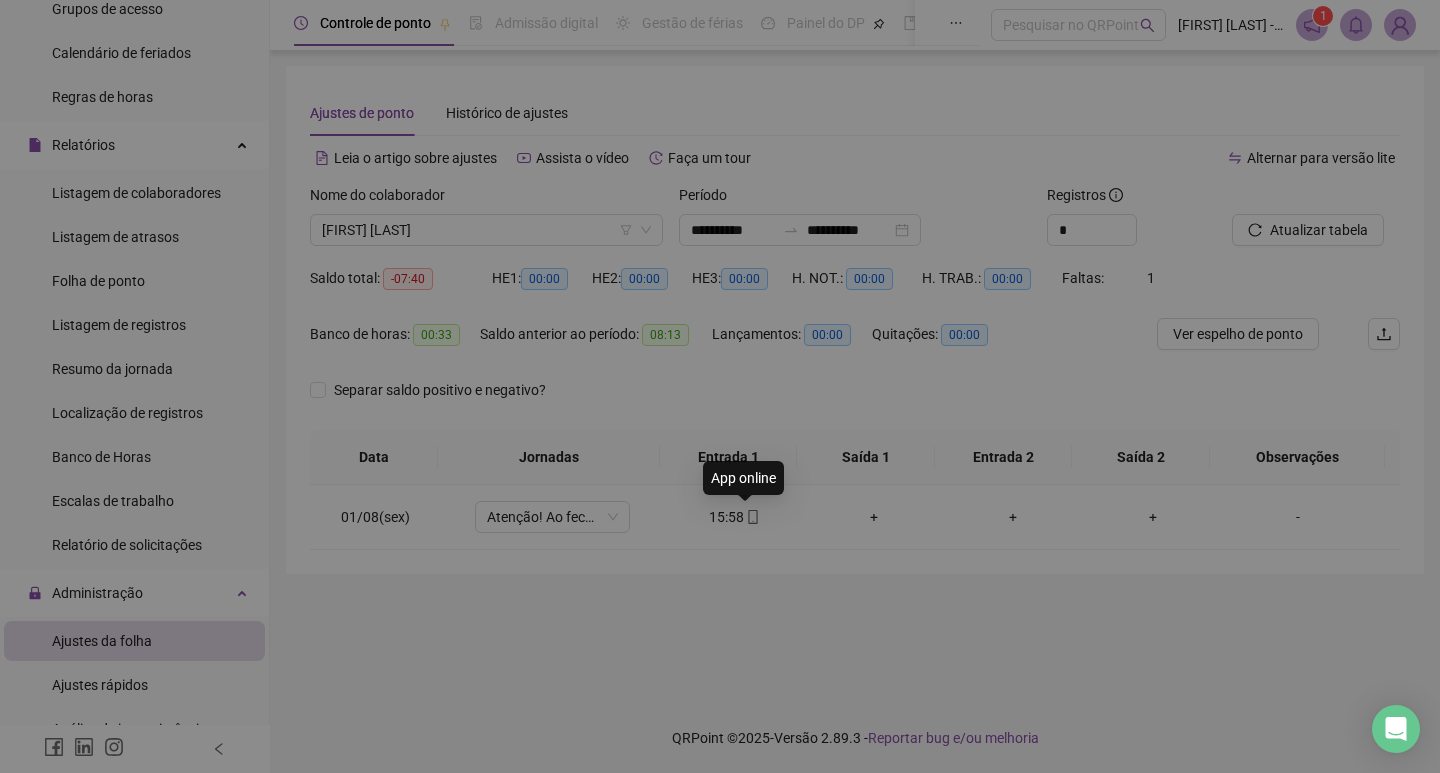 type on "**********" 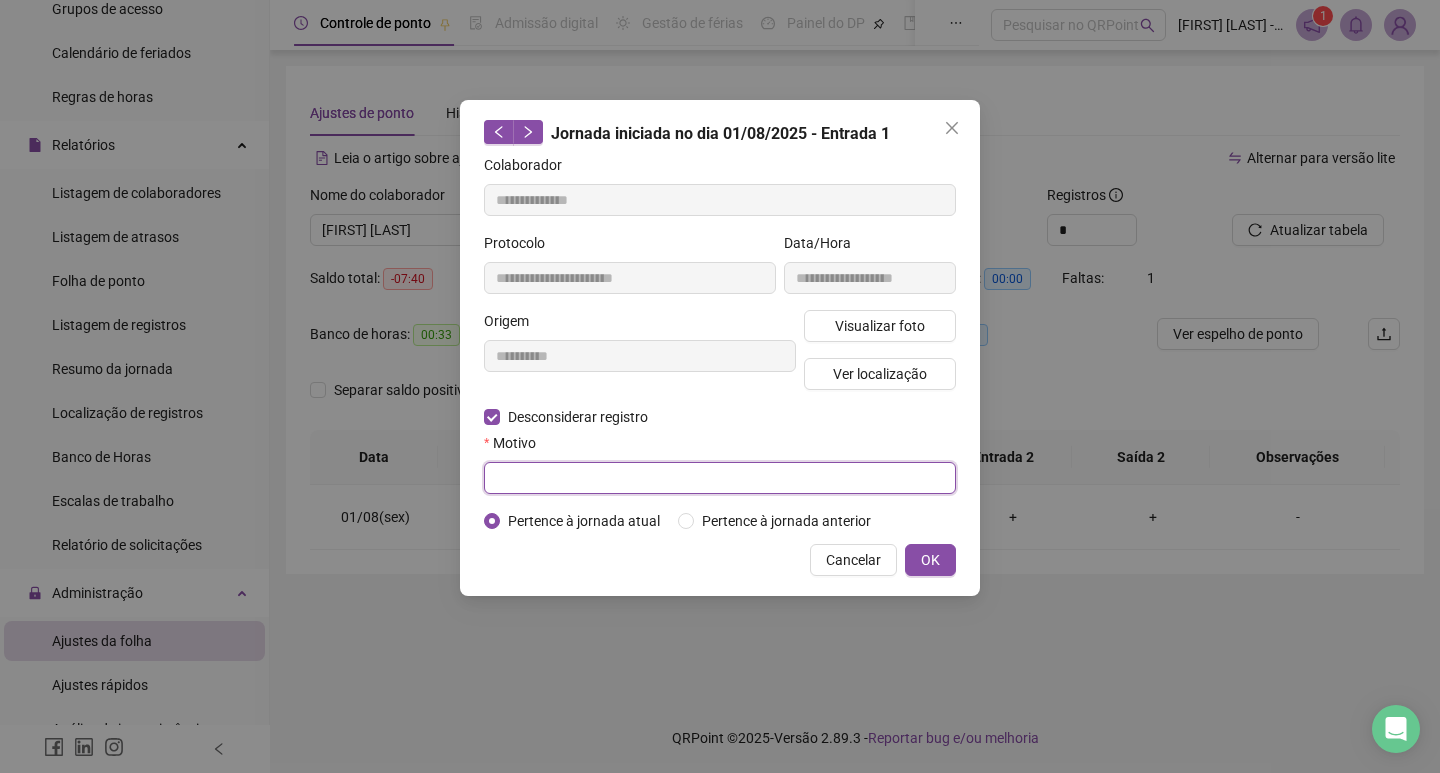 click at bounding box center (720, 478) 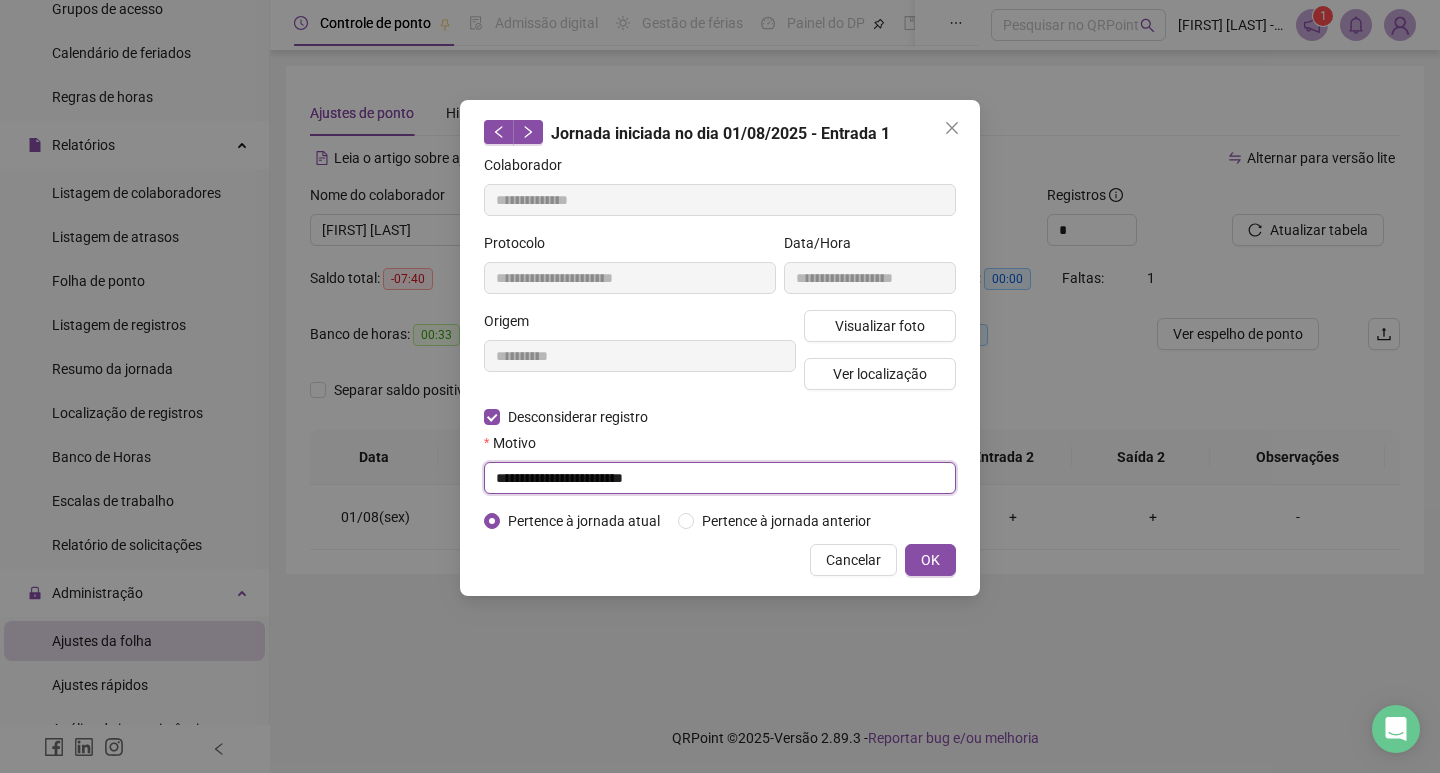 type on "**********" 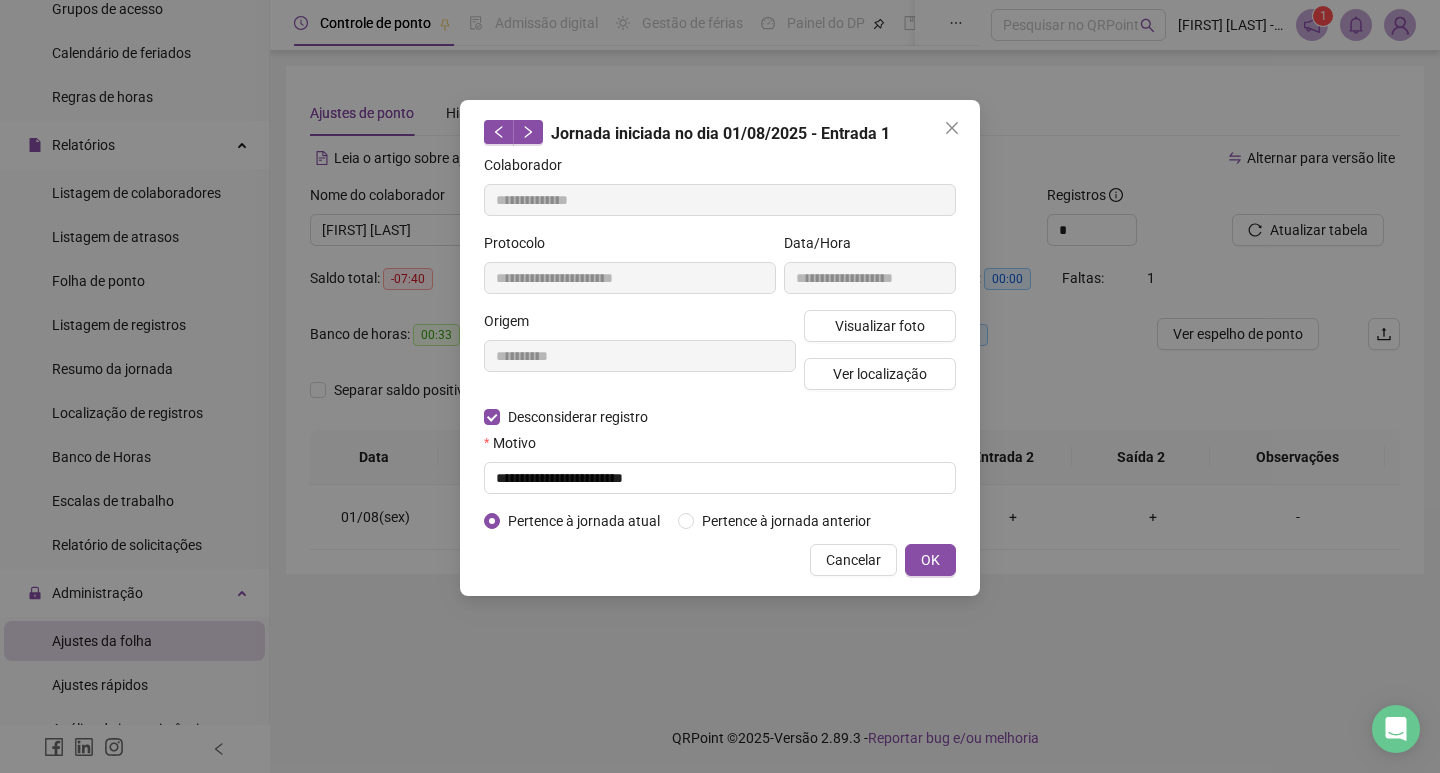 click on "**********" at bounding box center (720, 348) 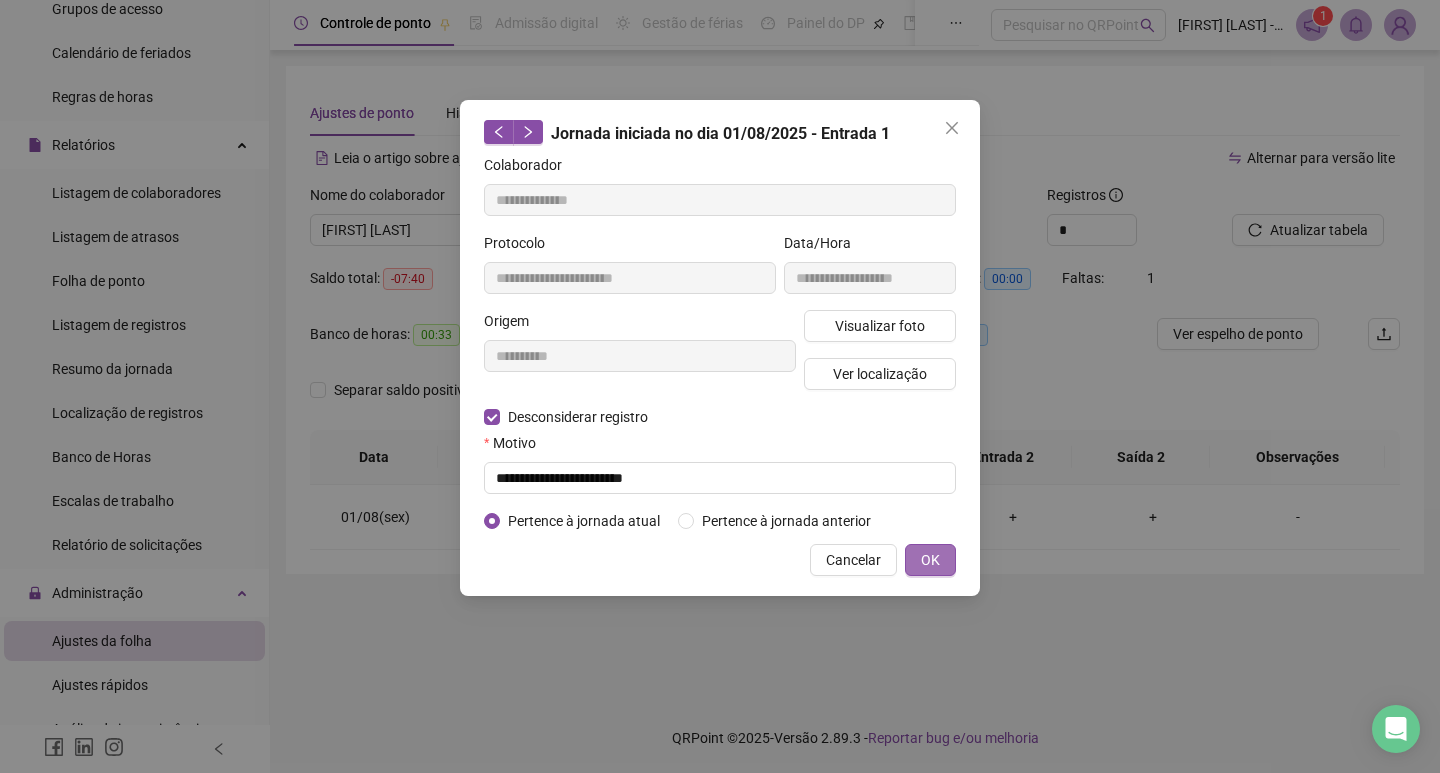 click on "OK" at bounding box center (930, 560) 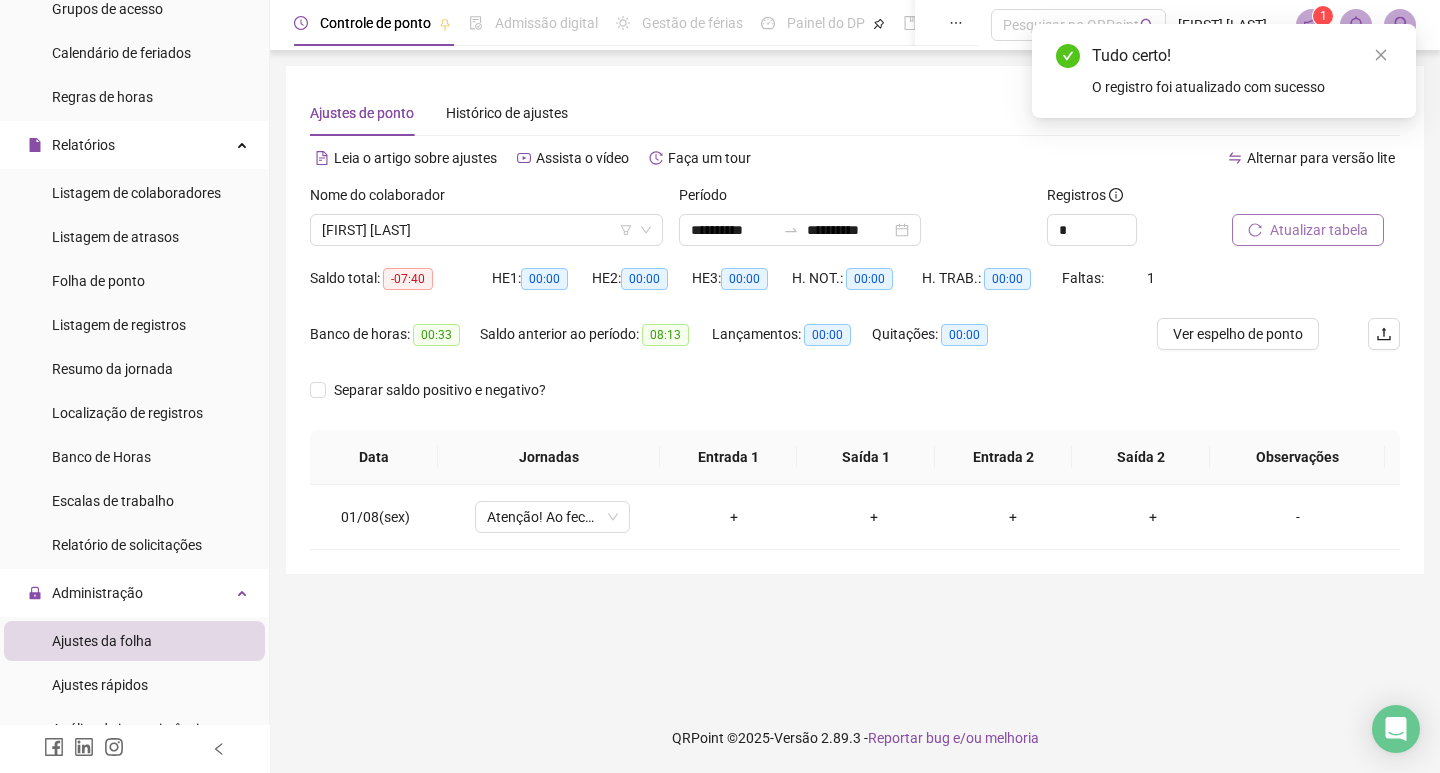 click on "Atualizar tabela" at bounding box center (1319, 230) 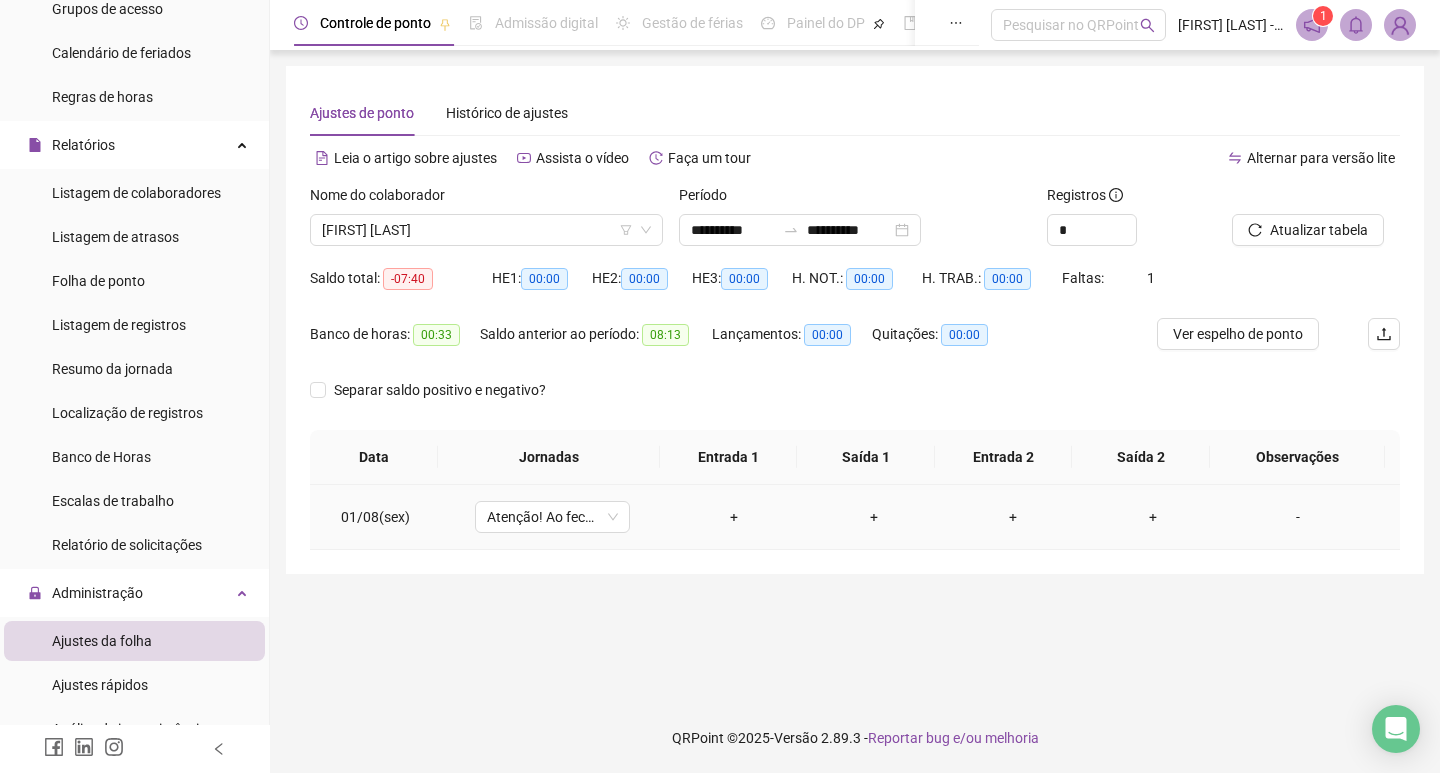 click on "+" at bounding box center (735, 517) 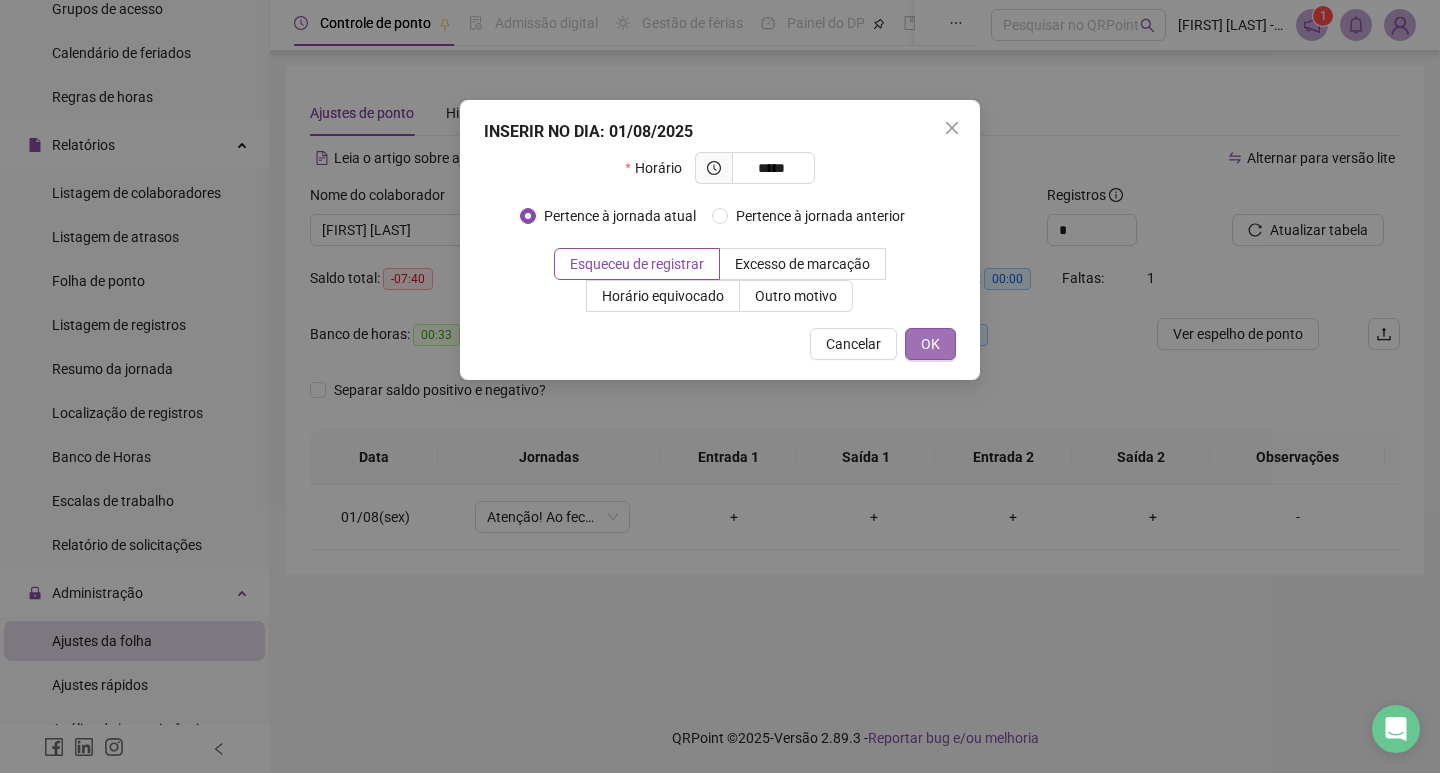 type on "*****" 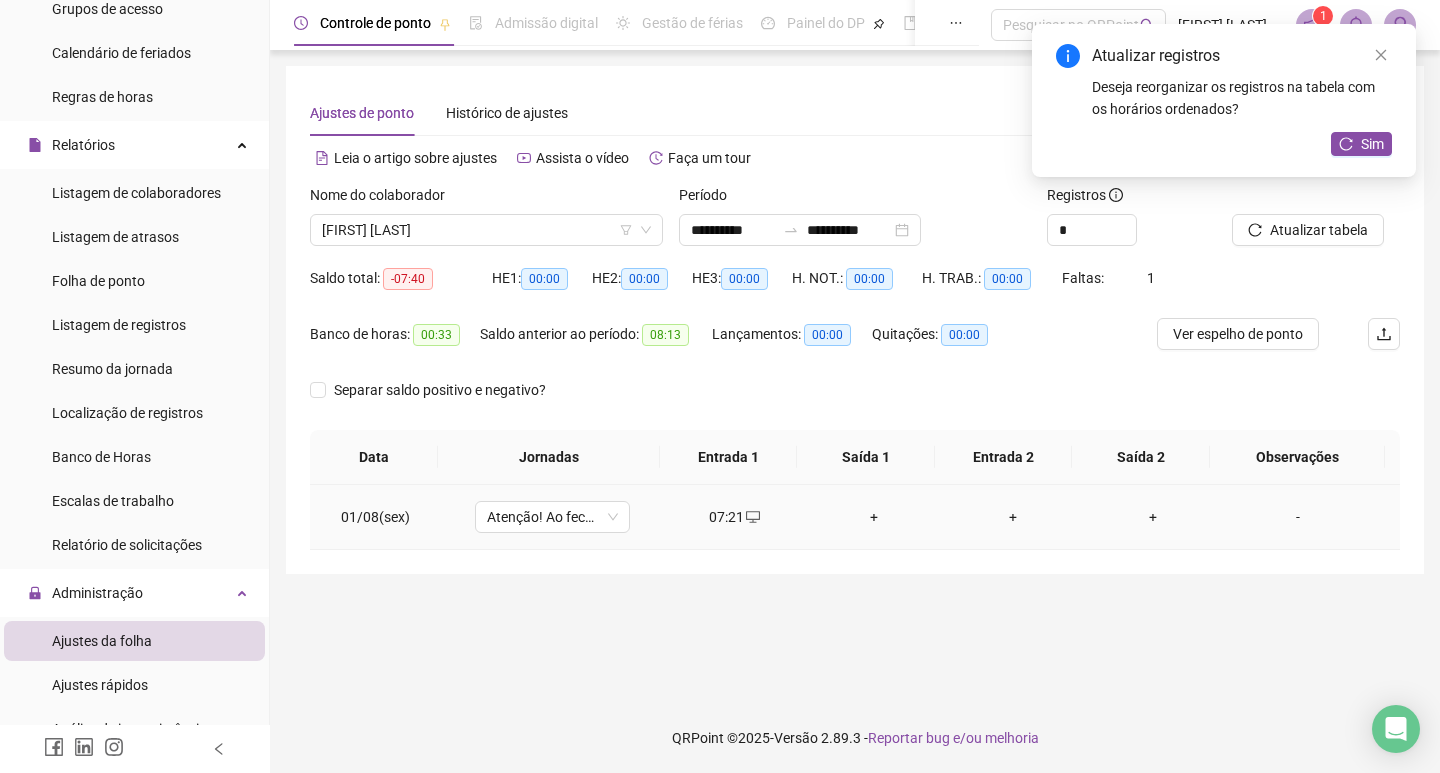 click on "+" at bounding box center (874, 517) 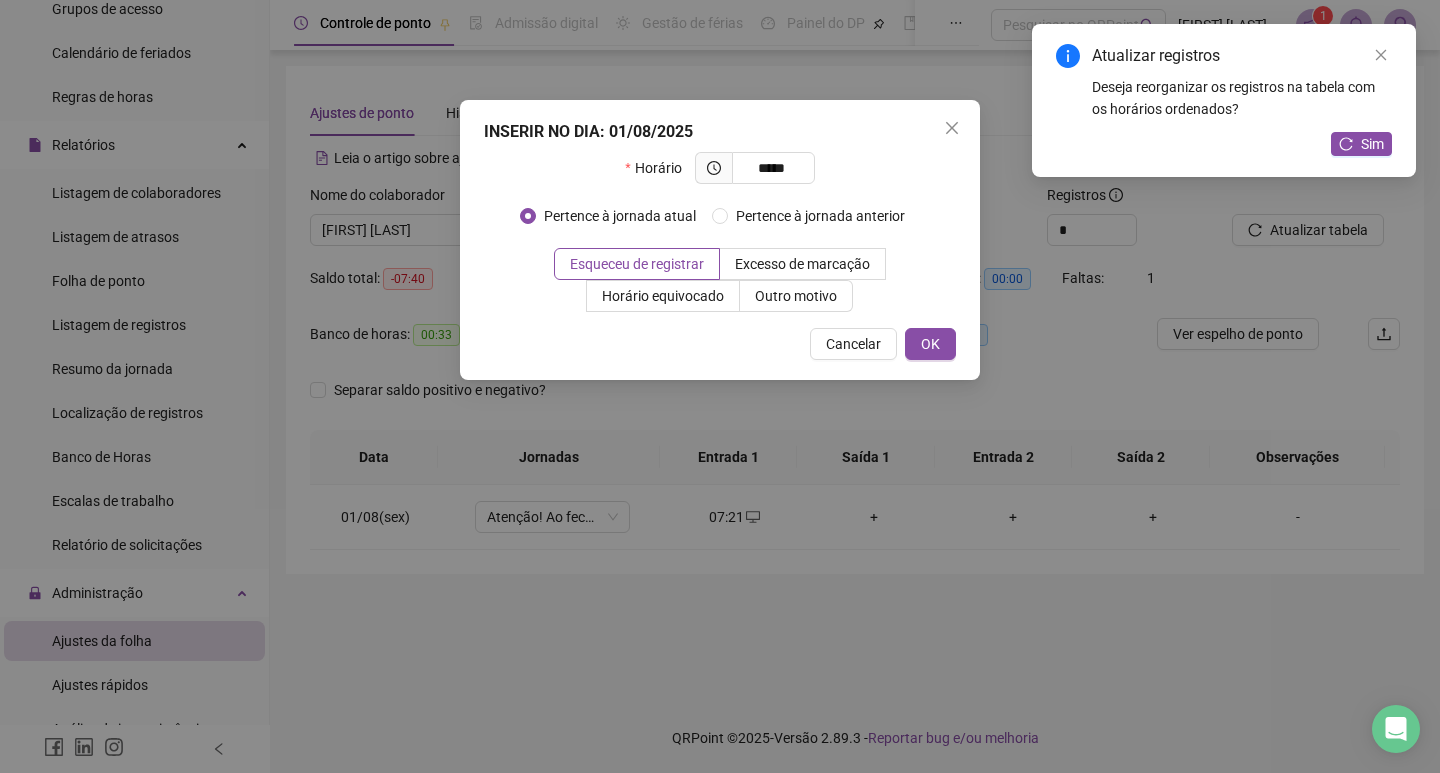 type on "*****" 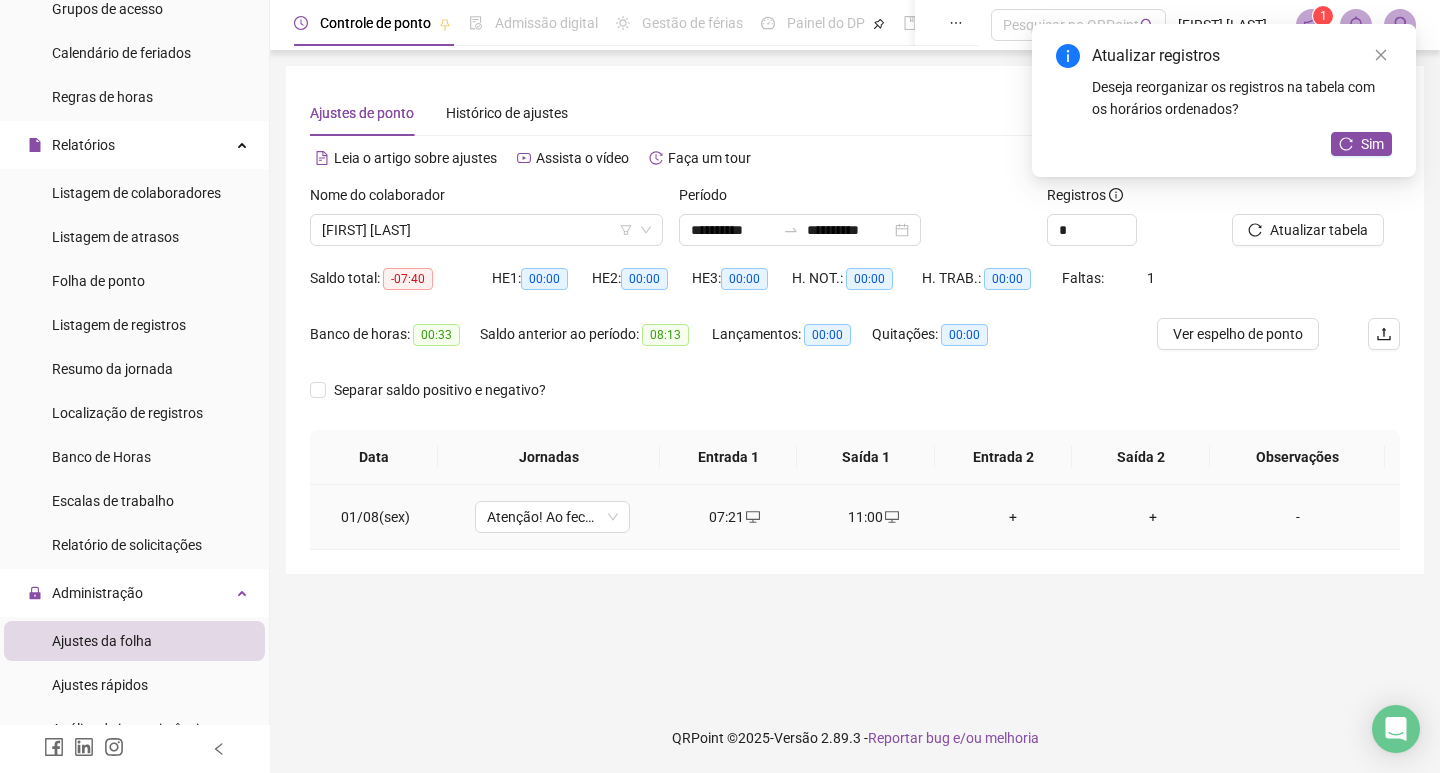 click on "+" at bounding box center (1014, 517) 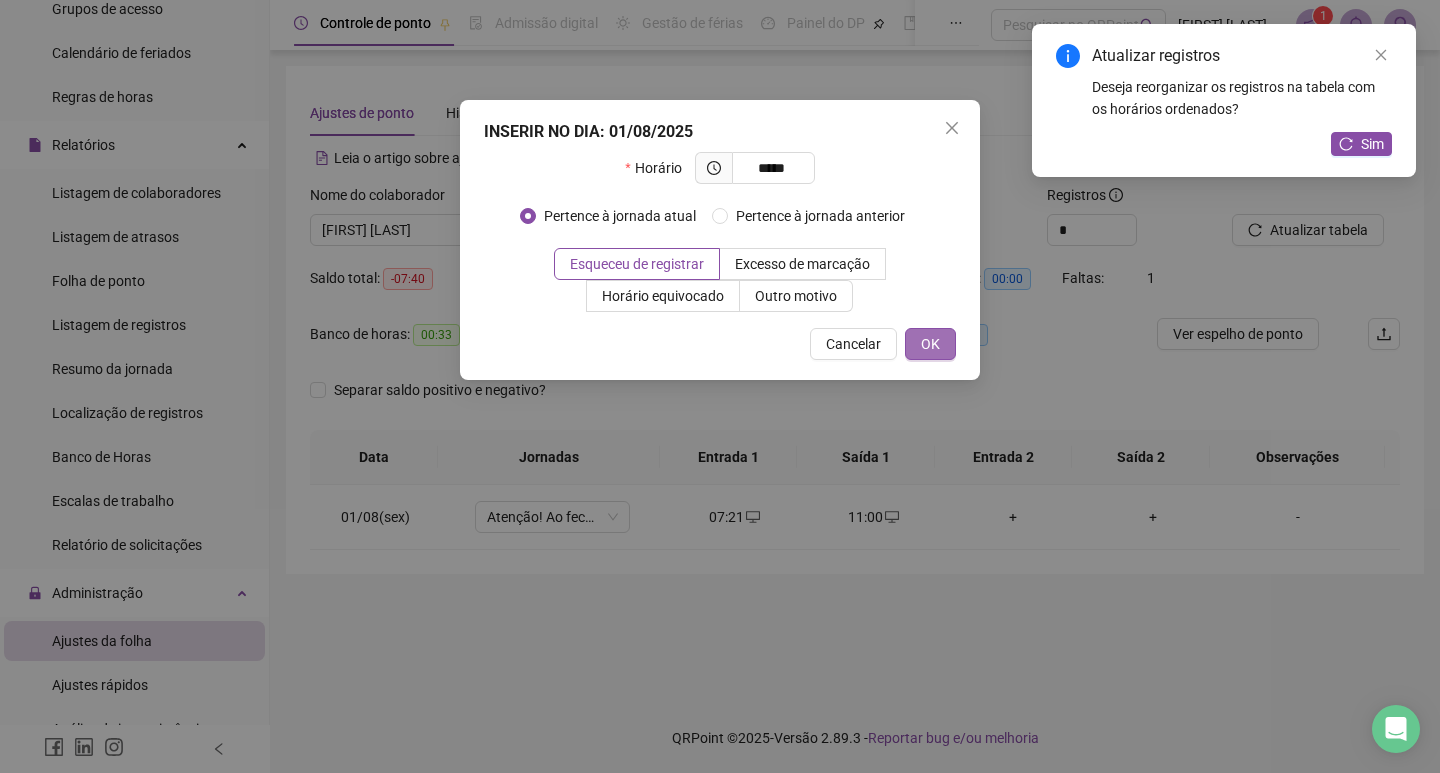 type on "*****" 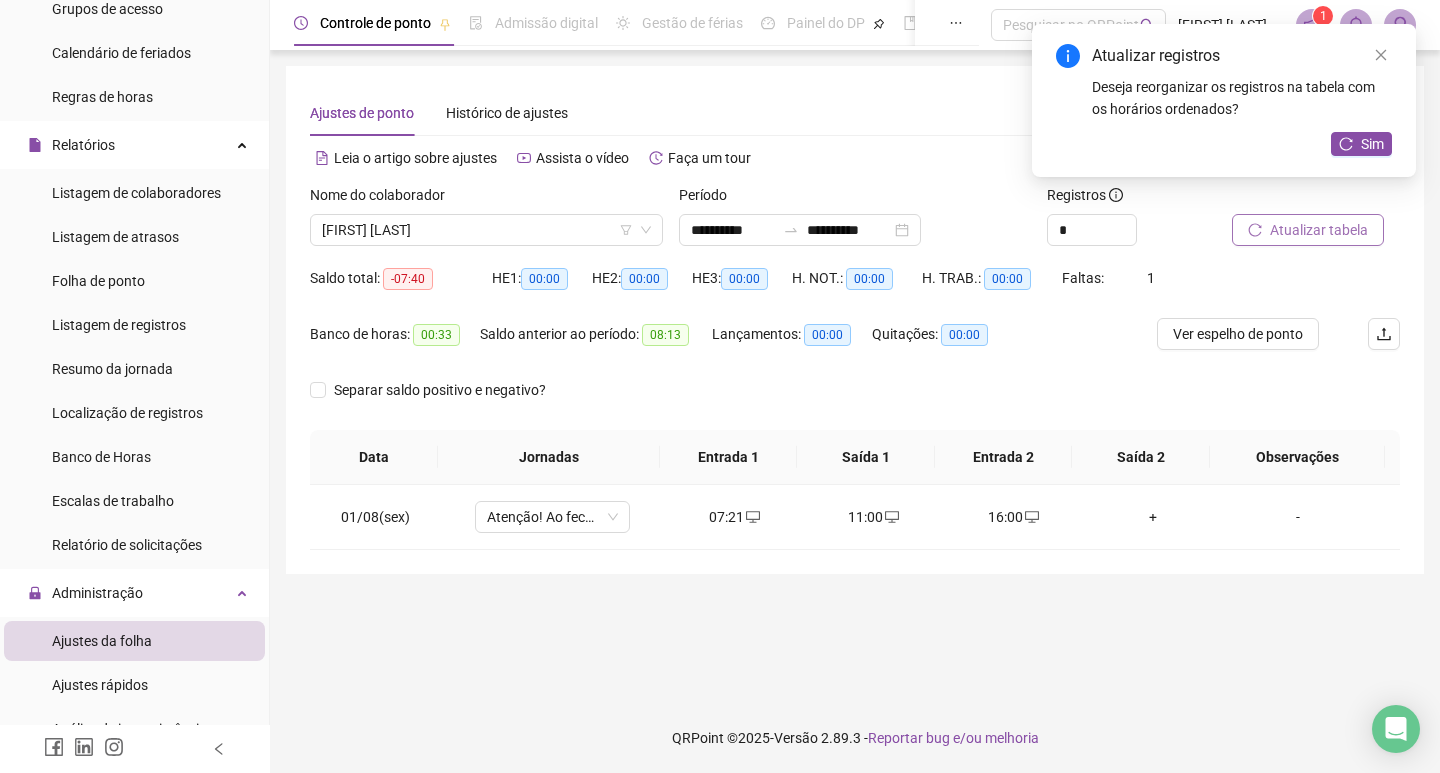 click on "Atualizar tabela" at bounding box center [1319, 230] 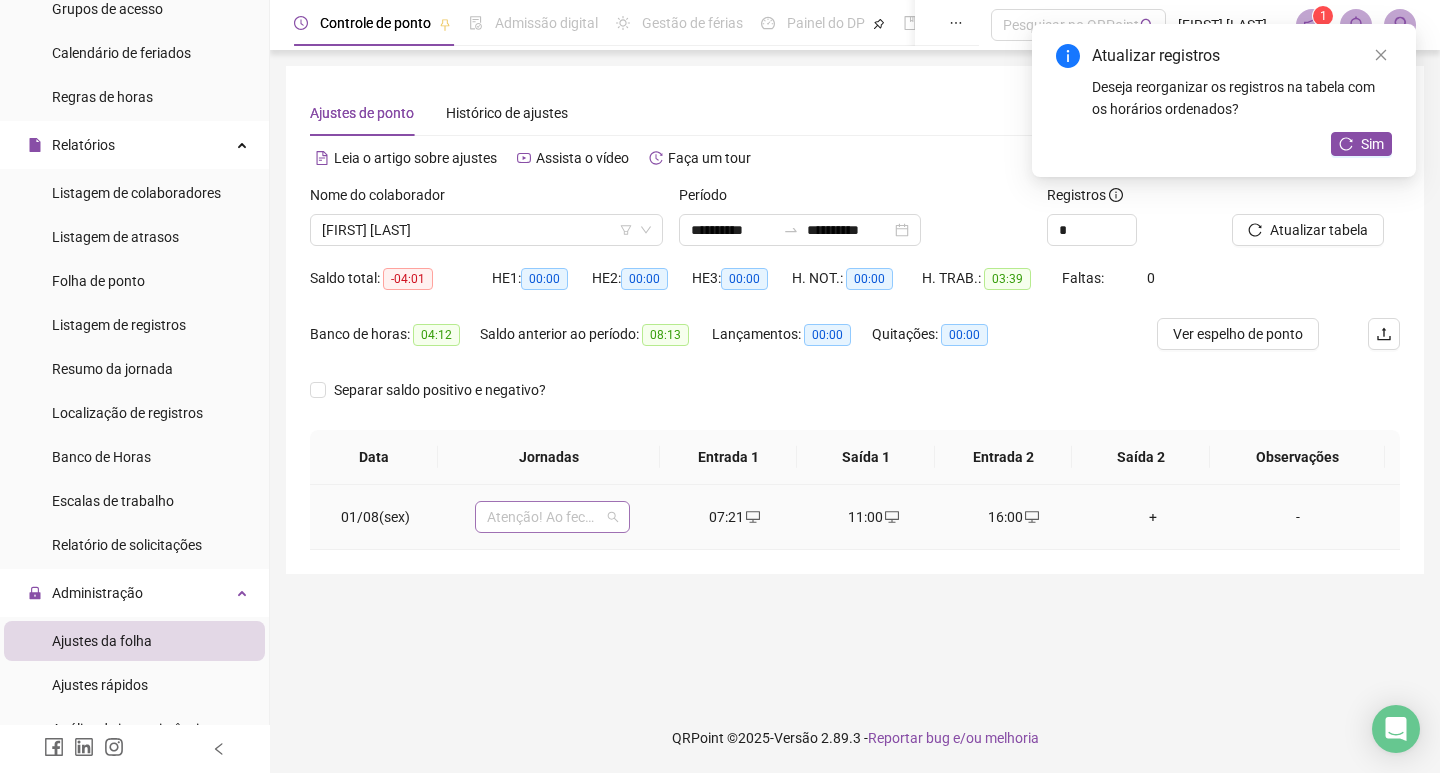 click on "Atenção! Ao fechar a Folha de ponto, todos os pontos e saldos do período trabalhado desse(s)
colaborador(es) serão bloqueados para alteração até a data  [DATE] .  Para qualquer alteração futura, será necessário cancelar previamente o fechamento na aba
"Histórico de fechamentos". Para visualizar o Espelho de ponto antes de realizar o fechamento, acesse a tela "Ajustes da
folha" e busque pelos registros do(s) colaborador(es). Certeza que deseja fechar a folha do(s) colaborador(es): Nomes [FIRST] [LAST] Cancelar Sim, confirmar fechamento" at bounding box center [552, 517] 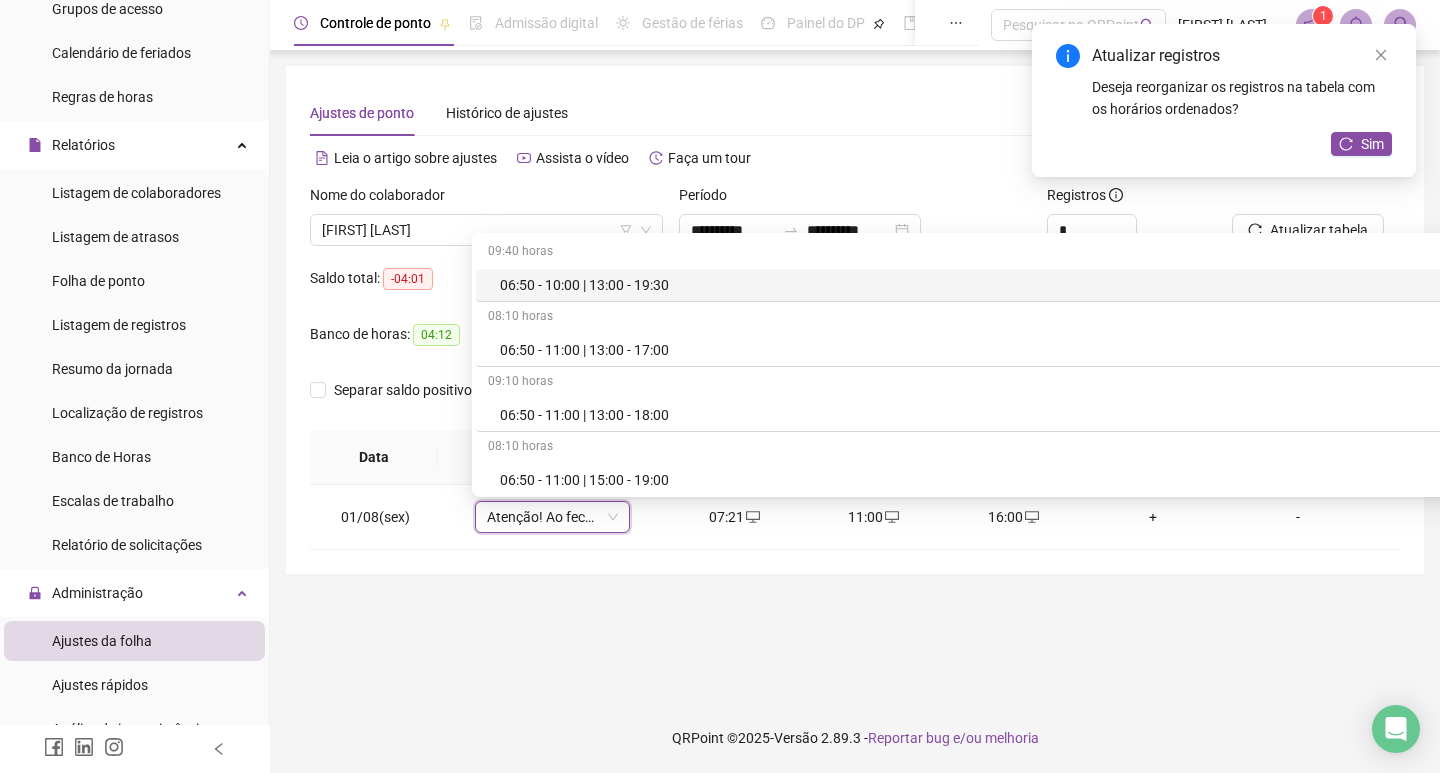 click on "**********" at bounding box center (855, 376) 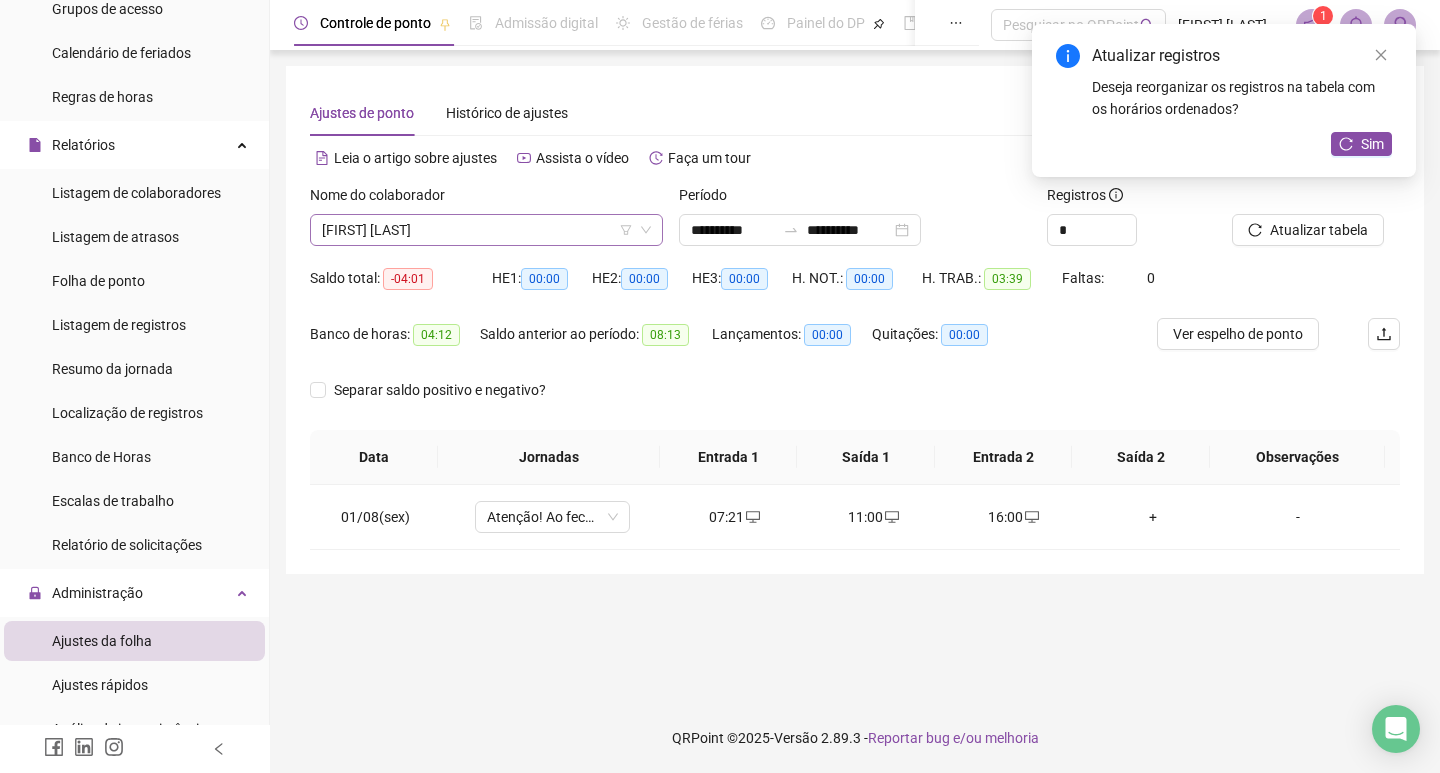 click on "[FIRST] [LAST]" at bounding box center (486, 230) 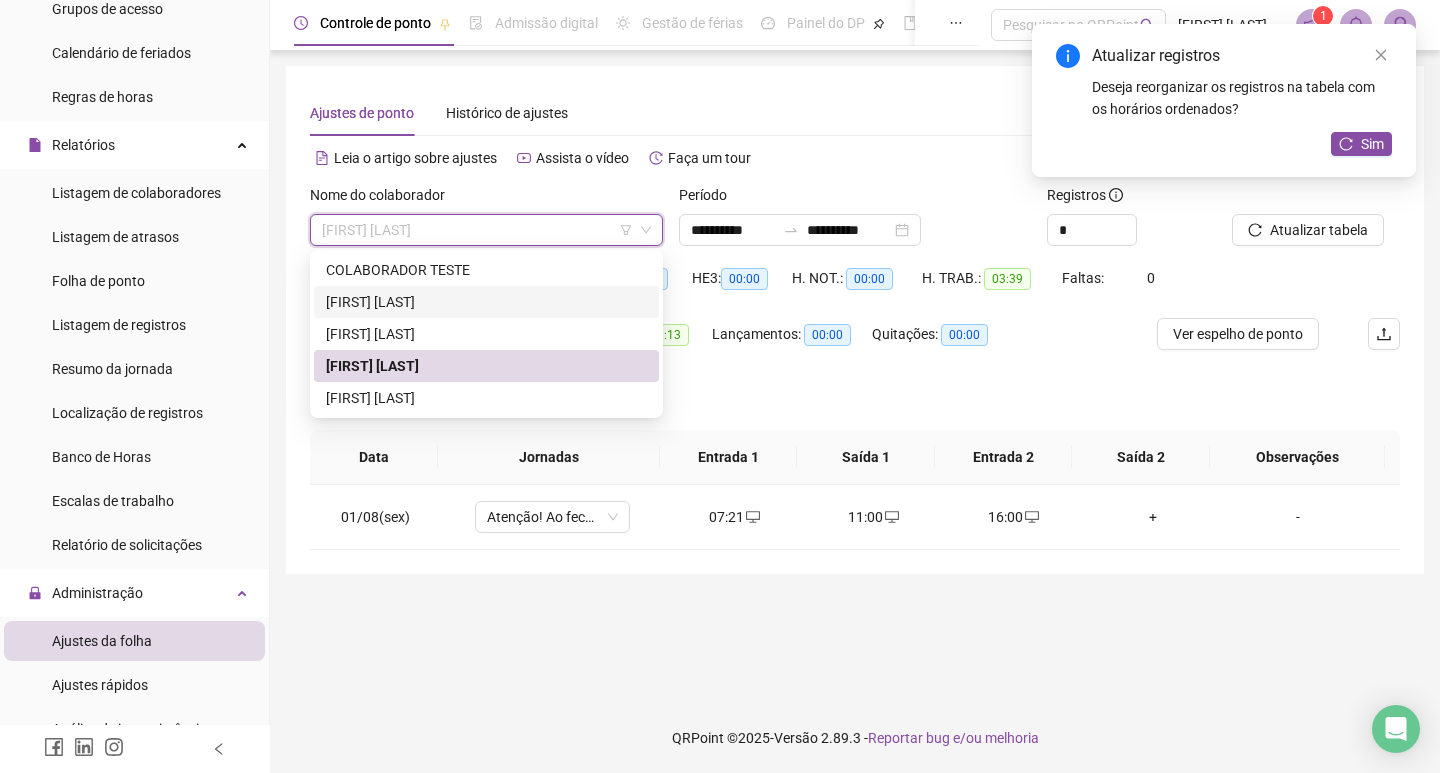 click on "[FIRST] [LAST]" at bounding box center [486, 302] 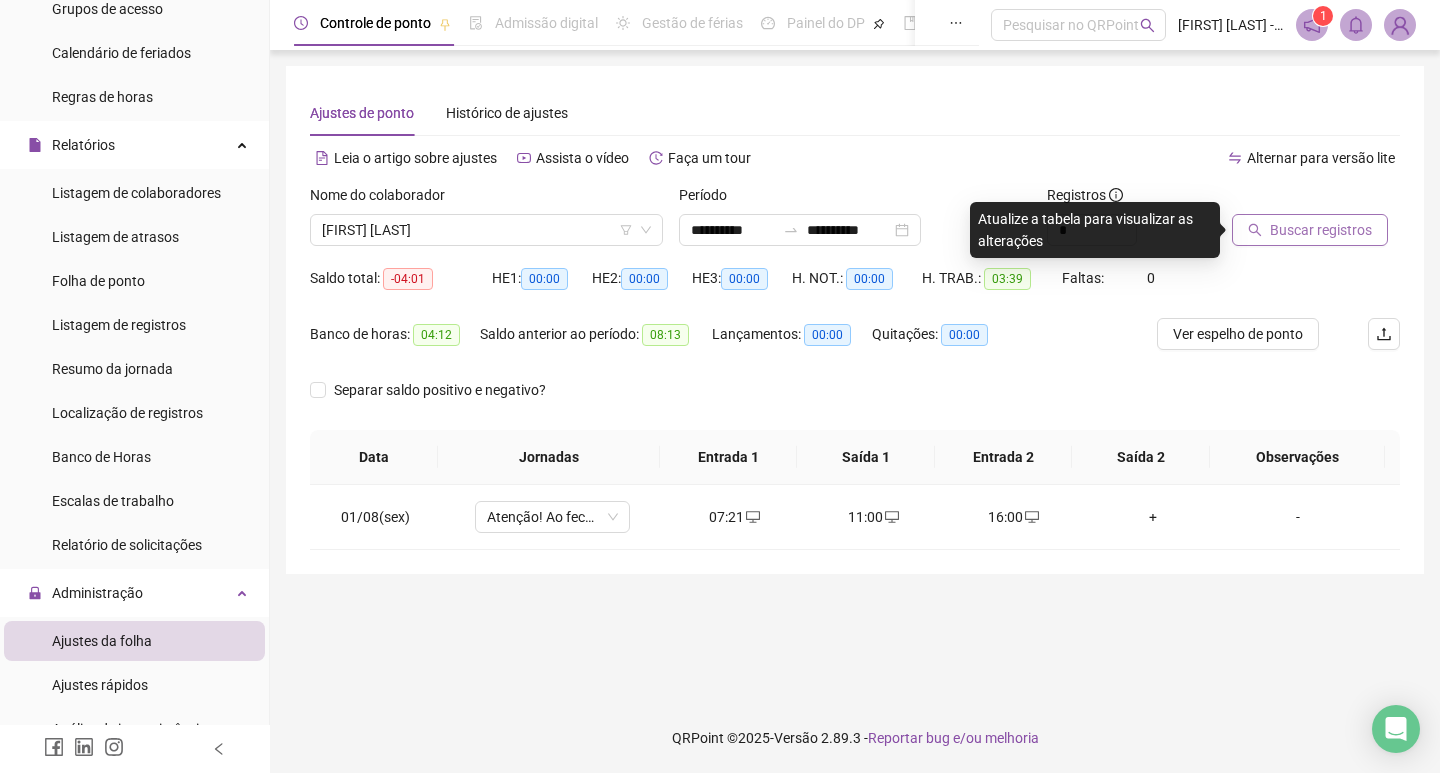 click on "Buscar registros" at bounding box center (1321, 230) 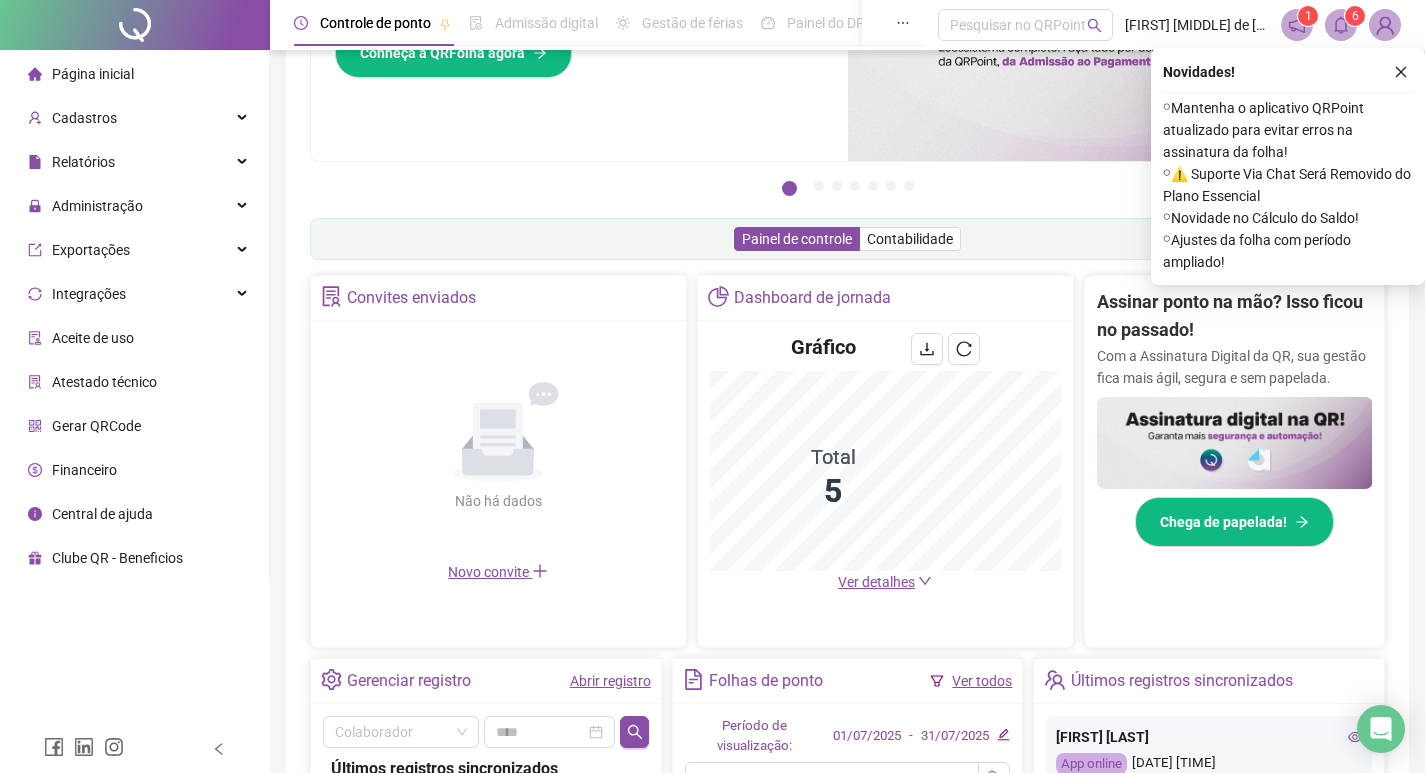 scroll, scrollTop: 162, scrollLeft: 0, axis: vertical 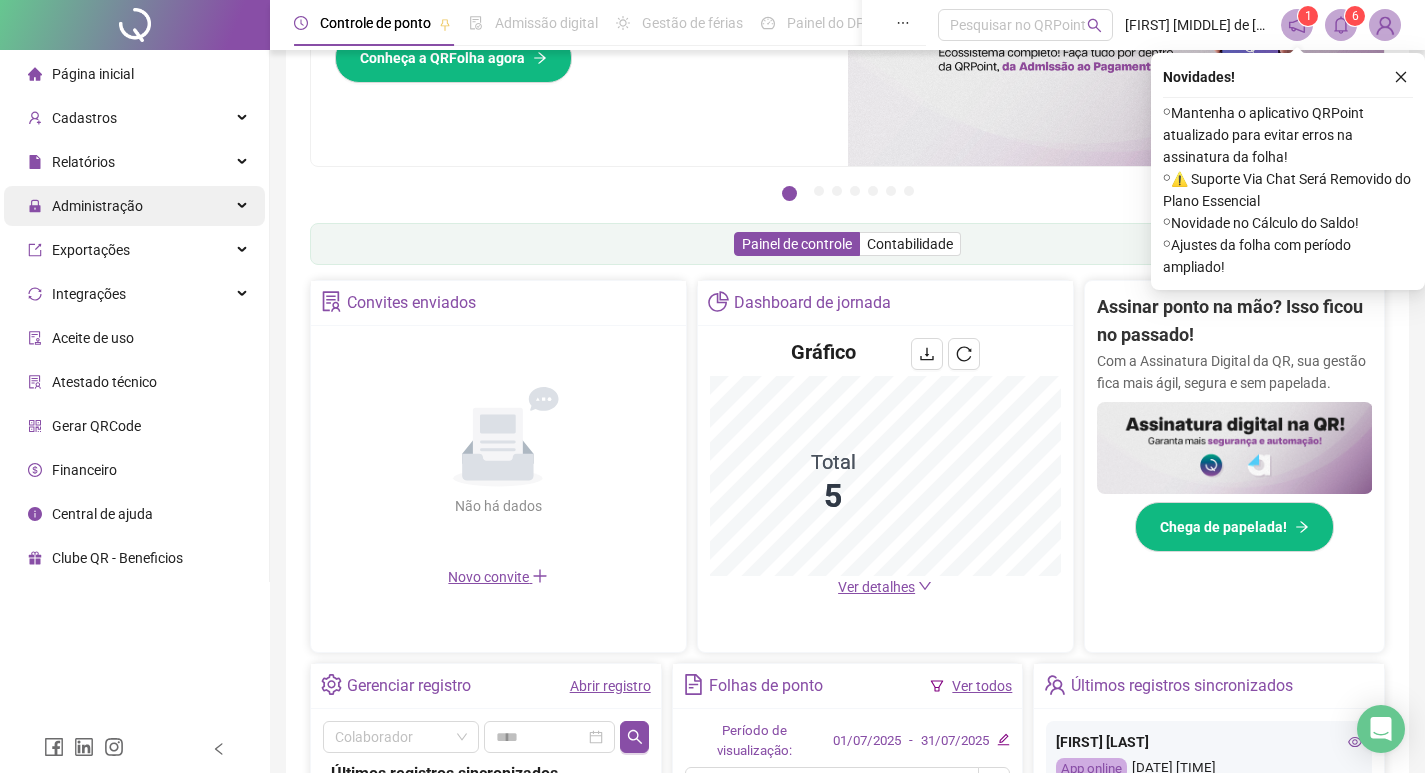 click on "Administração" at bounding box center (134, 206) 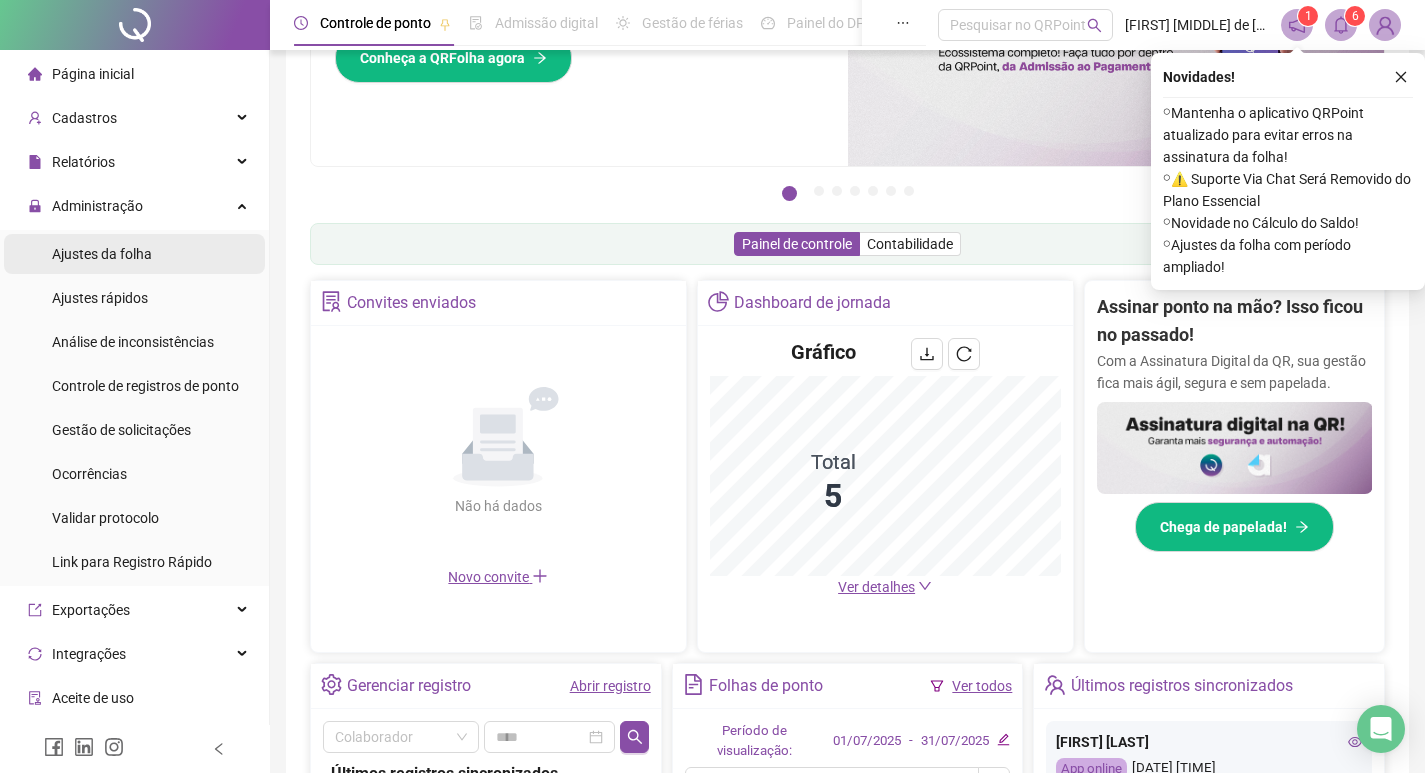 click on "Ajustes da folha" at bounding box center [102, 254] 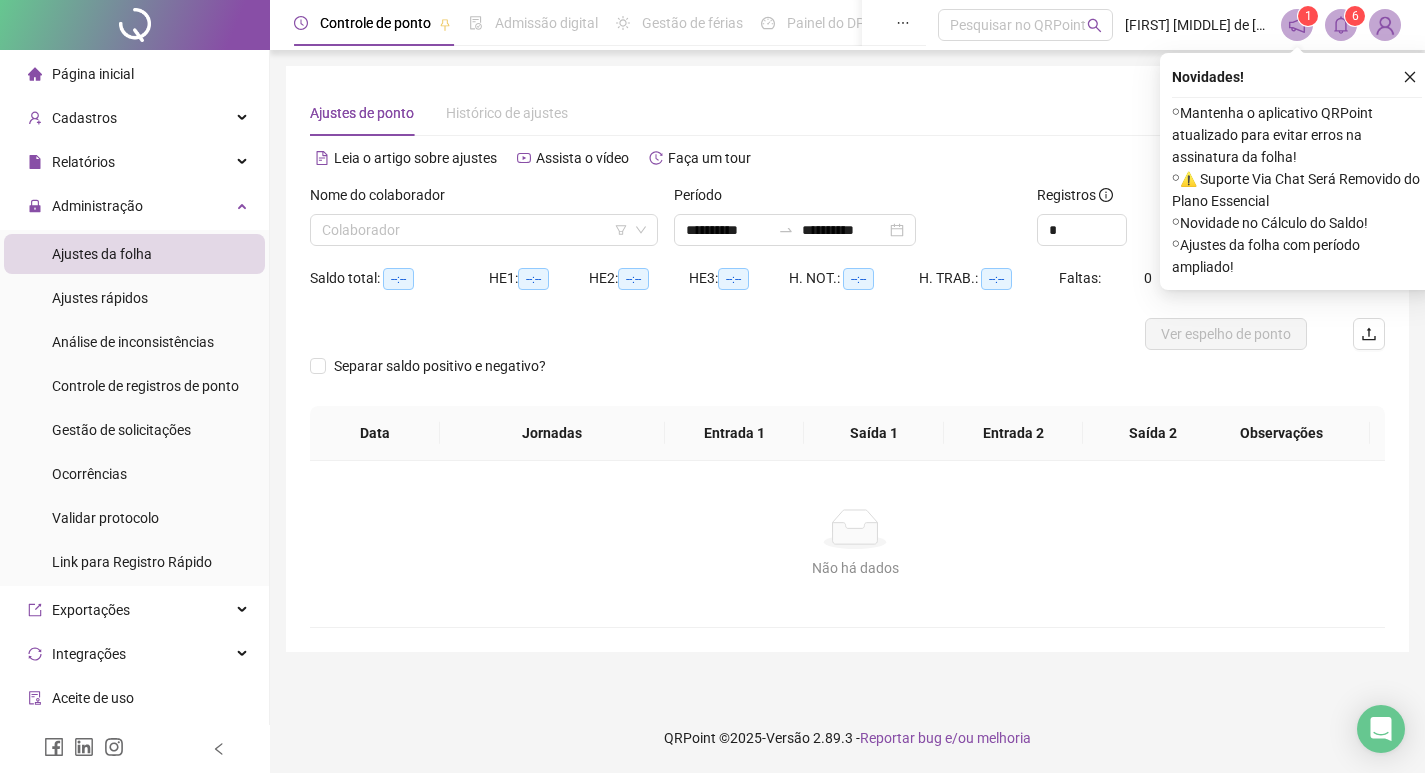 scroll, scrollTop: 0, scrollLeft: 0, axis: both 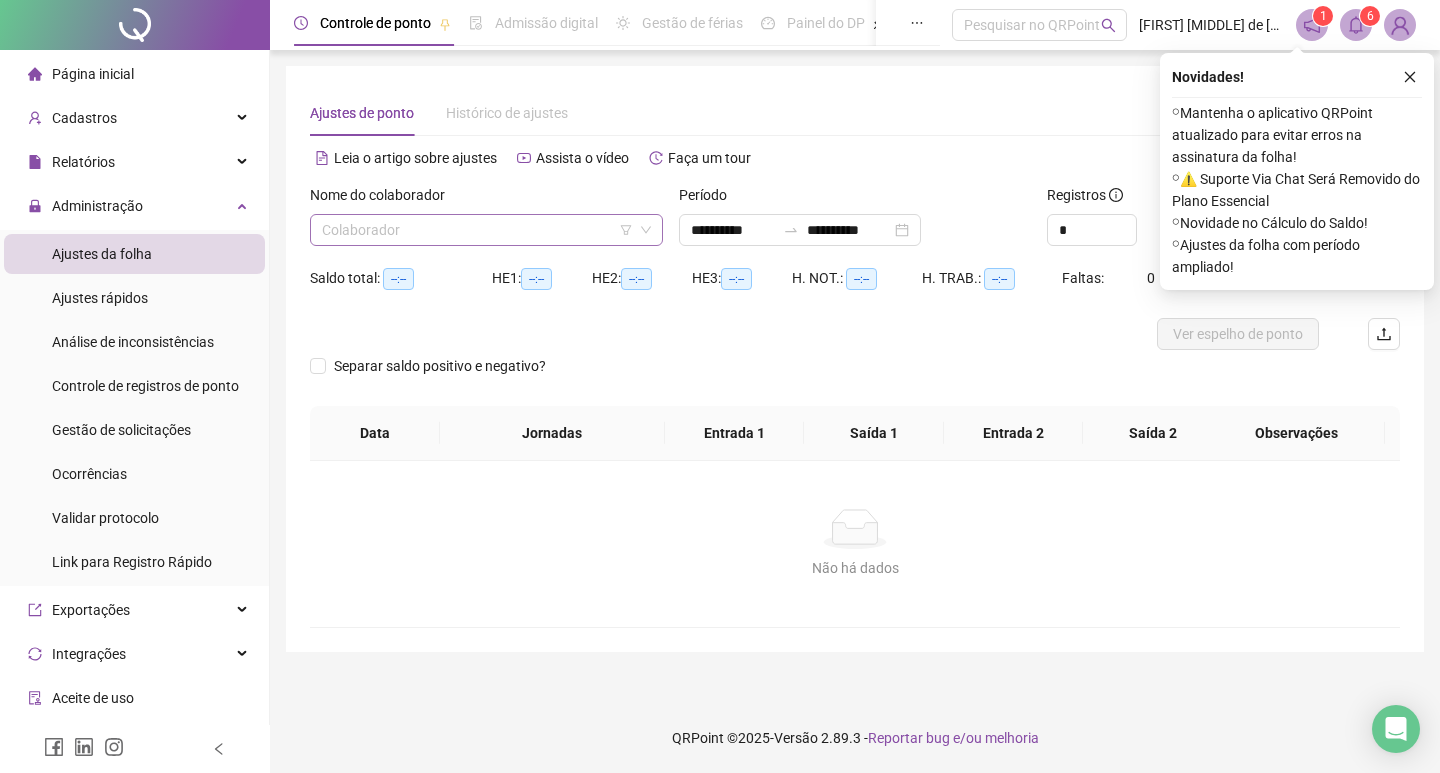 click at bounding box center (477, 230) 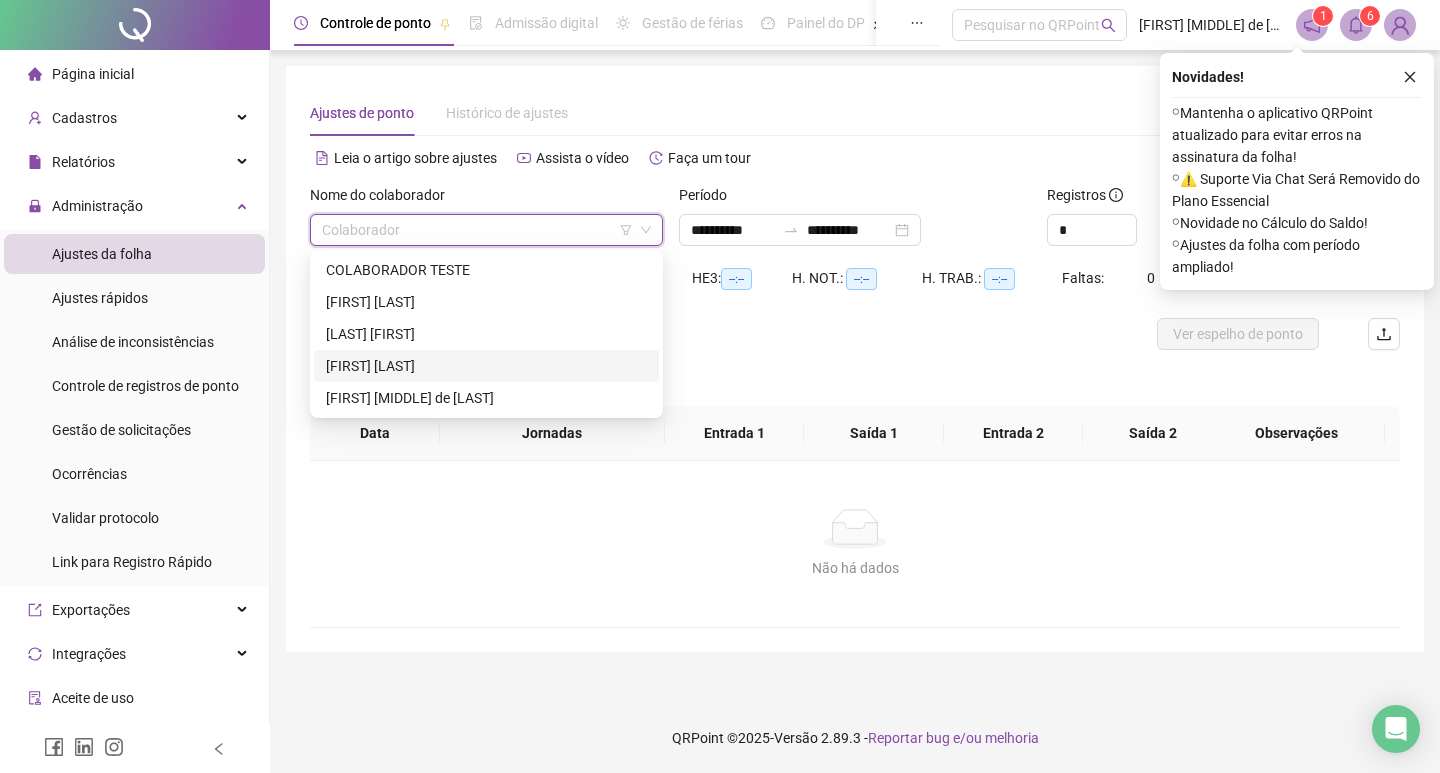click on "[FIRST] [LAST]" at bounding box center [486, 366] 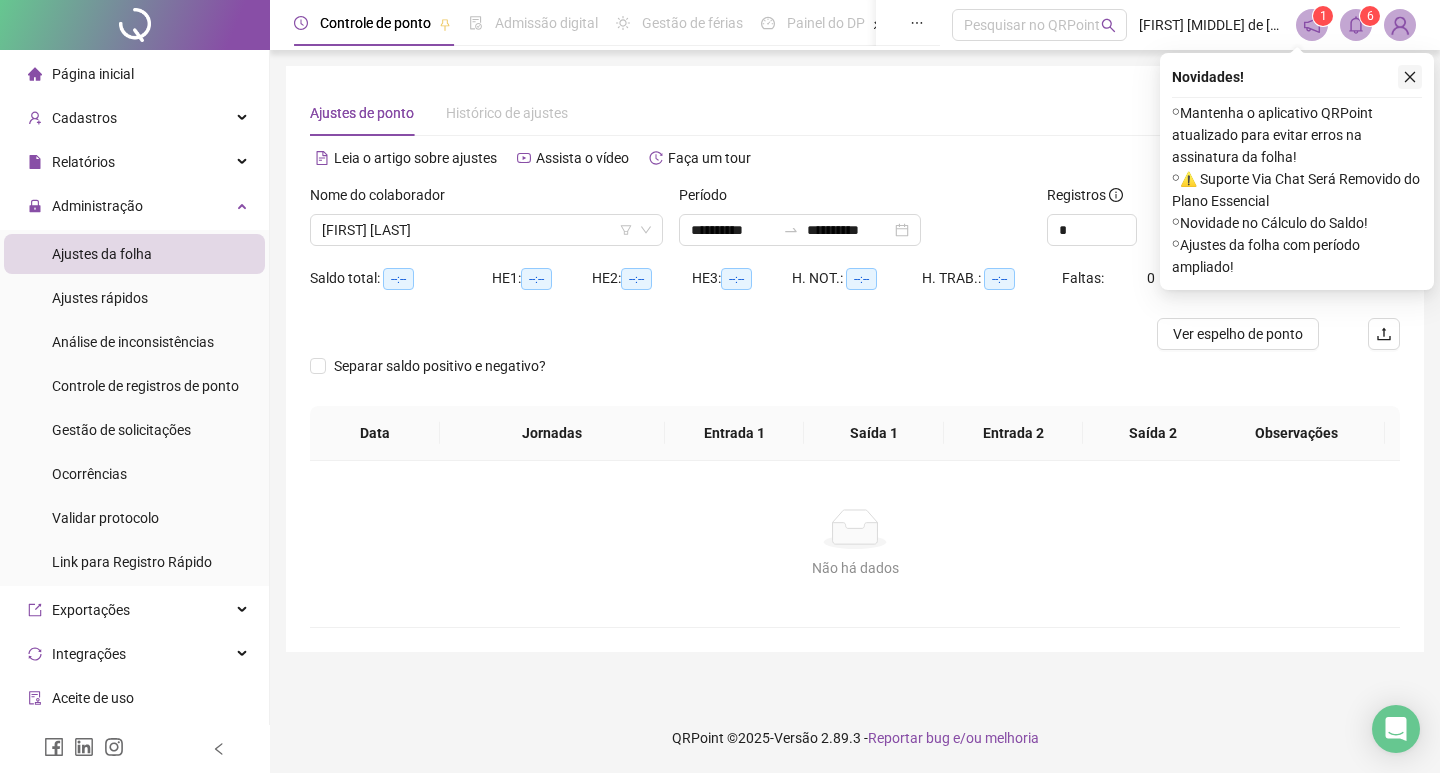 click 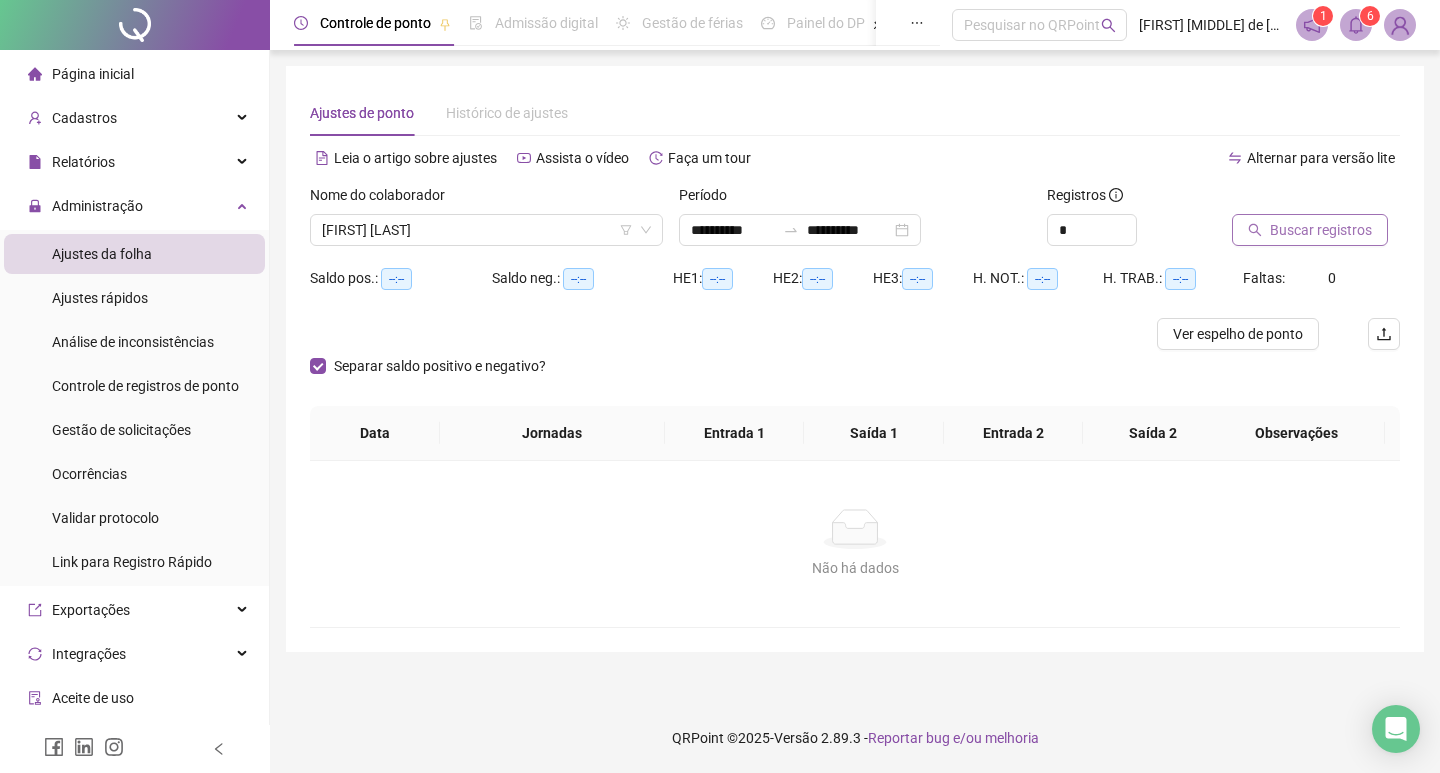 click on "Buscar registros" at bounding box center [1321, 230] 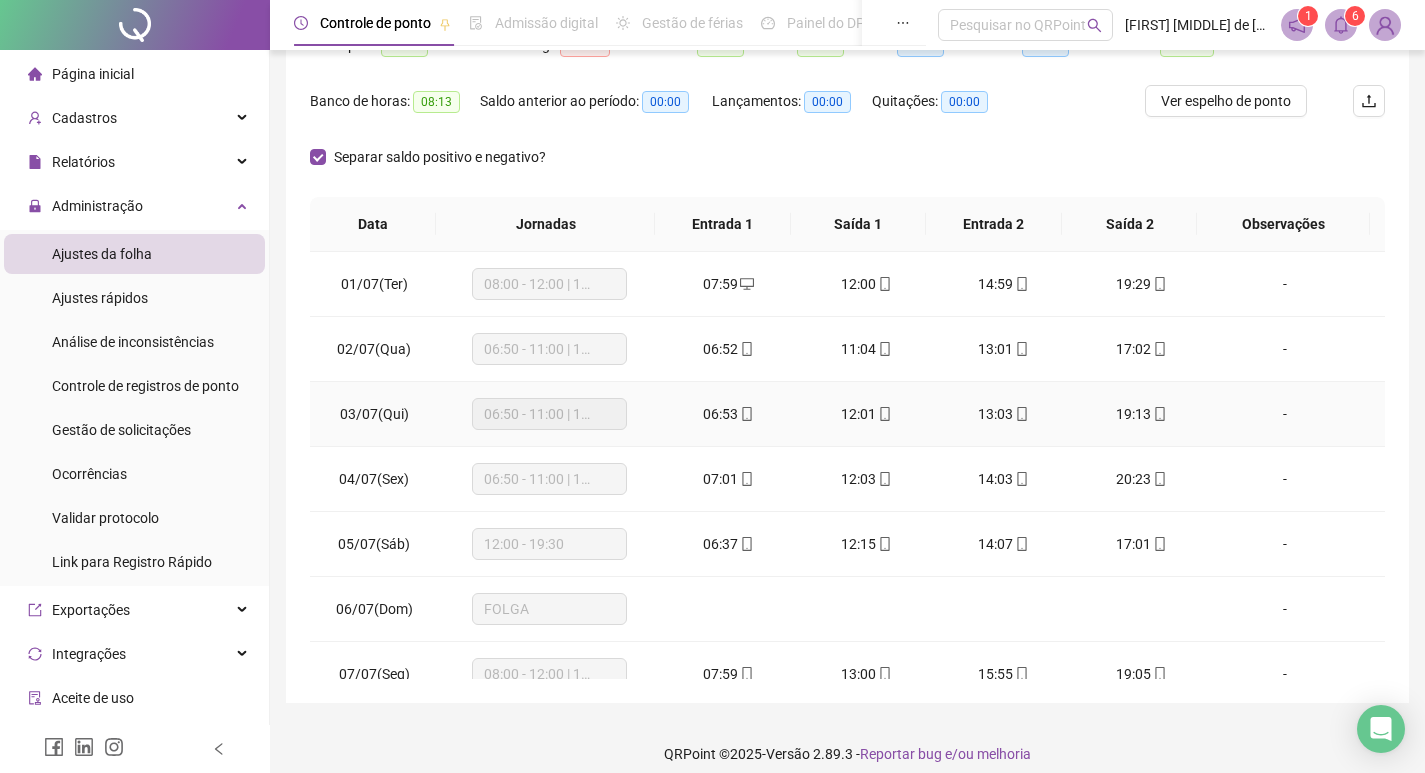 scroll, scrollTop: 249, scrollLeft: 0, axis: vertical 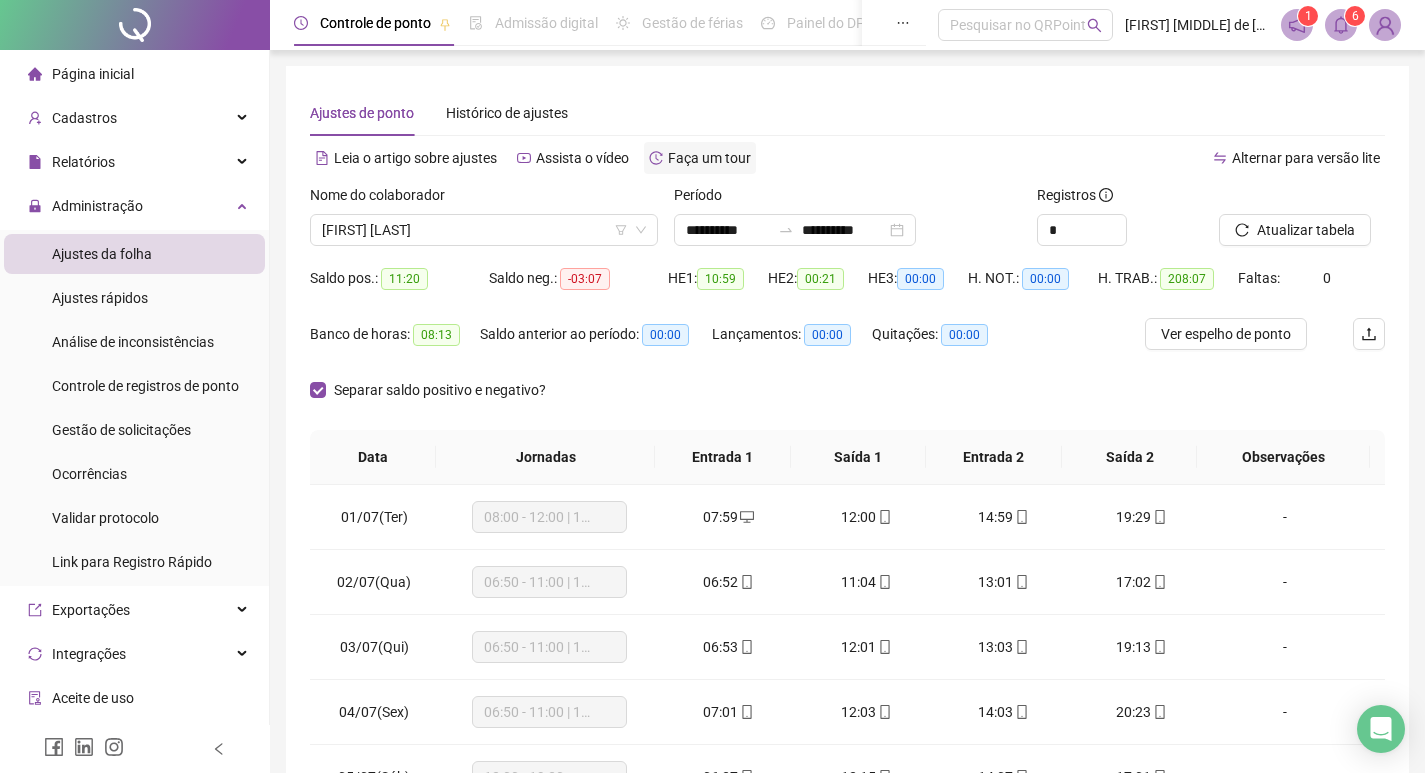 click on "Faça um tour" at bounding box center [709, 158] 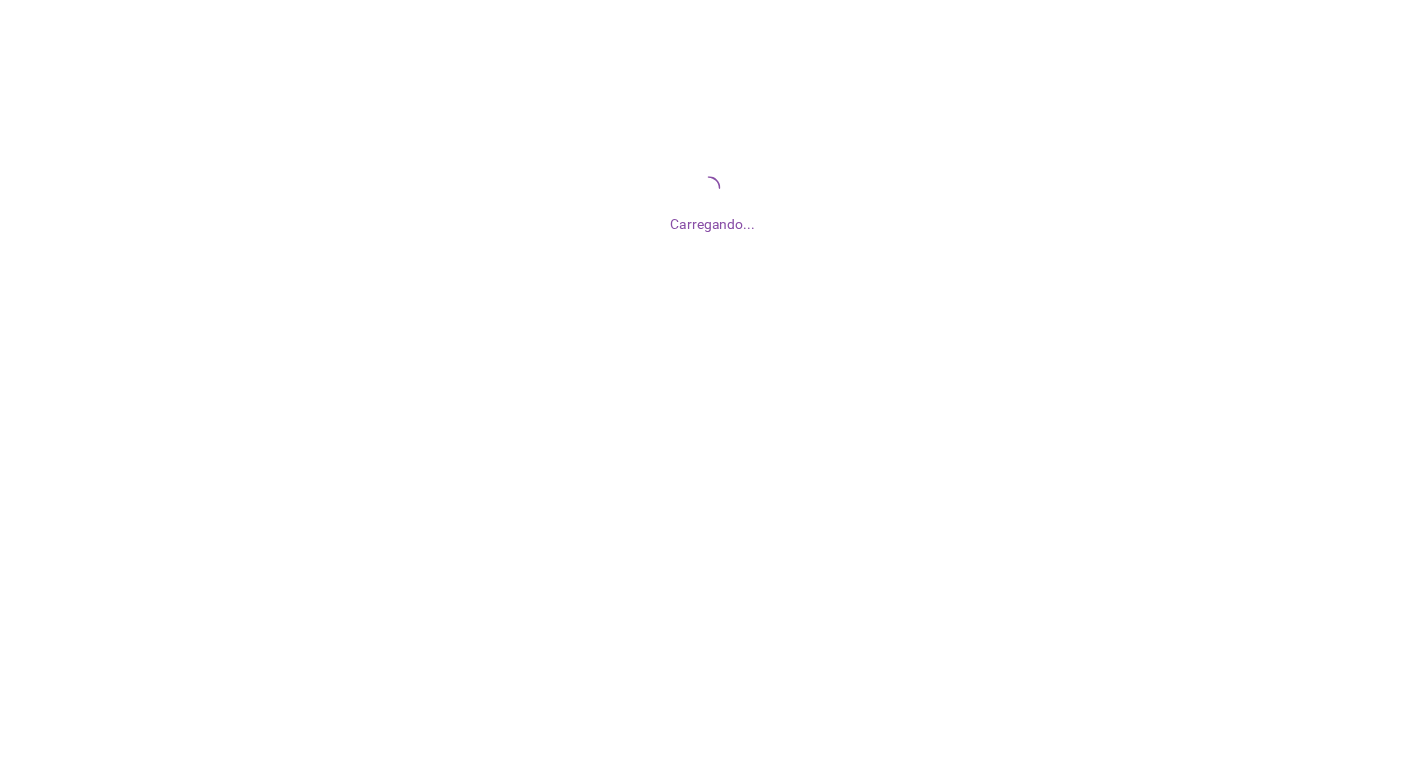 scroll, scrollTop: 0, scrollLeft: 0, axis: both 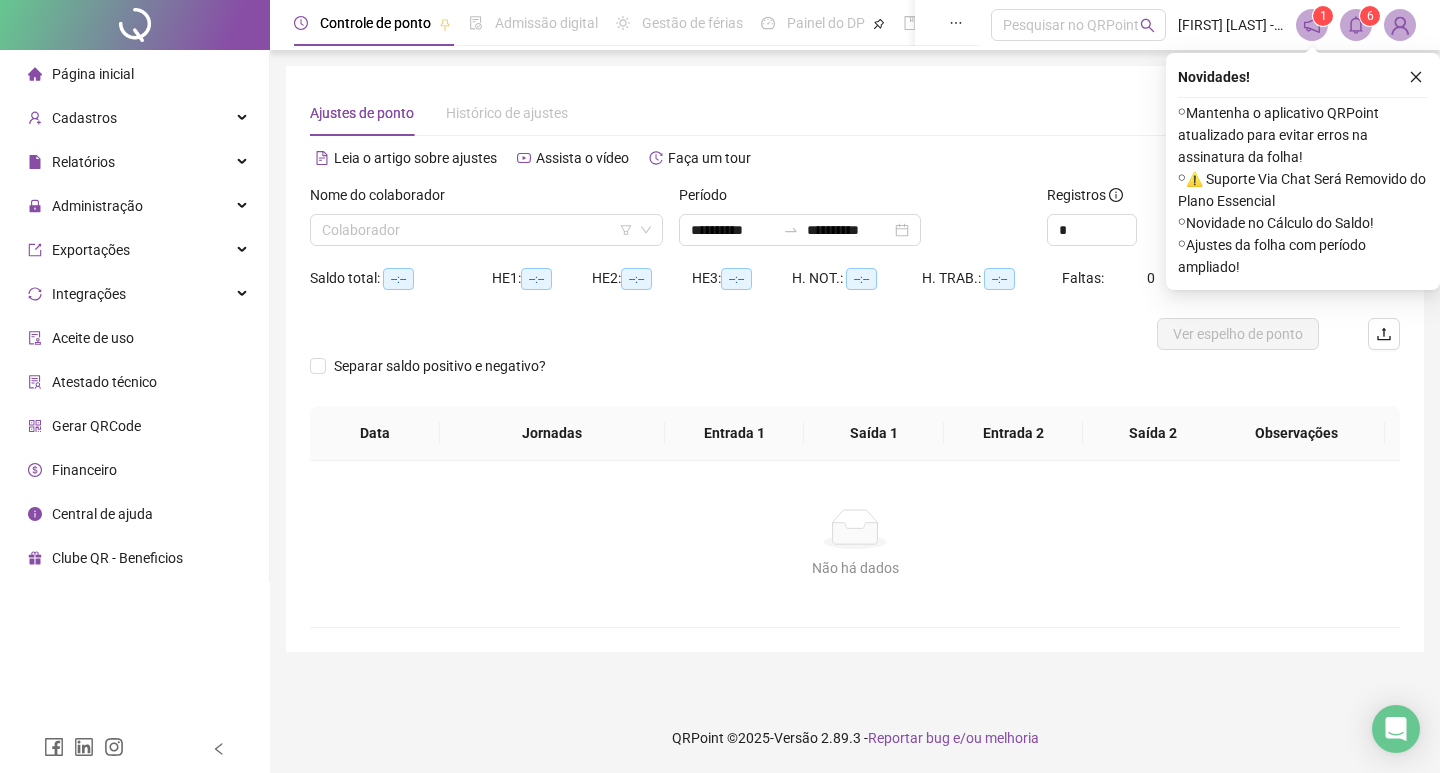 click on "Central de ajuda" at bounding box center [102, 514] 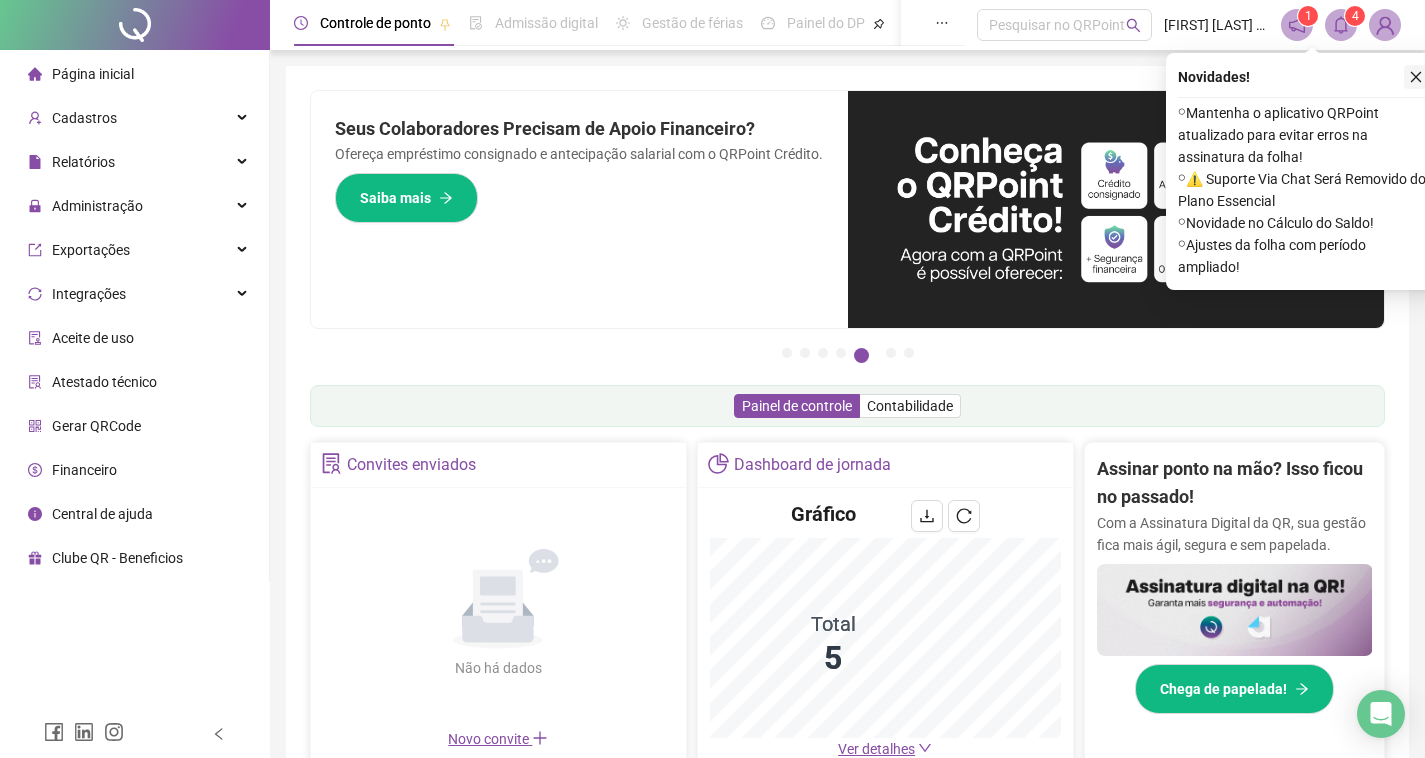 click 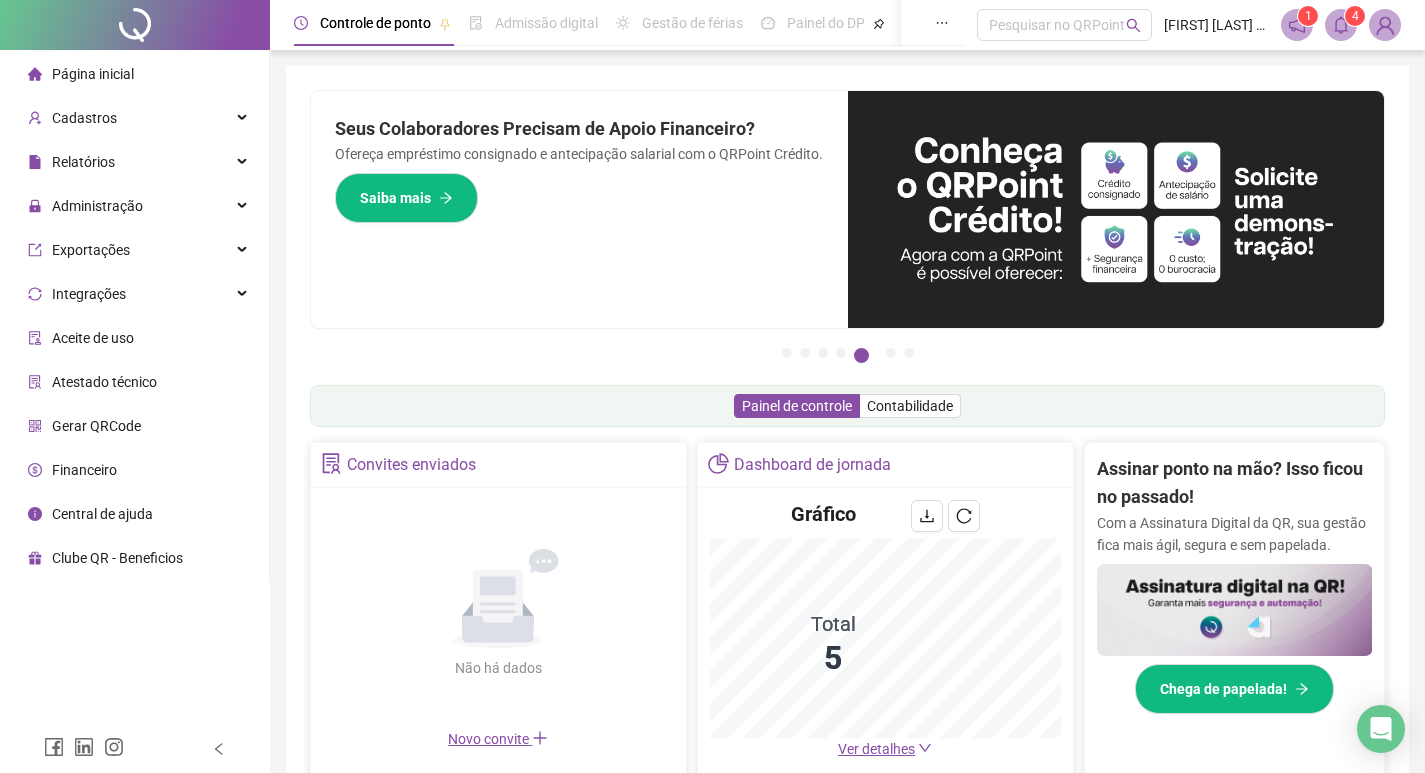 click 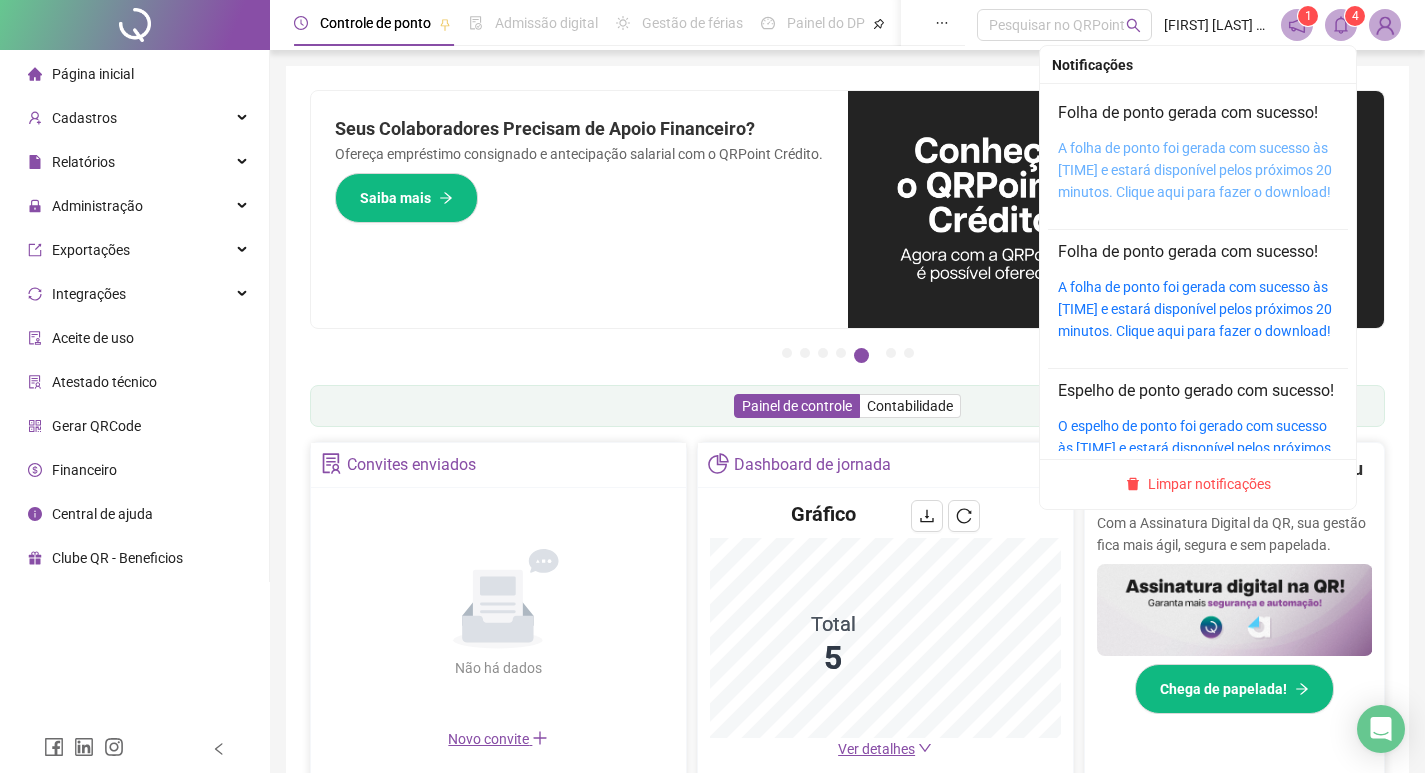 click on "A folha de ponto foi gerada com sucesso às [TIME] e estará disponível pelos próximos 20 minutos.
Clique aqui para fazer o download!" at bounding box center [1195, 170] 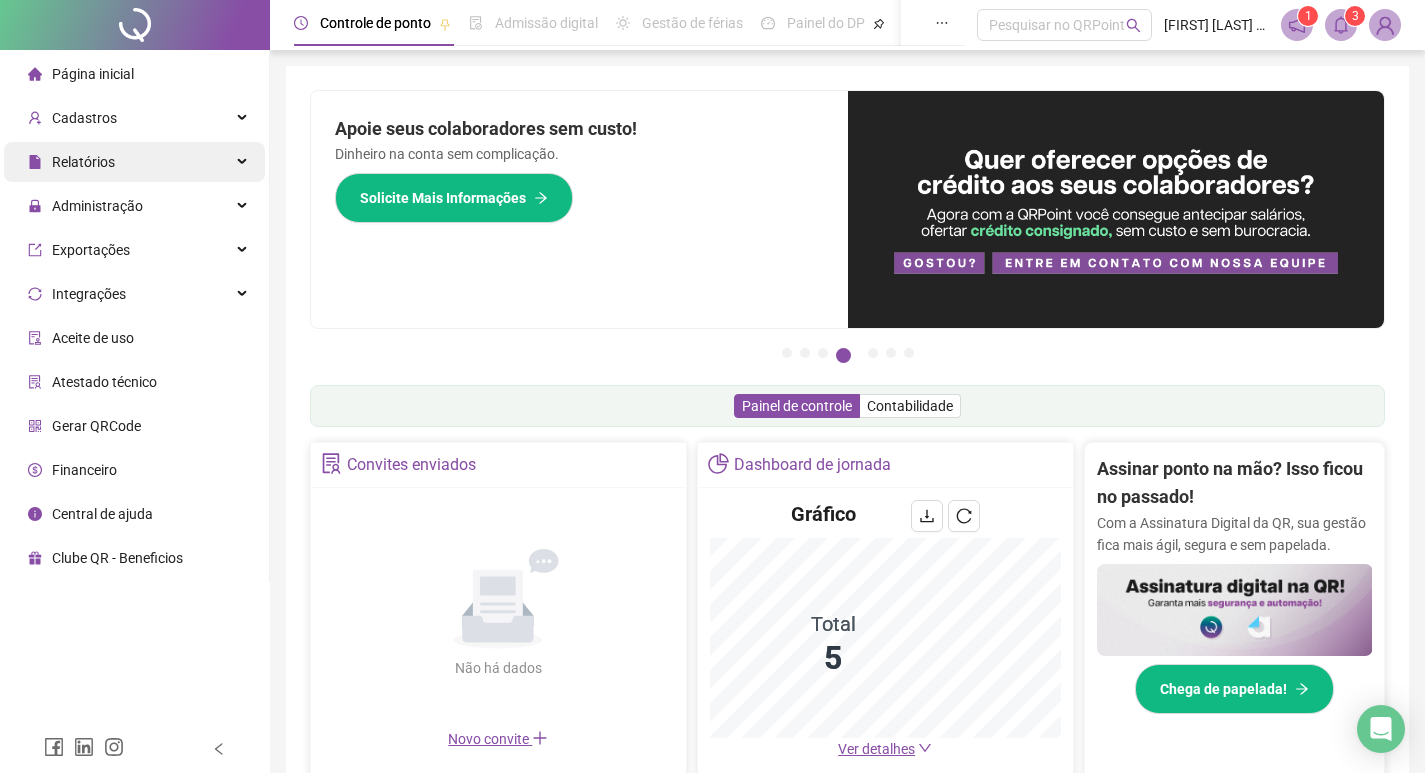 click on "Relatórios" at bounding box center (134, 162) 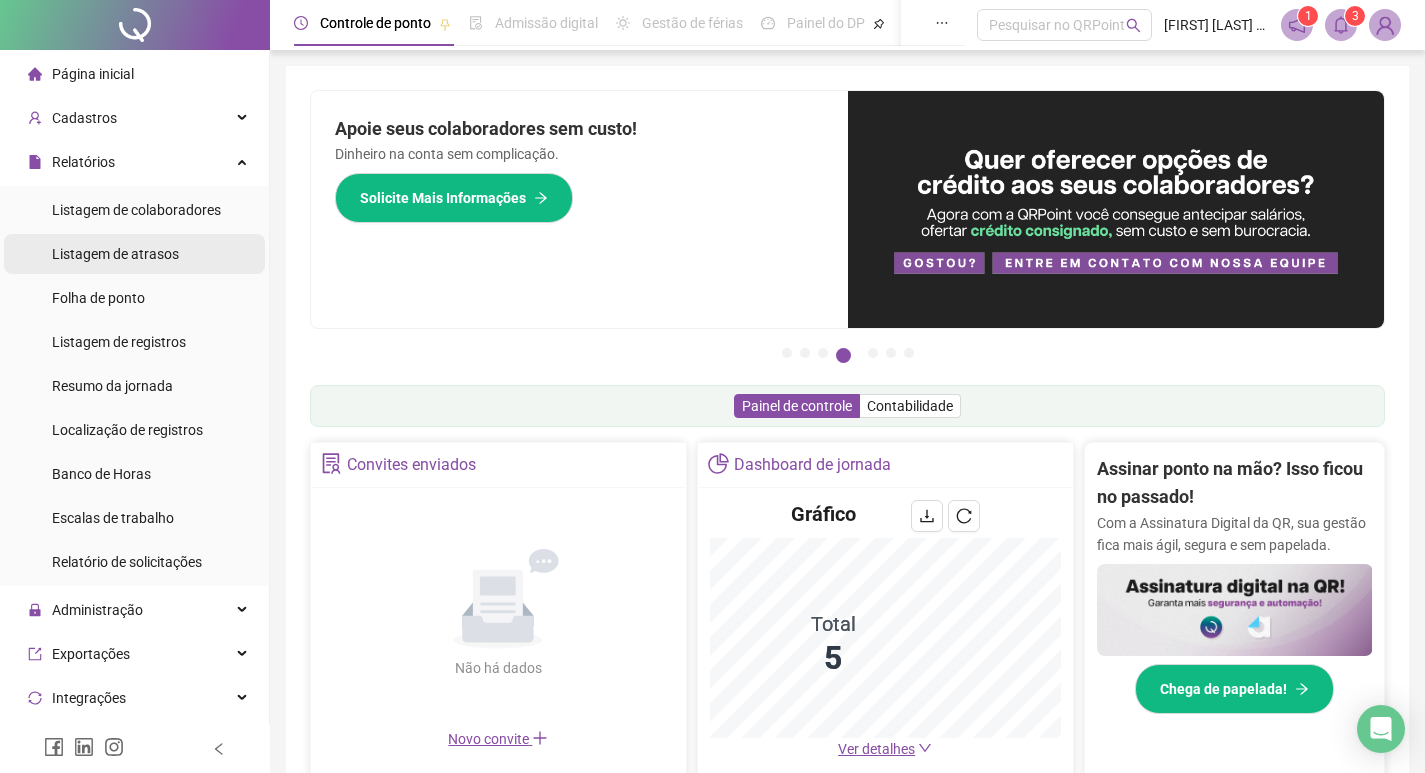 click on "Listagem de atrasos" at bounding box center (115, 254) 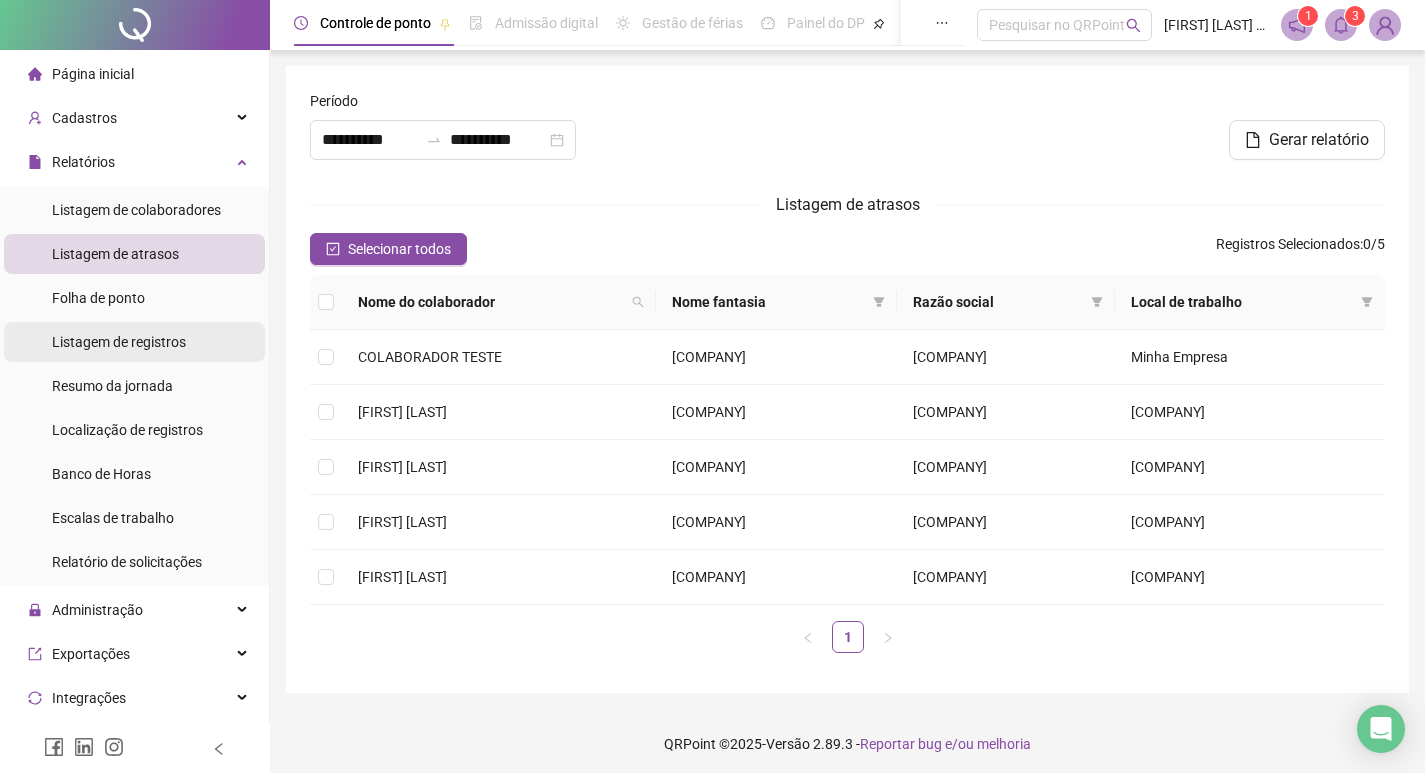 click on "Listagem de registros" at bounding box center (119, 342) 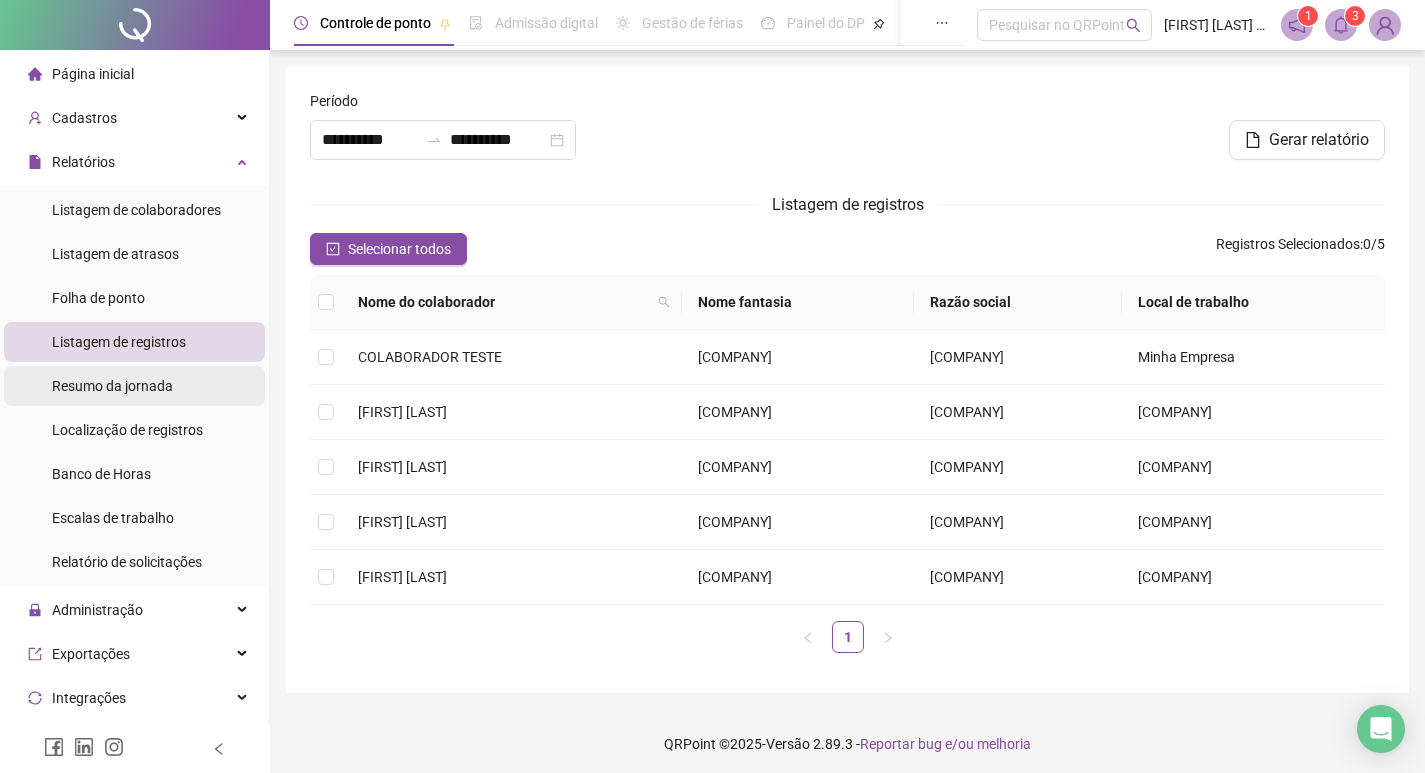 click on "Resumo da jornada" at bounding box center (112, 386) 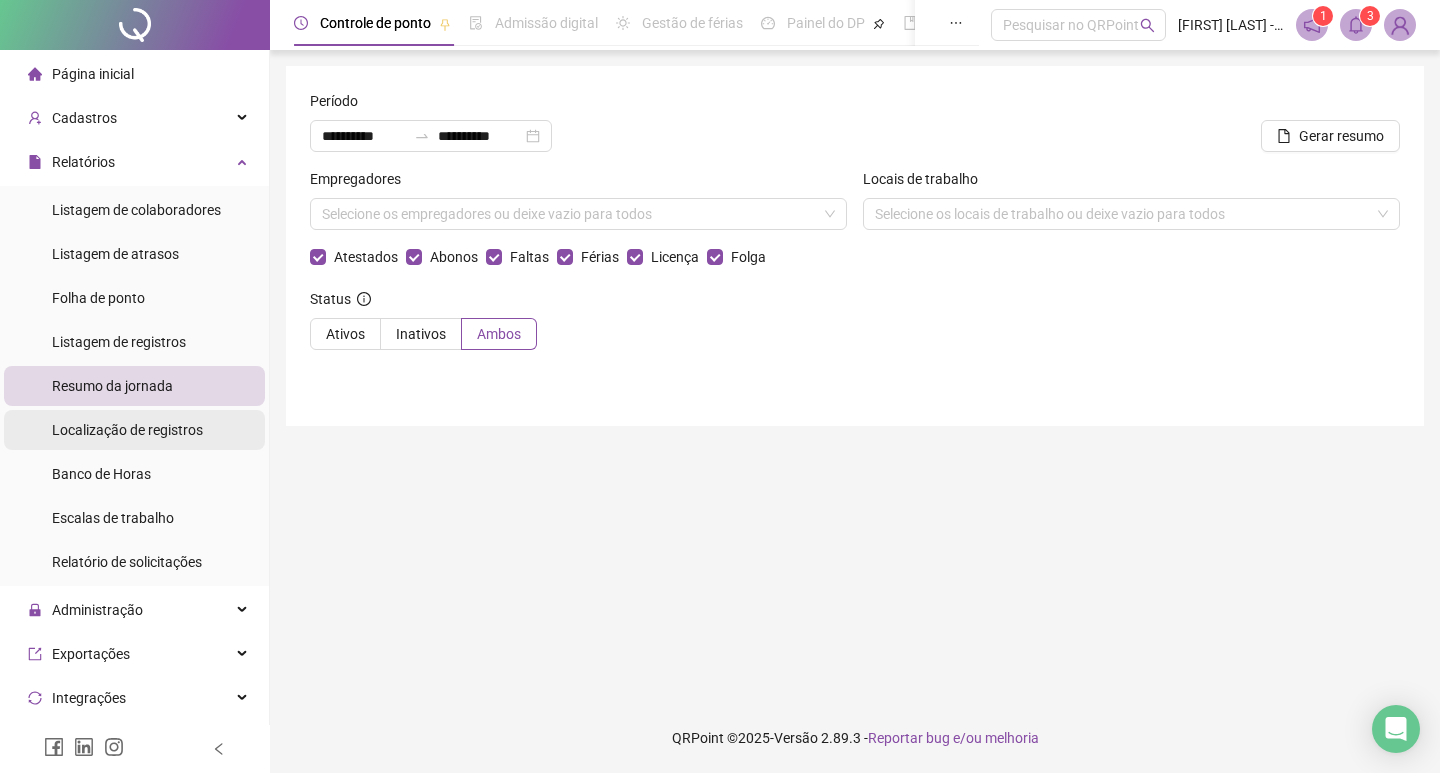 click on "Localização de registros" at bounding box center (127, 430) 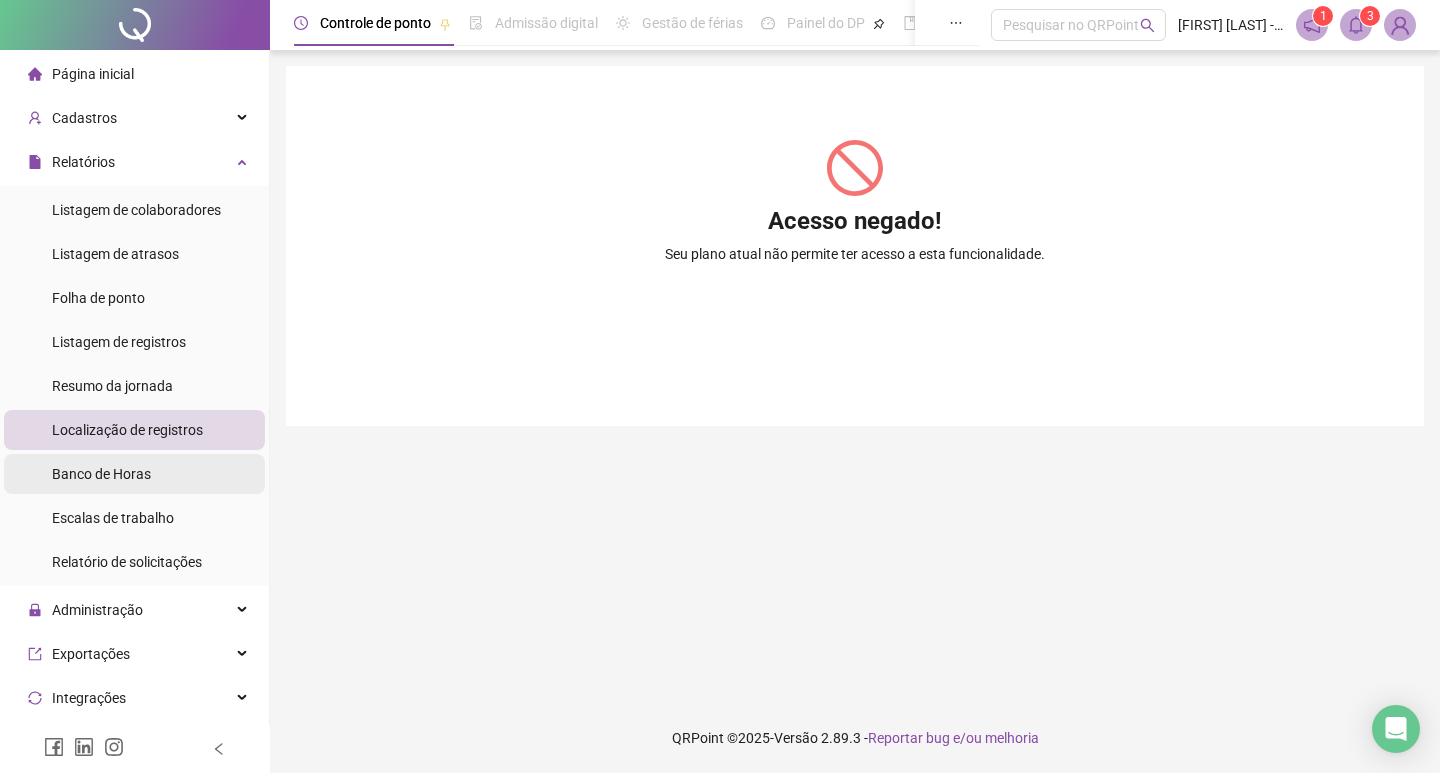 click on "Banco de Horas" at bounding box center [101, 474] 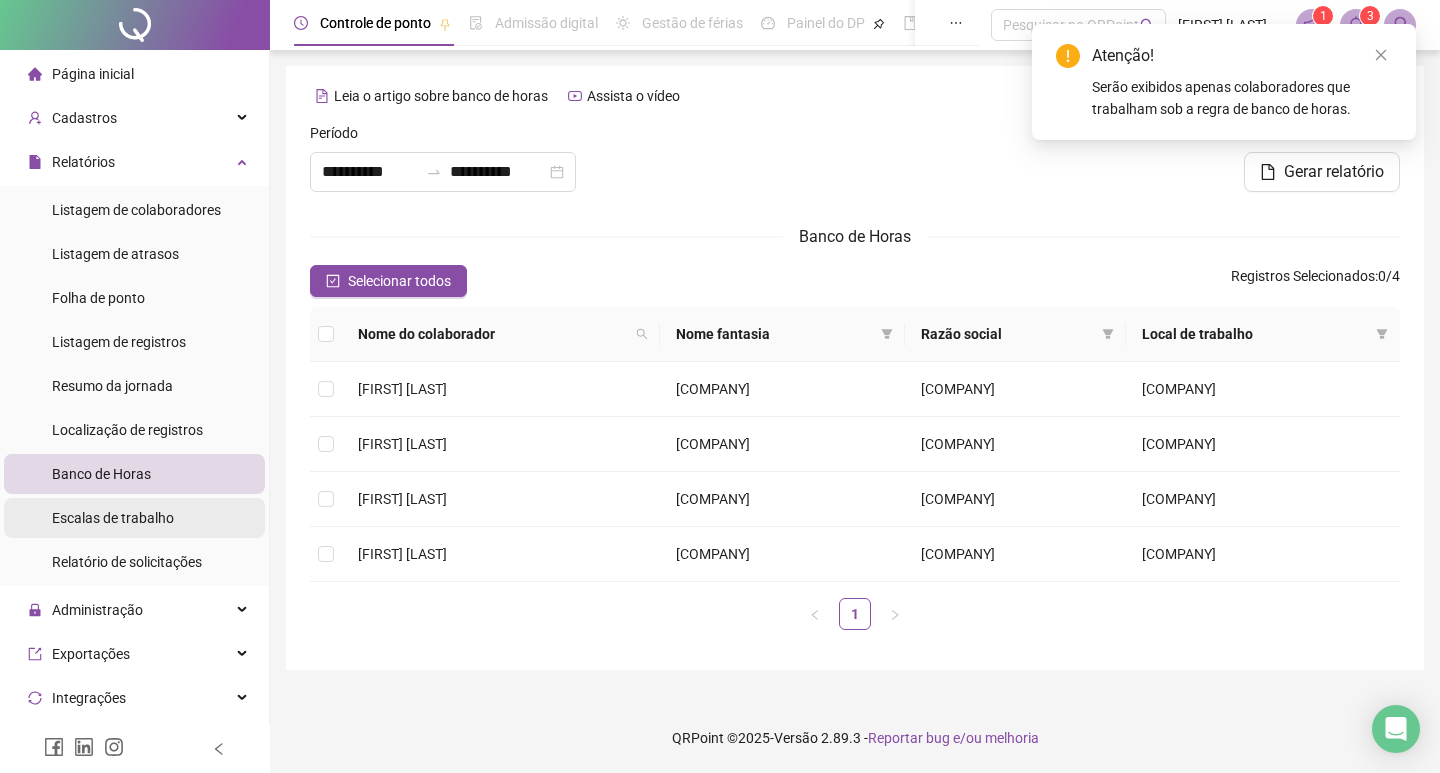 click on "Escalas de trabalho" at bounding box center [113, 518] 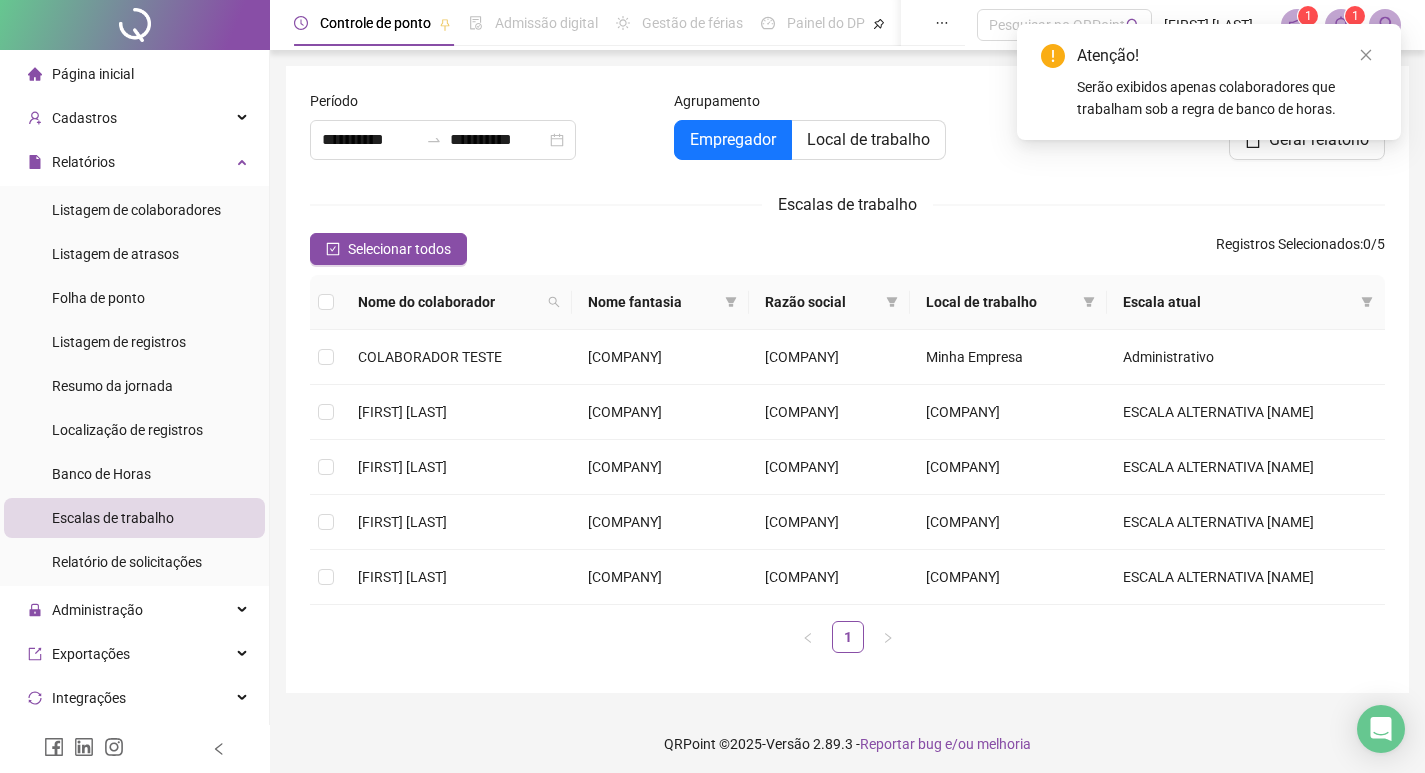 click on "Serão exibidos apenas colaboradores que trabalham sob a regra de banco de horas." at bounding box center (1227, 98) 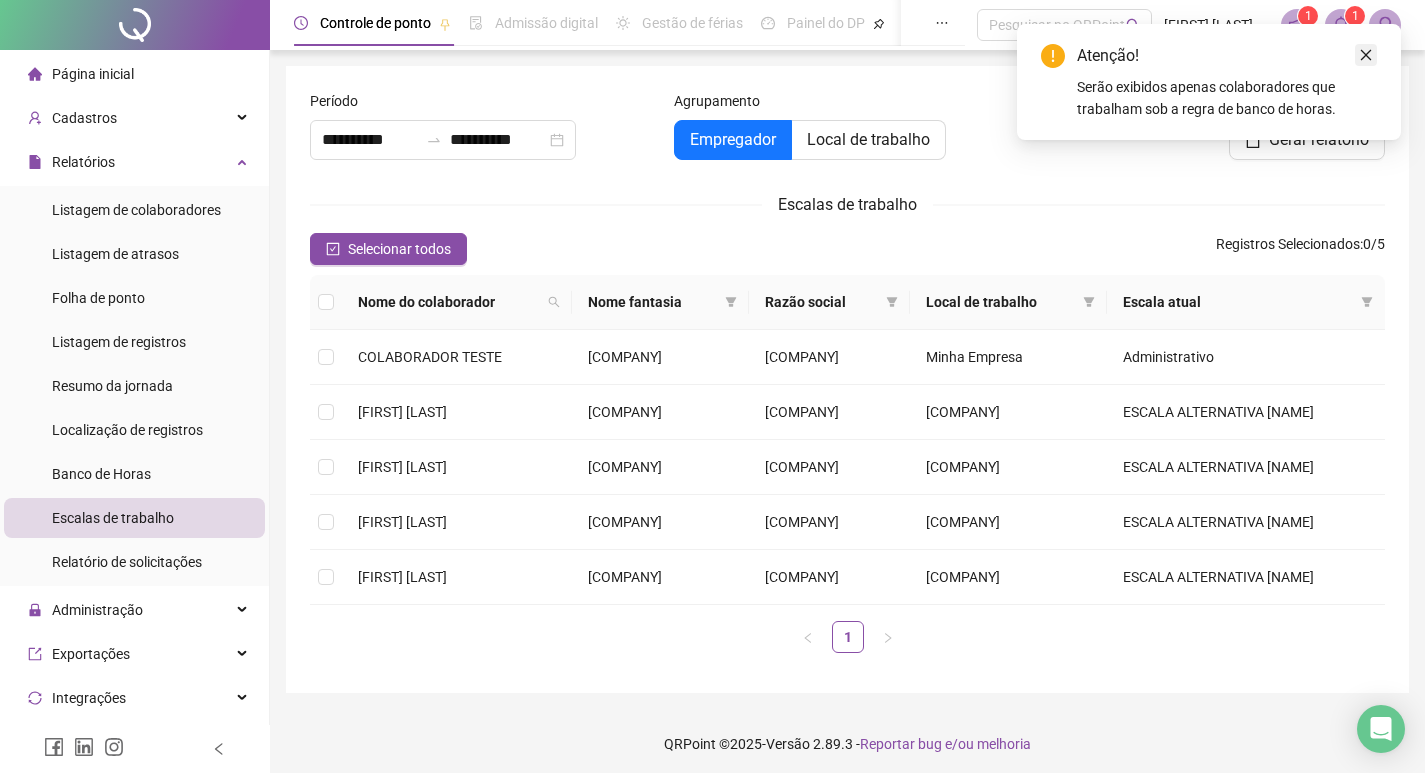 click 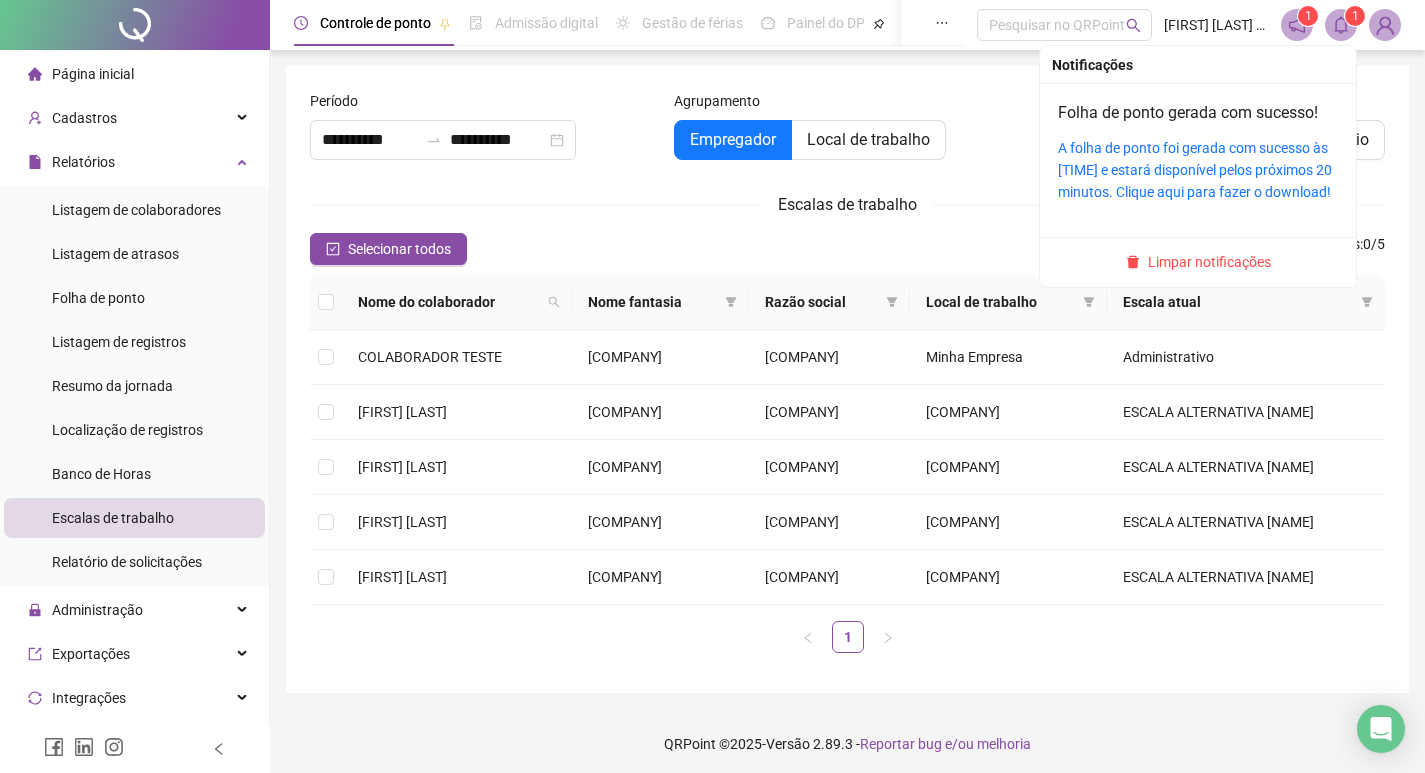 click on "1" at bounding box center [1355, 16] 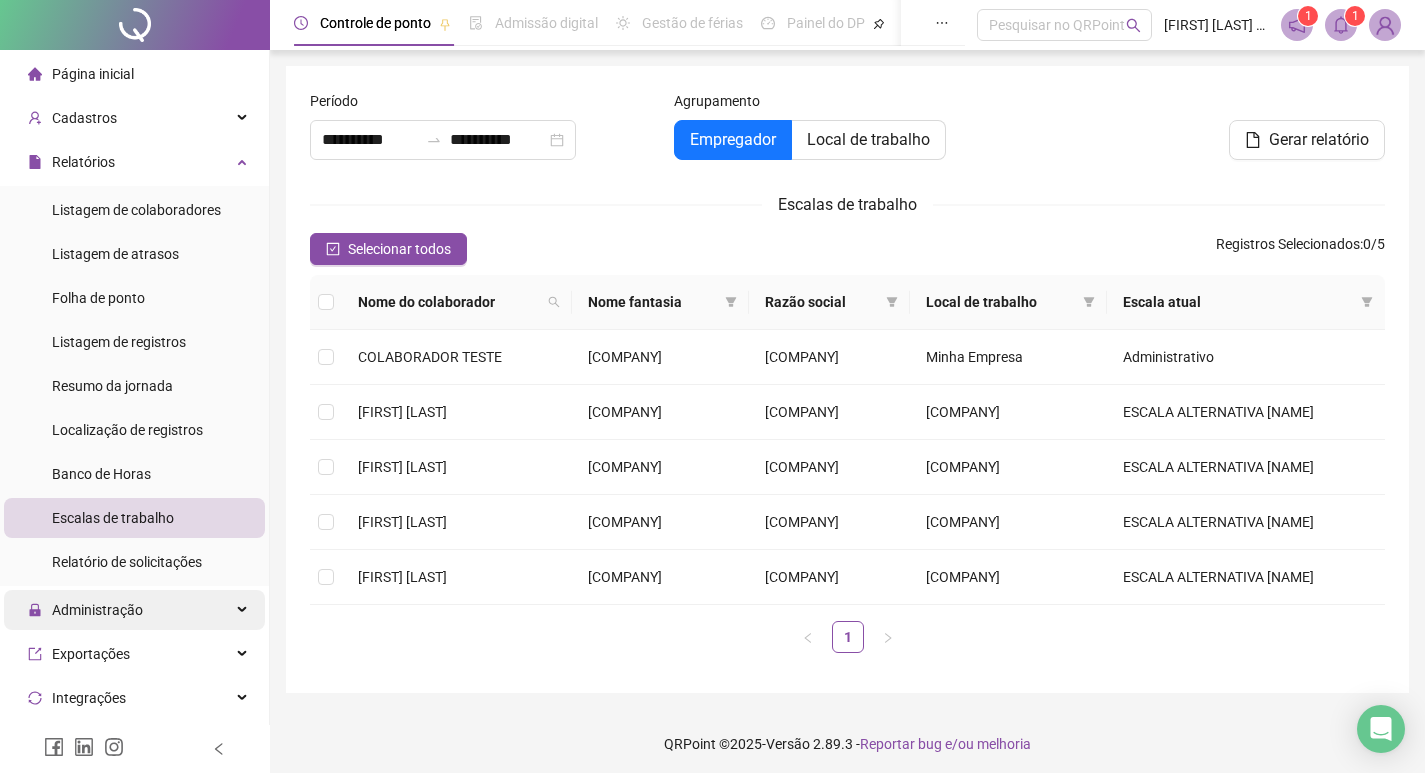 click on "Administração" at bounding box center [97, 610] 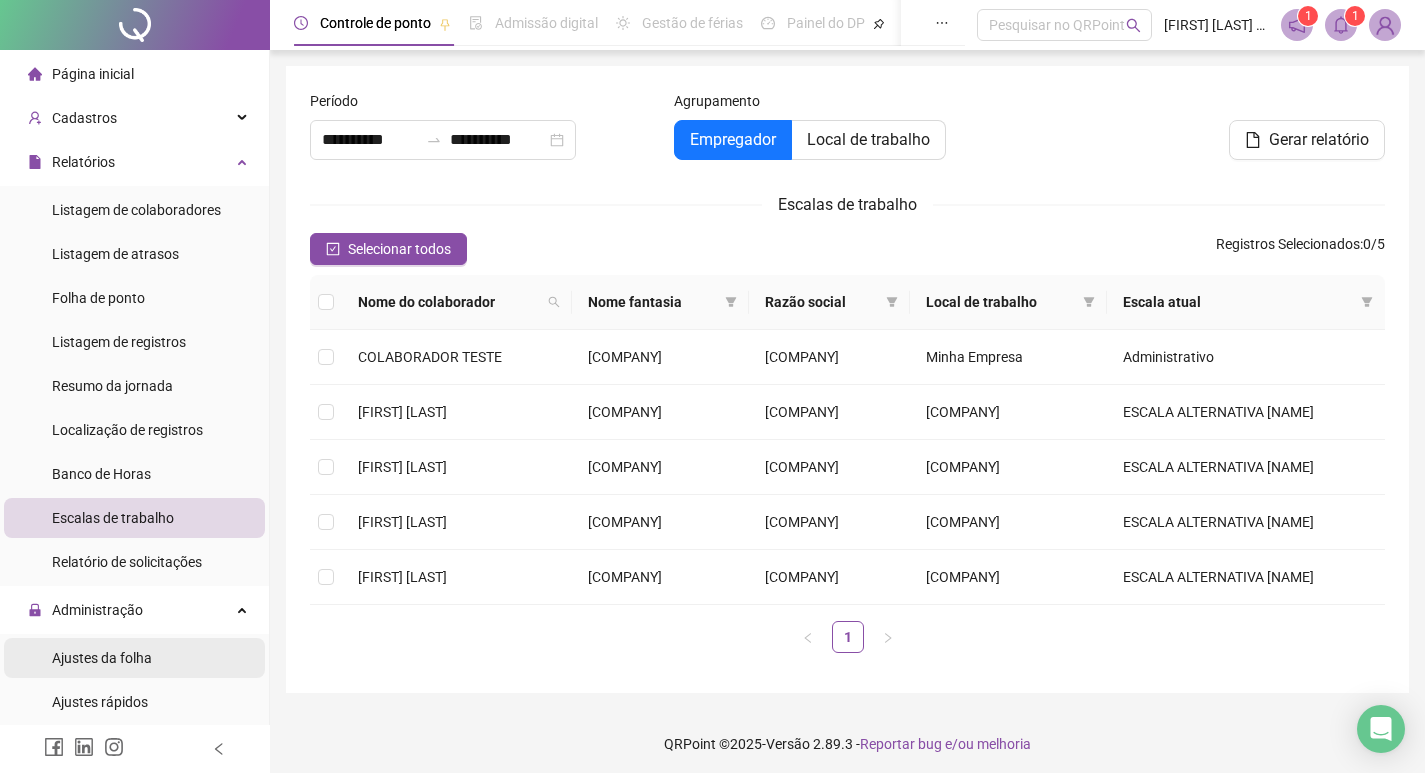 click on "Ajustes da folha" at bounding box center [102, 658] 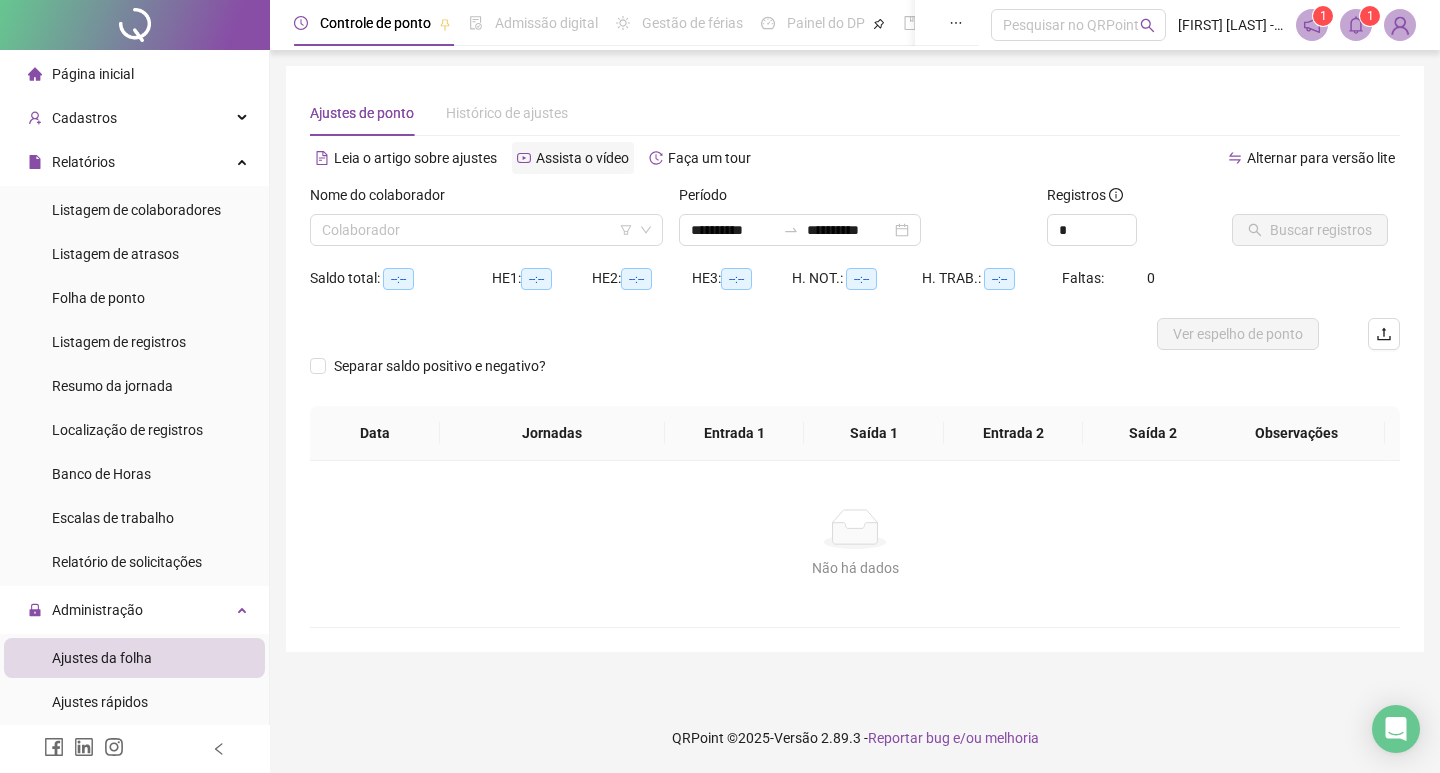 click on "Assista o vídeo" at bounding box center (582, 158) 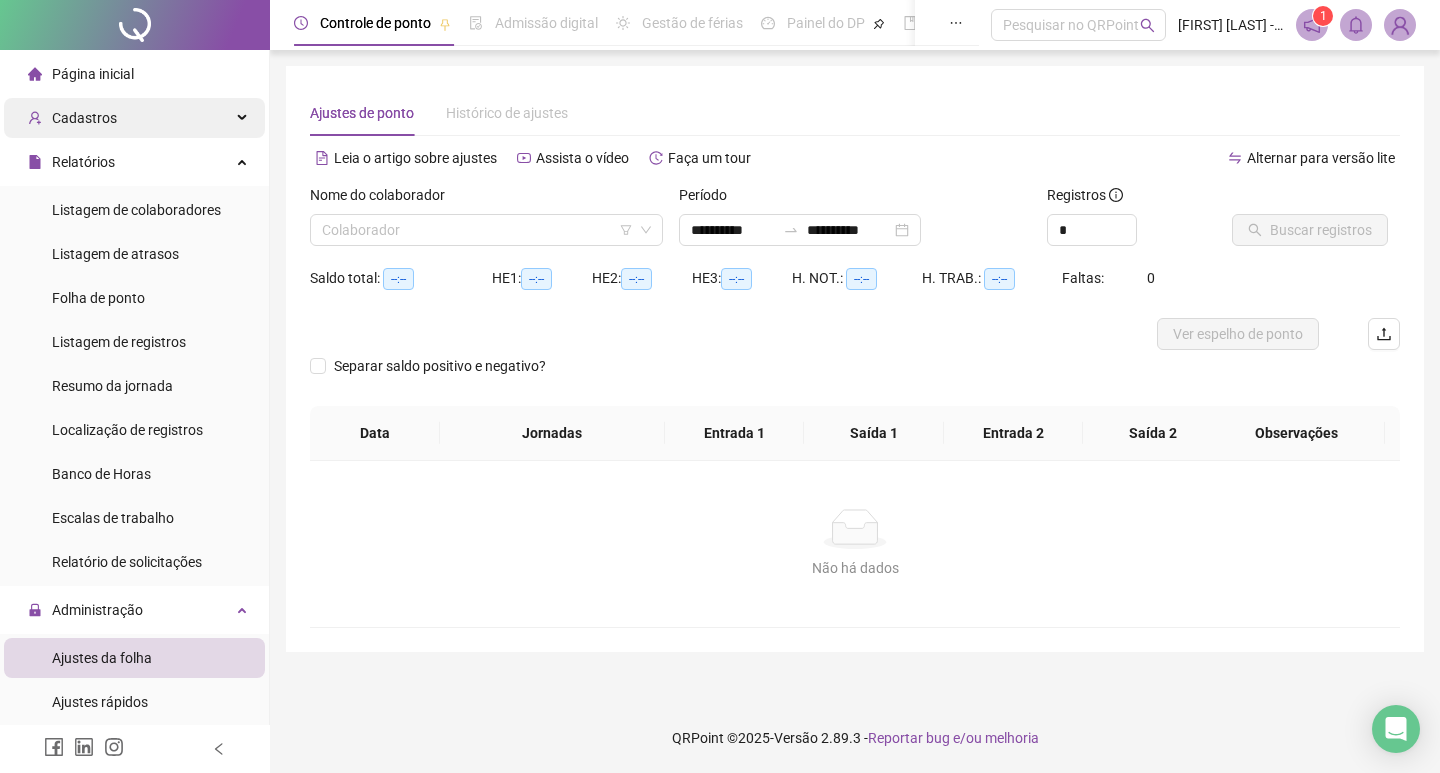 click on "Cadastros" at bounding box center (134, 118) 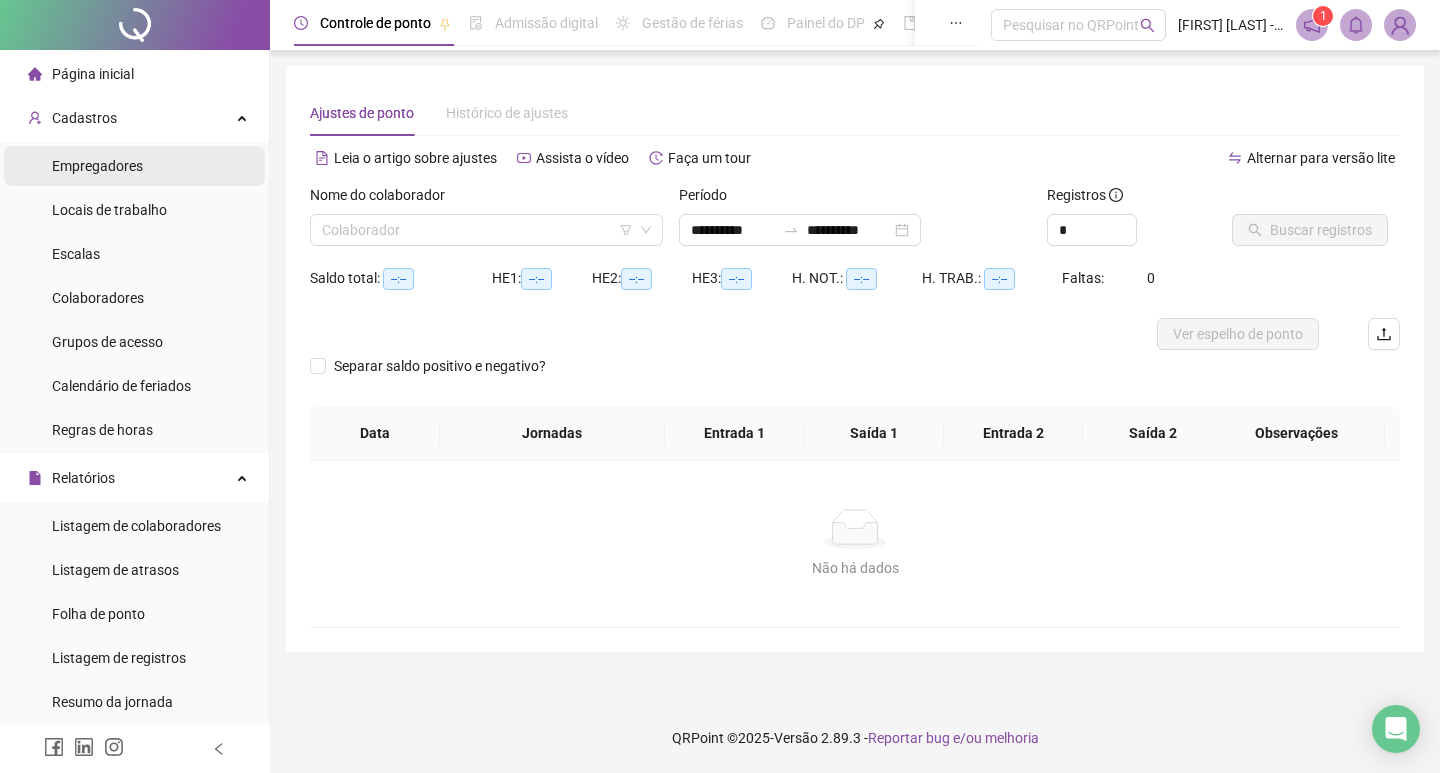 drag, startPoint x: 148, startPoint y: 156, endPoint x: 171, endPoint y: 164, distance: 24.351591 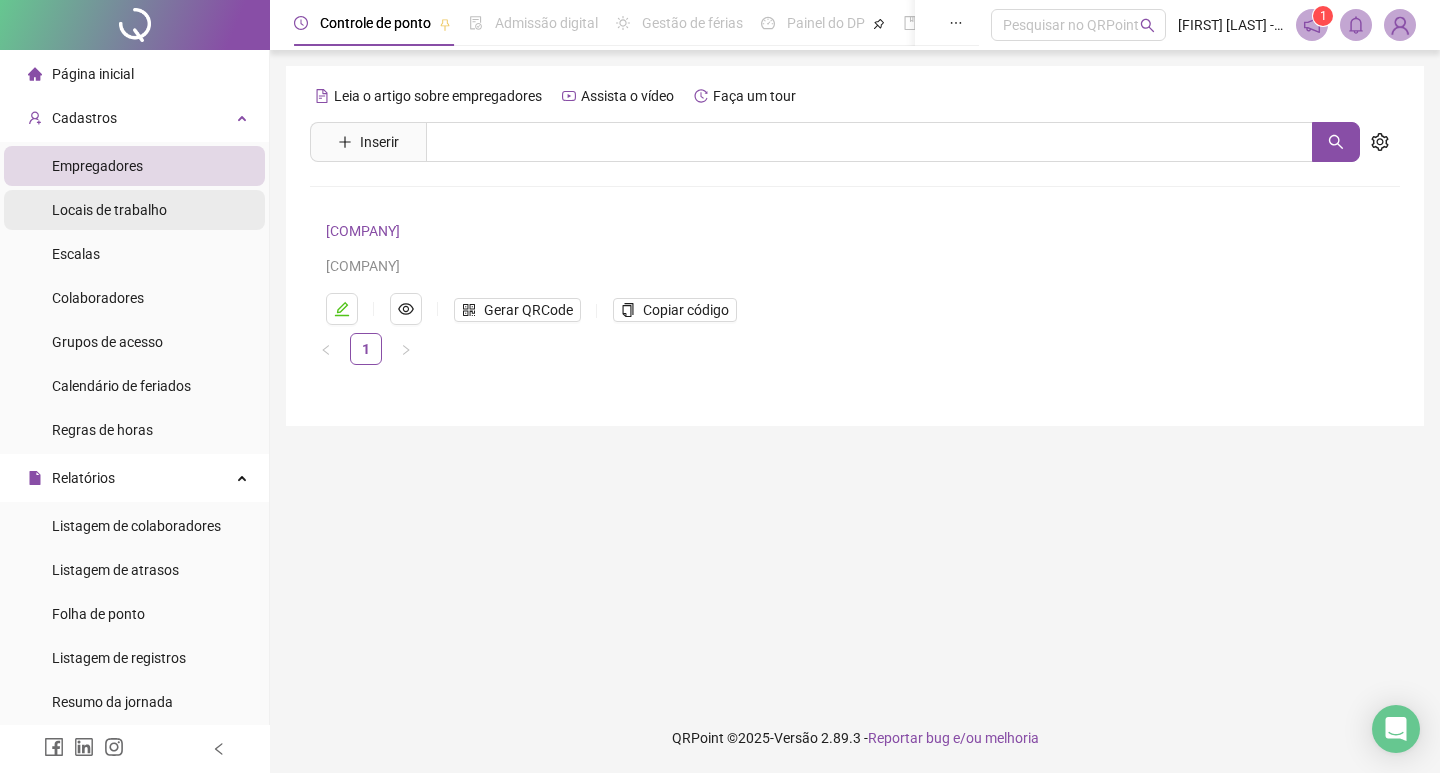 click on "Locais de trabalho" at bounding box center (109, 210) 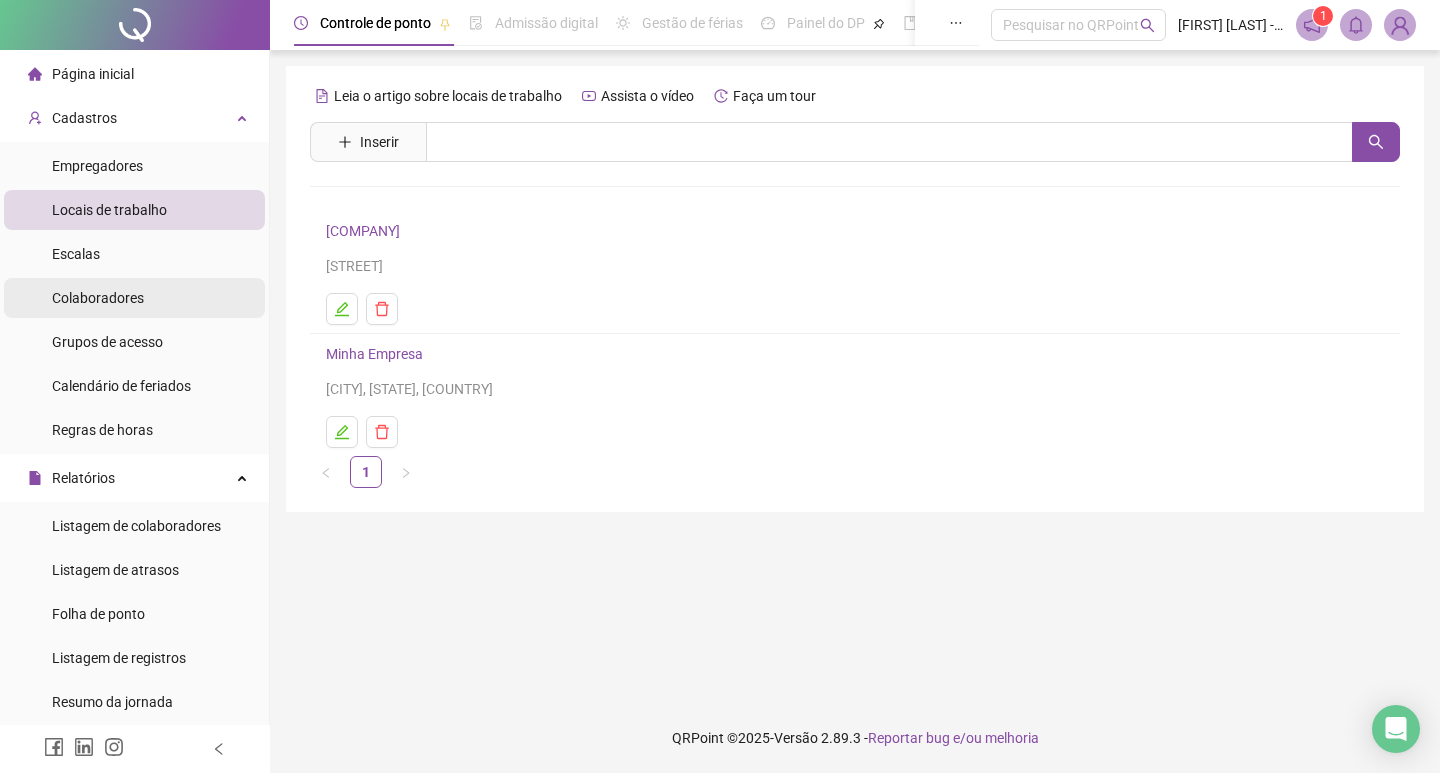 click on "Colaboradores" at bounding box center (134, 298) 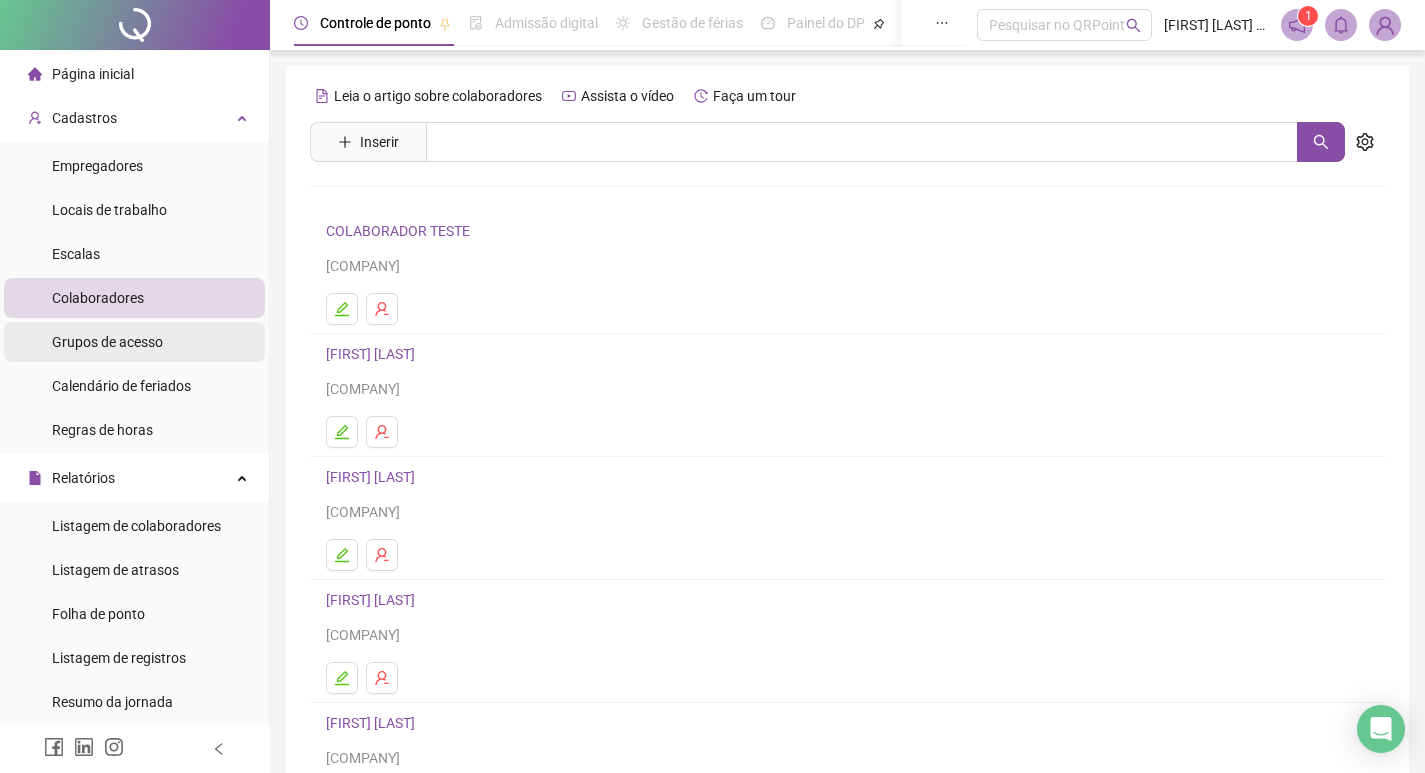 click on "Grupos de acesso" at bounding box center (107, 342) 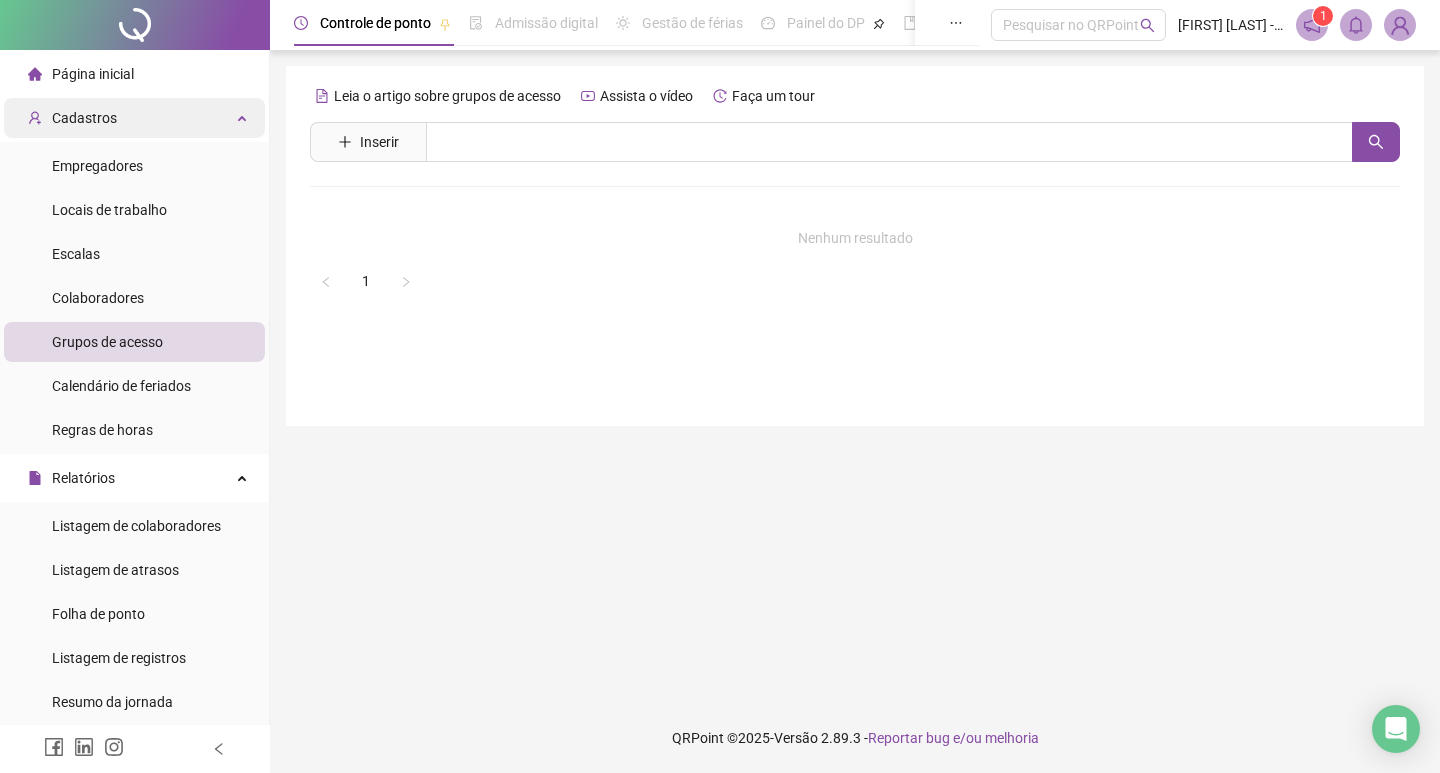 click on "Cadastros" at bounding box center (134, 118) 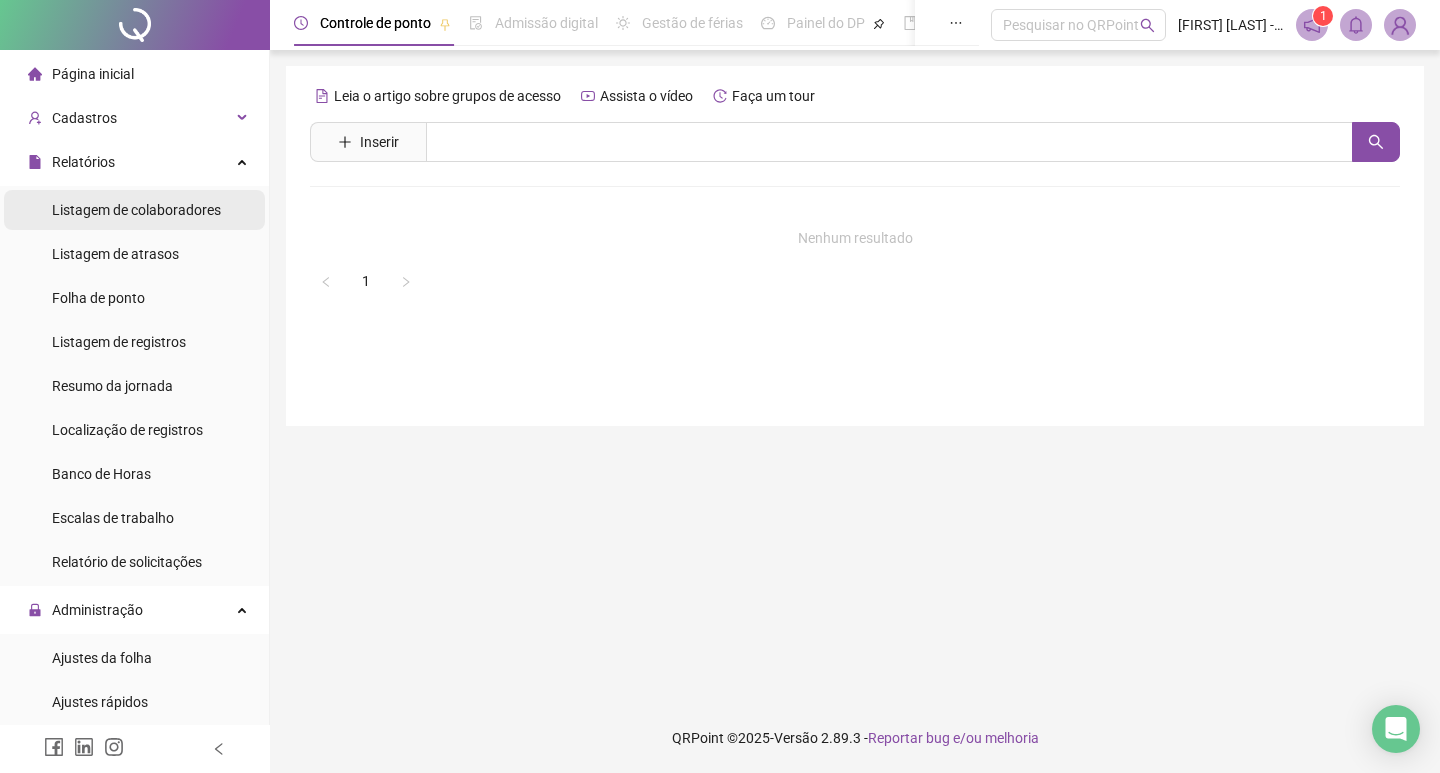 click on "Listagem de colaboradores" at bounding box center [136, 210] 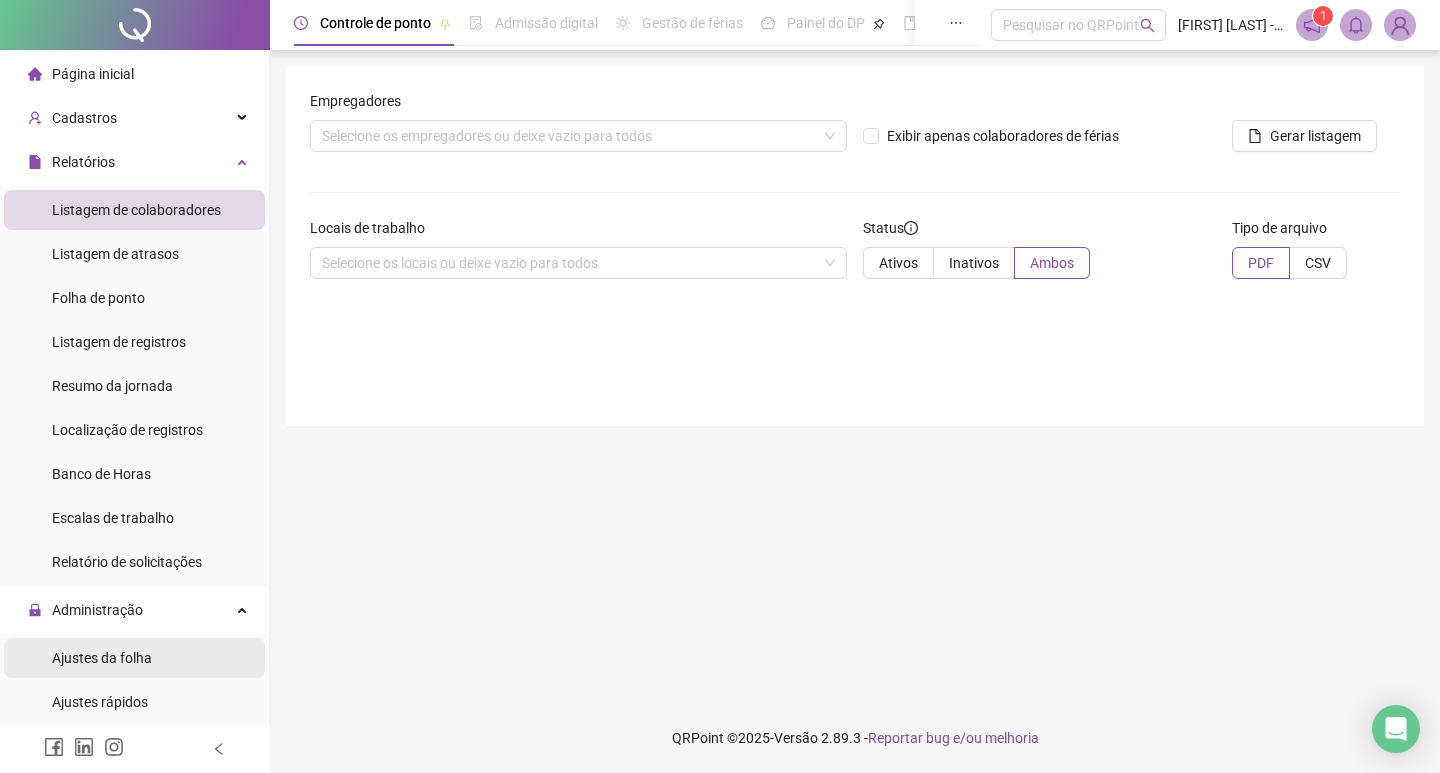 click on "Ajustes da folha" at bounding box center (102, 658) 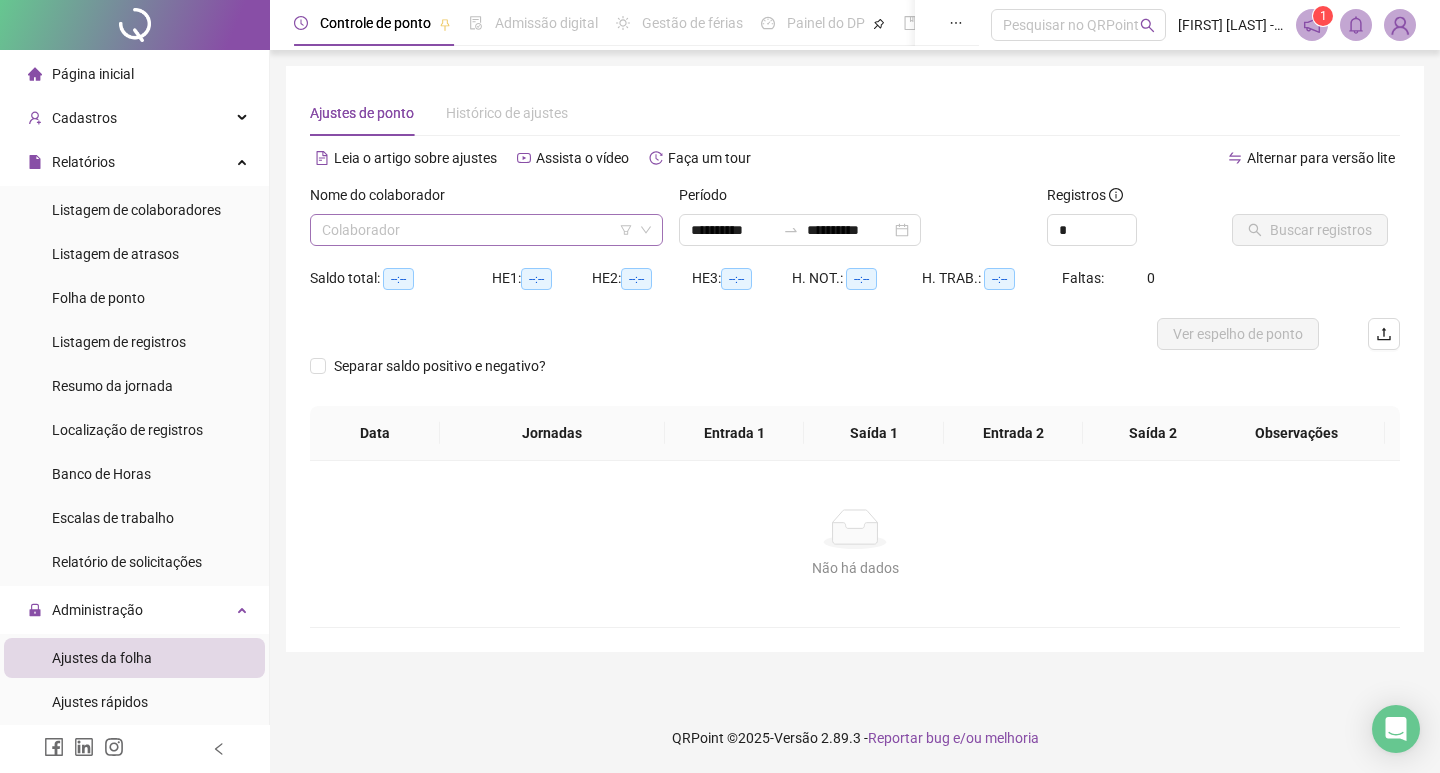 click 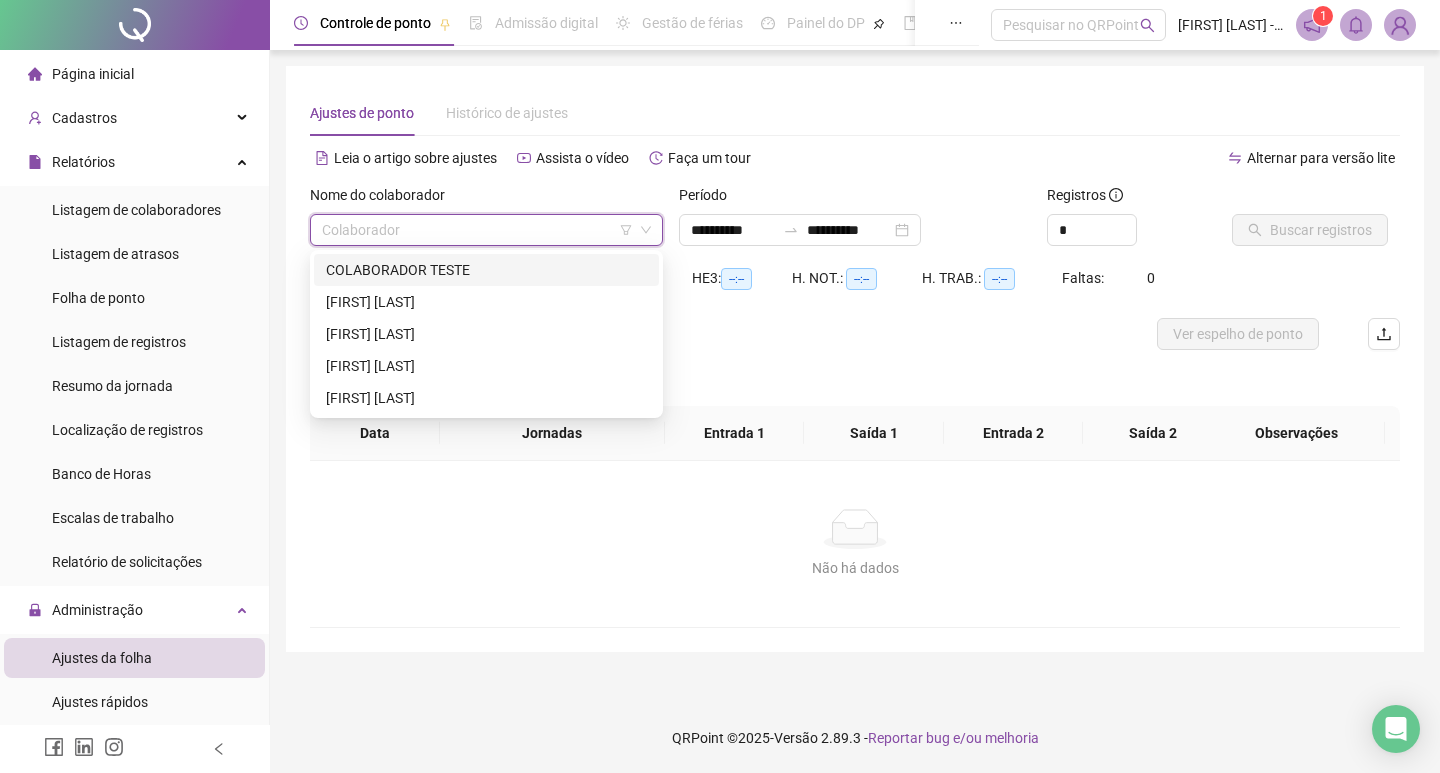 click at bounding box center [477, 230] 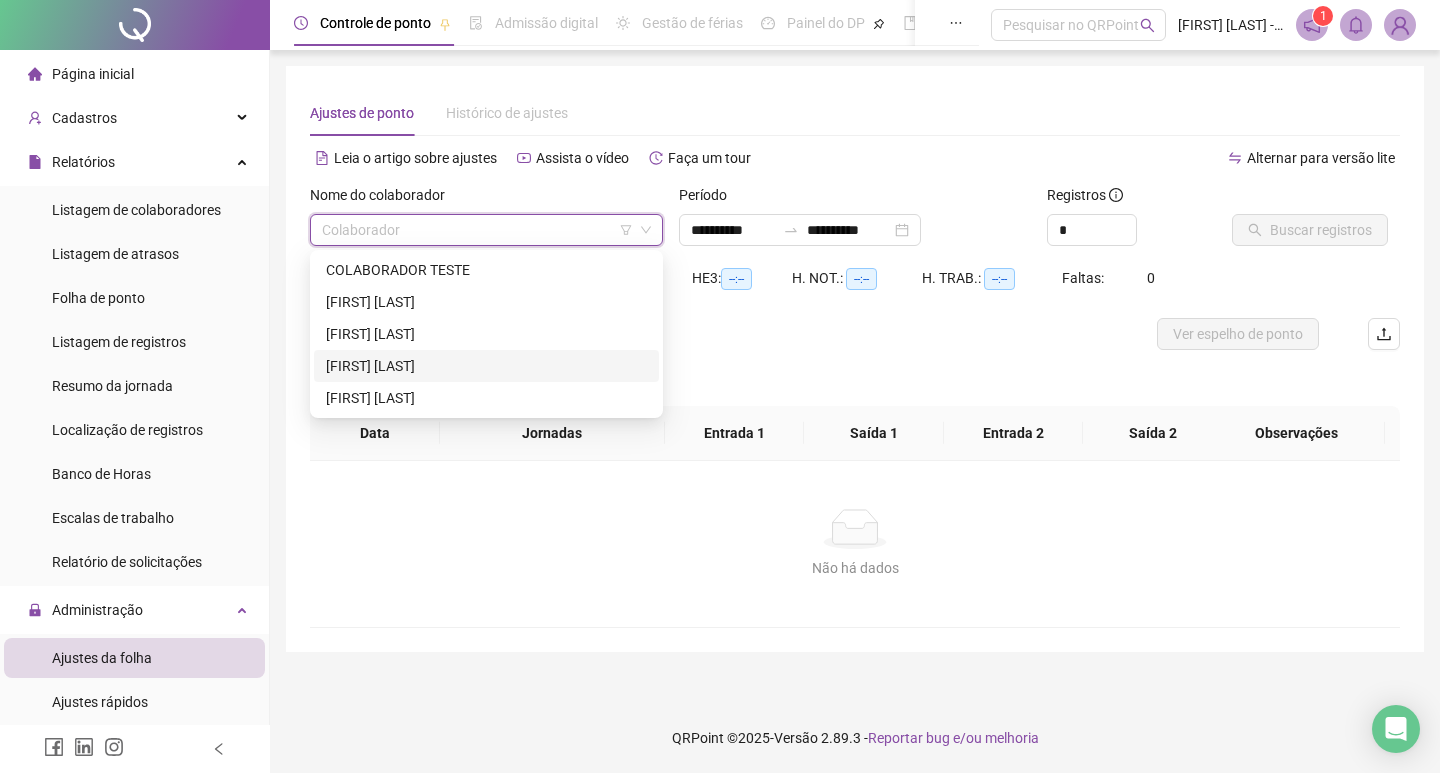 click on "[FIRST] [LAST]" at bounding box center (486, 366) 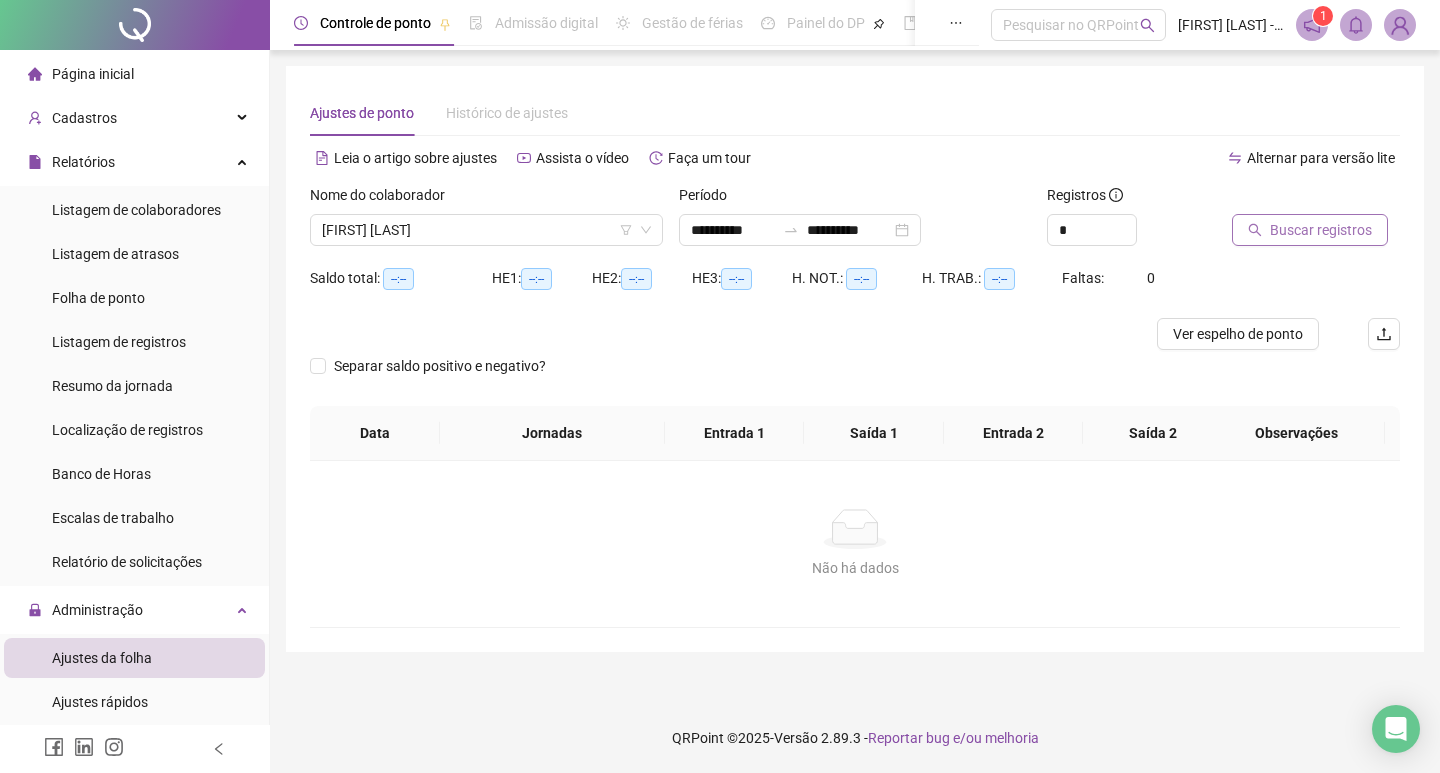 click on "Buscar registros" at bounding box center (1321, 230) 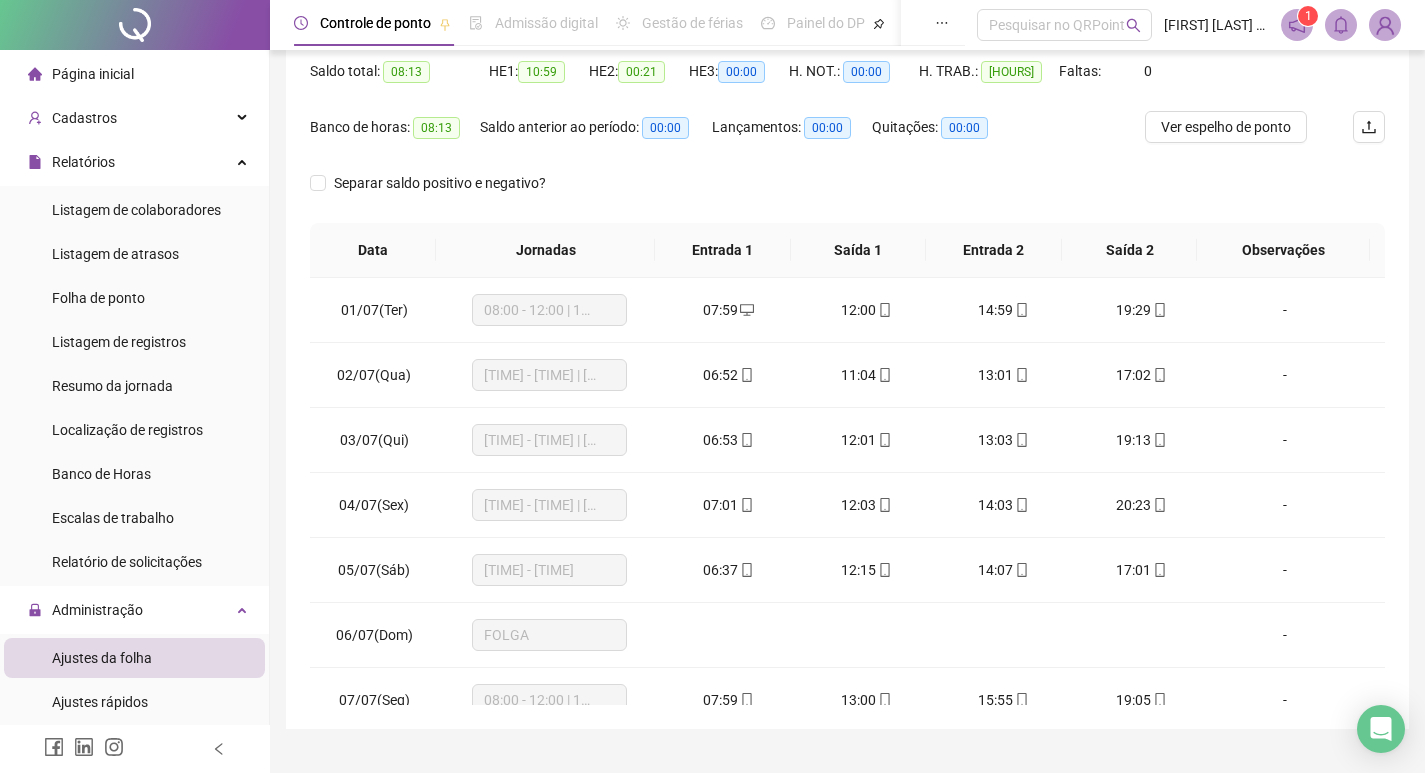 scroll, scrollTop: 249, scrollLeft: 0, axis: vertical 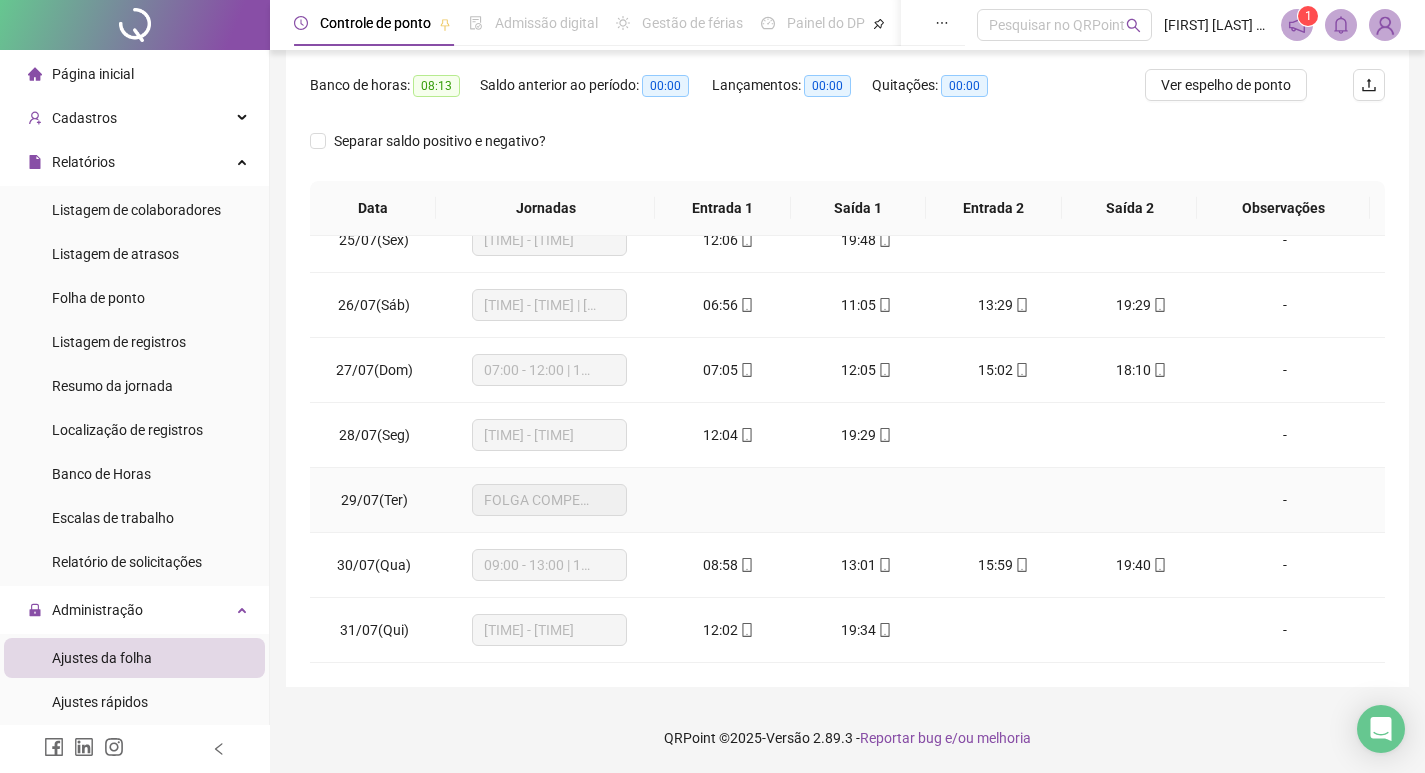 click on "FOLGA COMPENSATÓRIA" at bounding box center (549, 500) 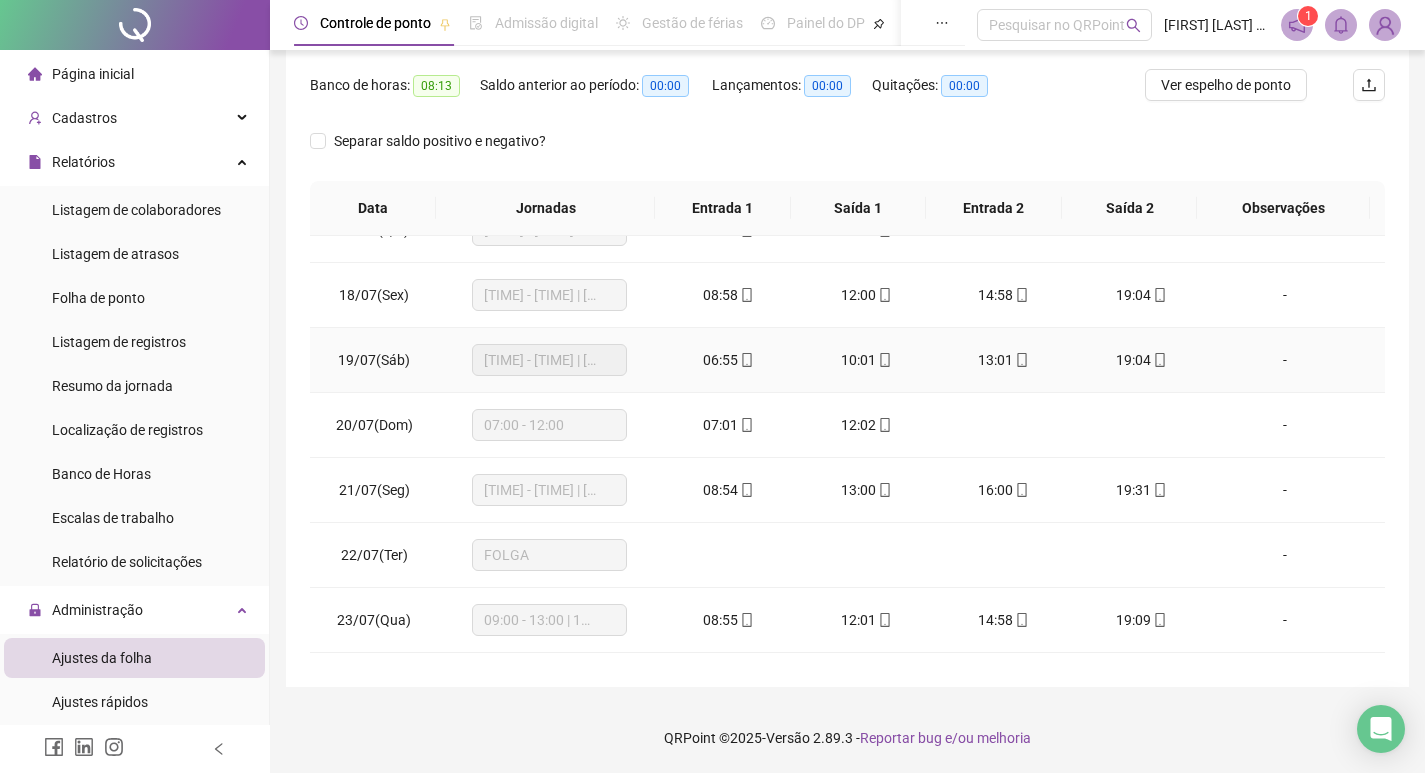 scroll, scrollTop: 921, scrollLeft: 0, axis: vertical 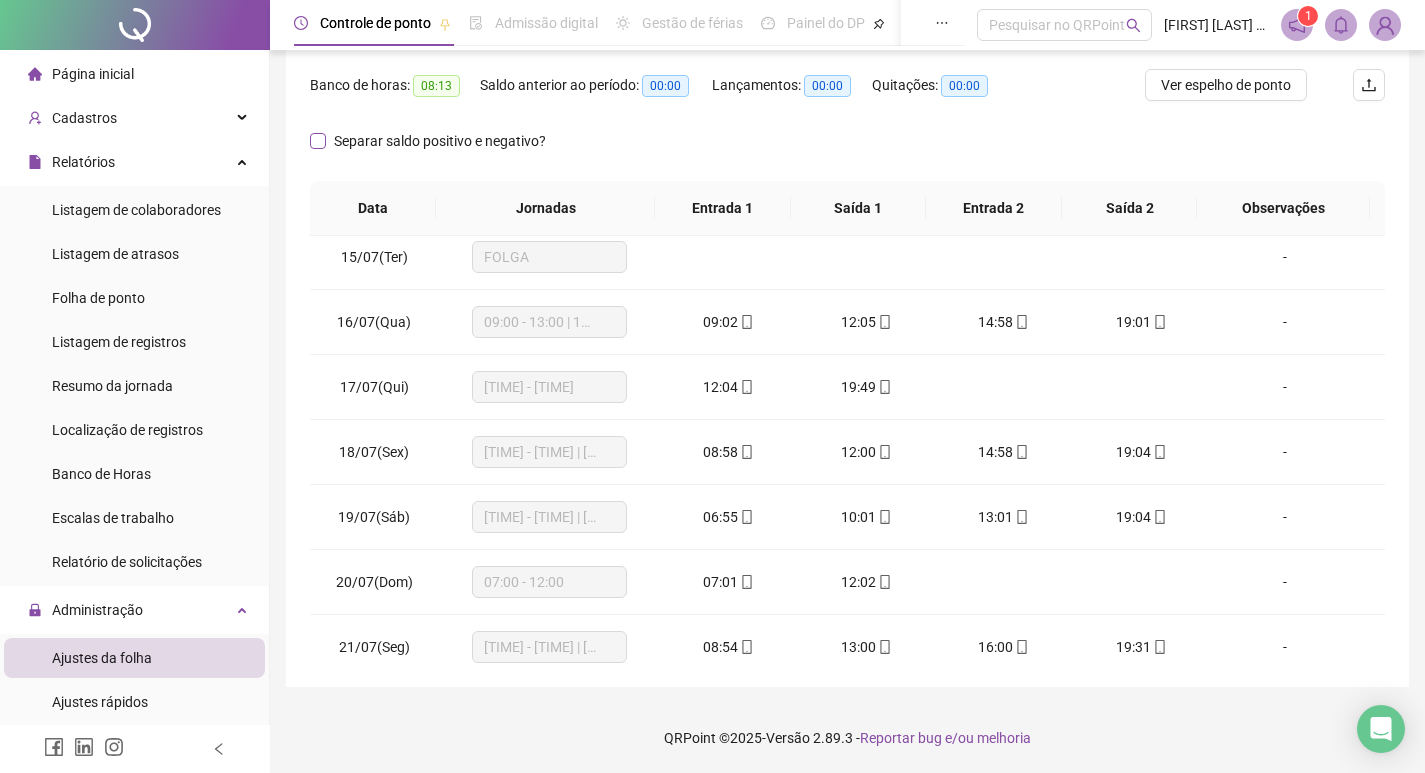 click on "Separar saldo positivo e negativo?" at bounding box center (440, 141) 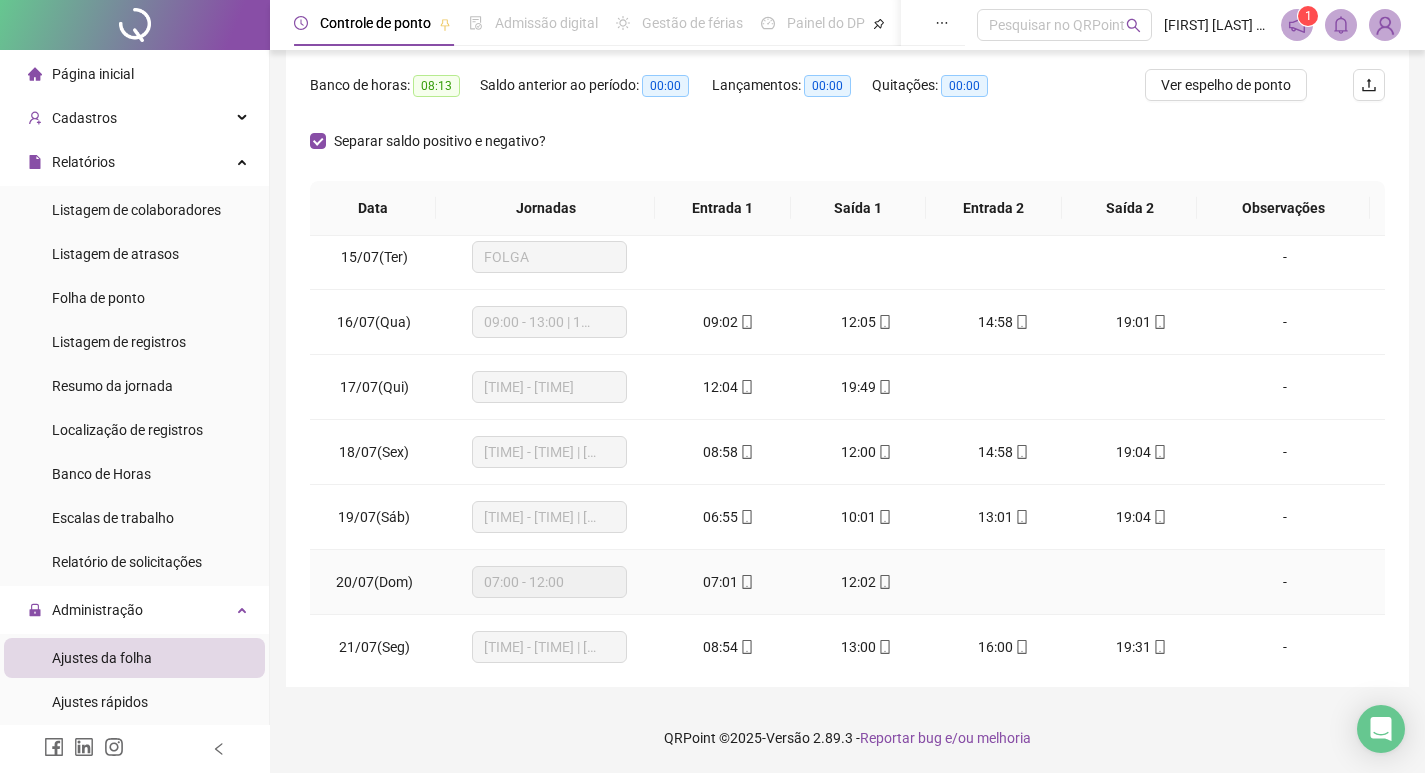 click on "07:00 - 12:00" at bounding box center [549, 582] 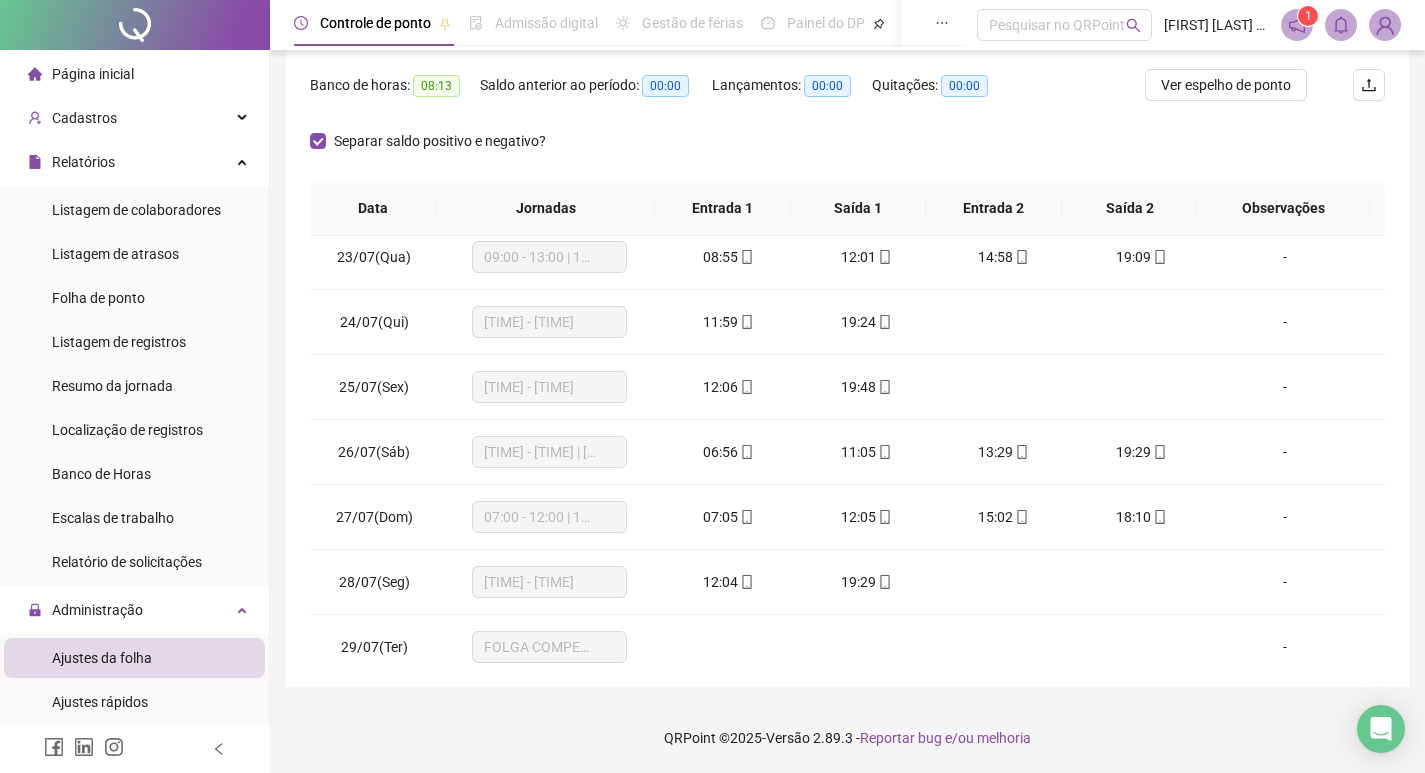 scroll, scrollTop: 1588, scrollLeft: 0, axis: vertical 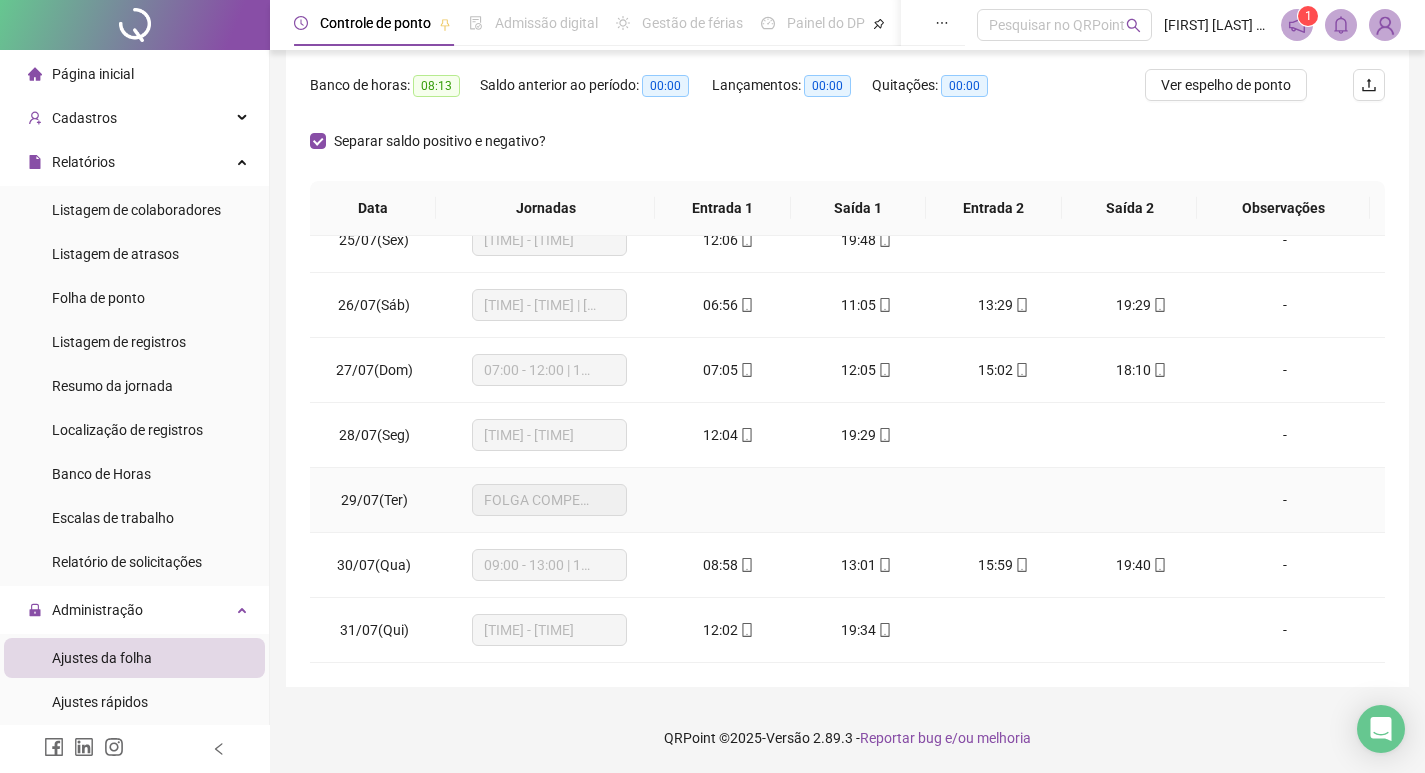 click on "FOLGA COMPENSATÓRIA" at bounding box center [549, 500] 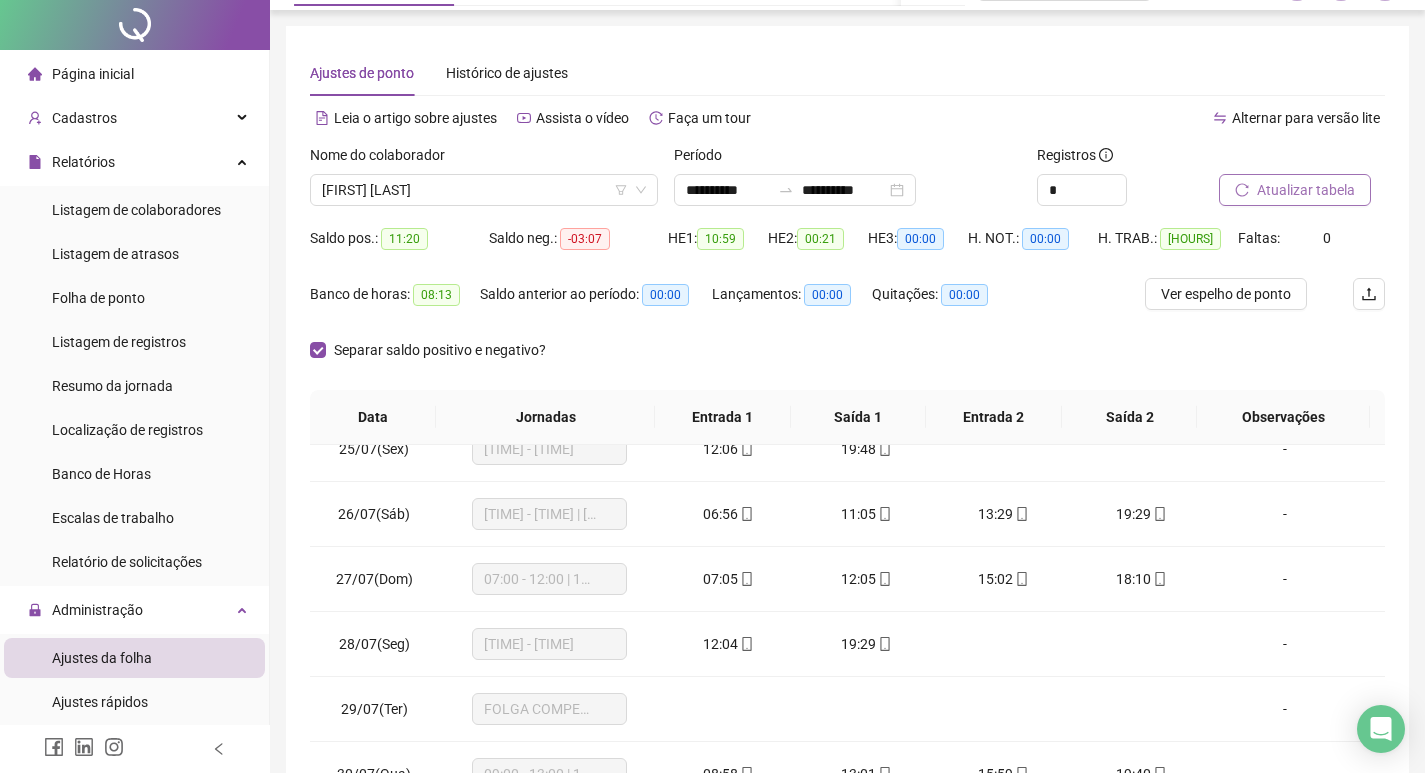 scroll, scrollTop: 0, scrollLeft: 0, axis: both 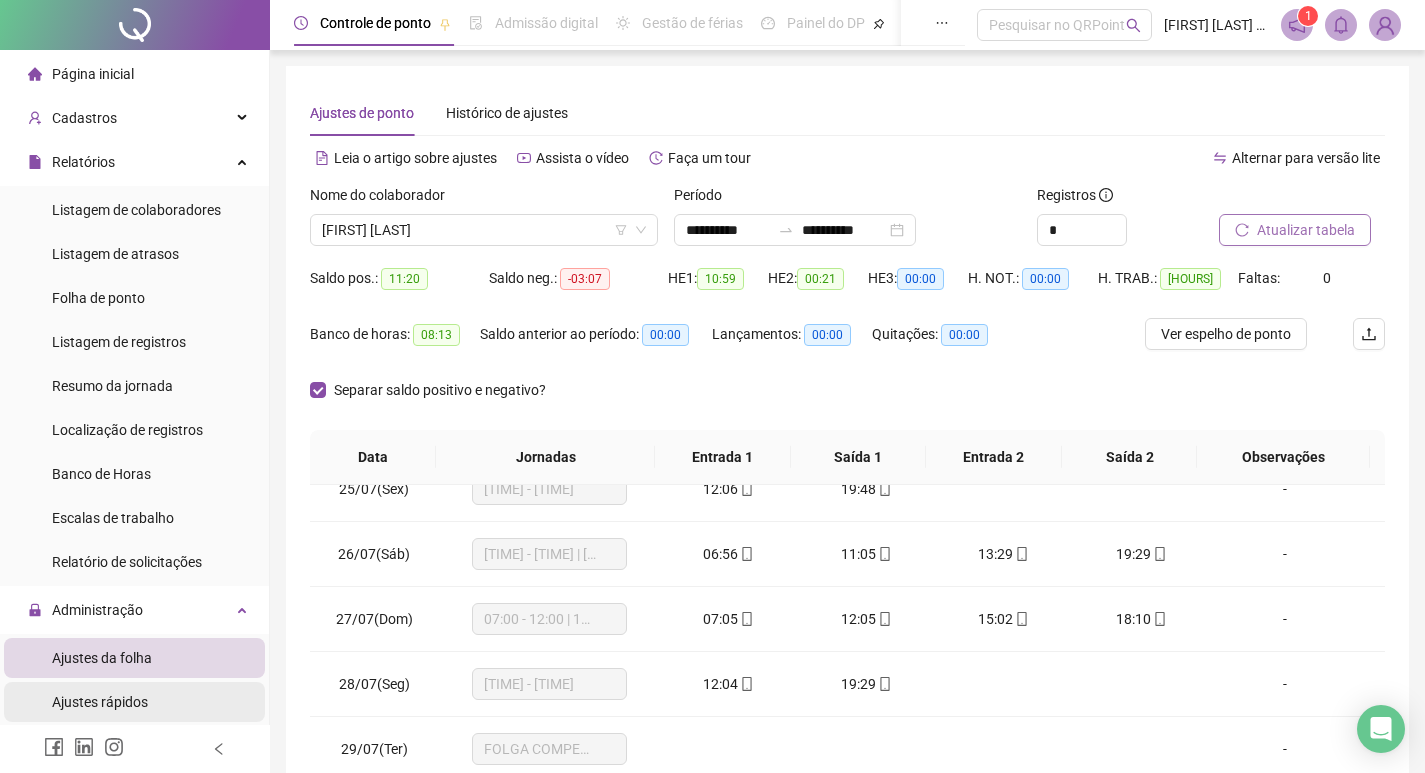 click on "Ajustes rápidos" at bounding box center (134, 702) 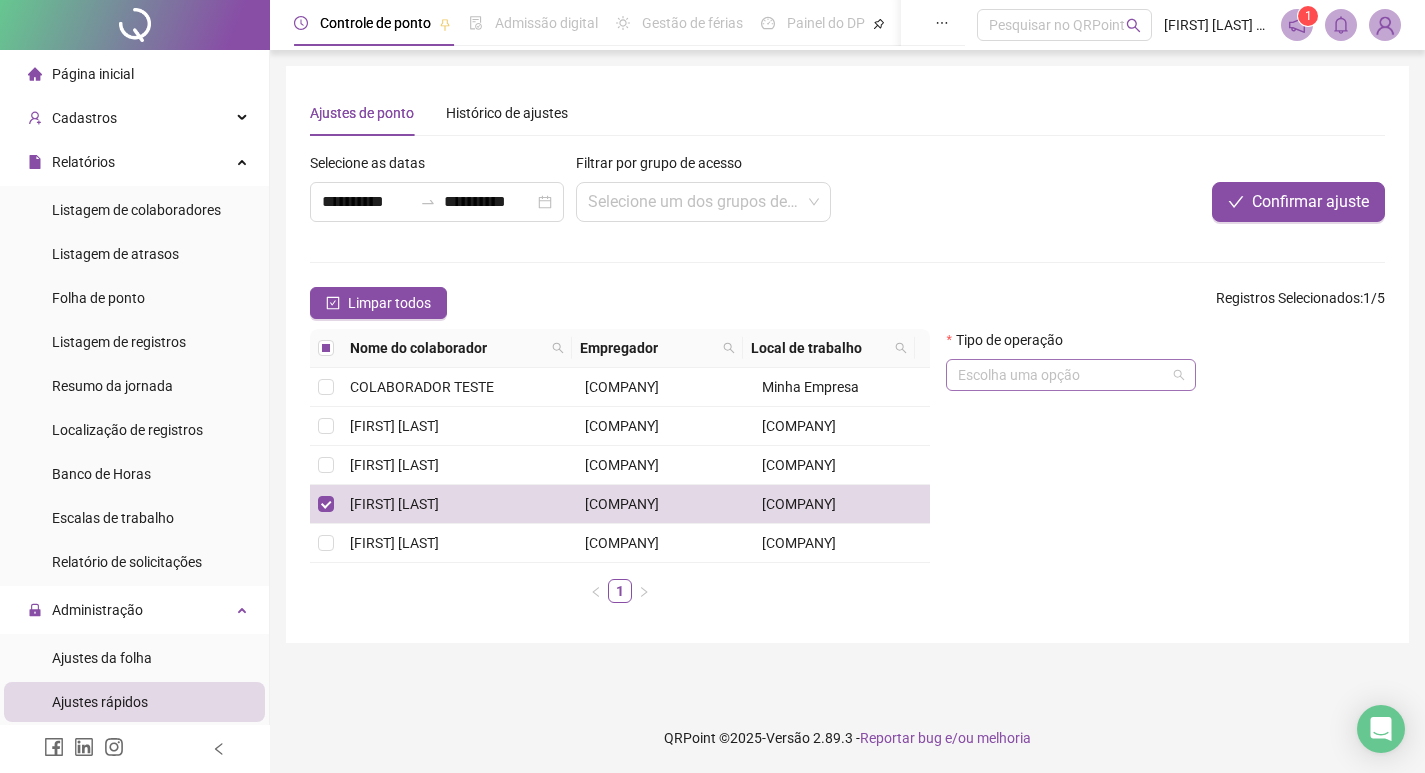 click at bounding box center [1071, 375] 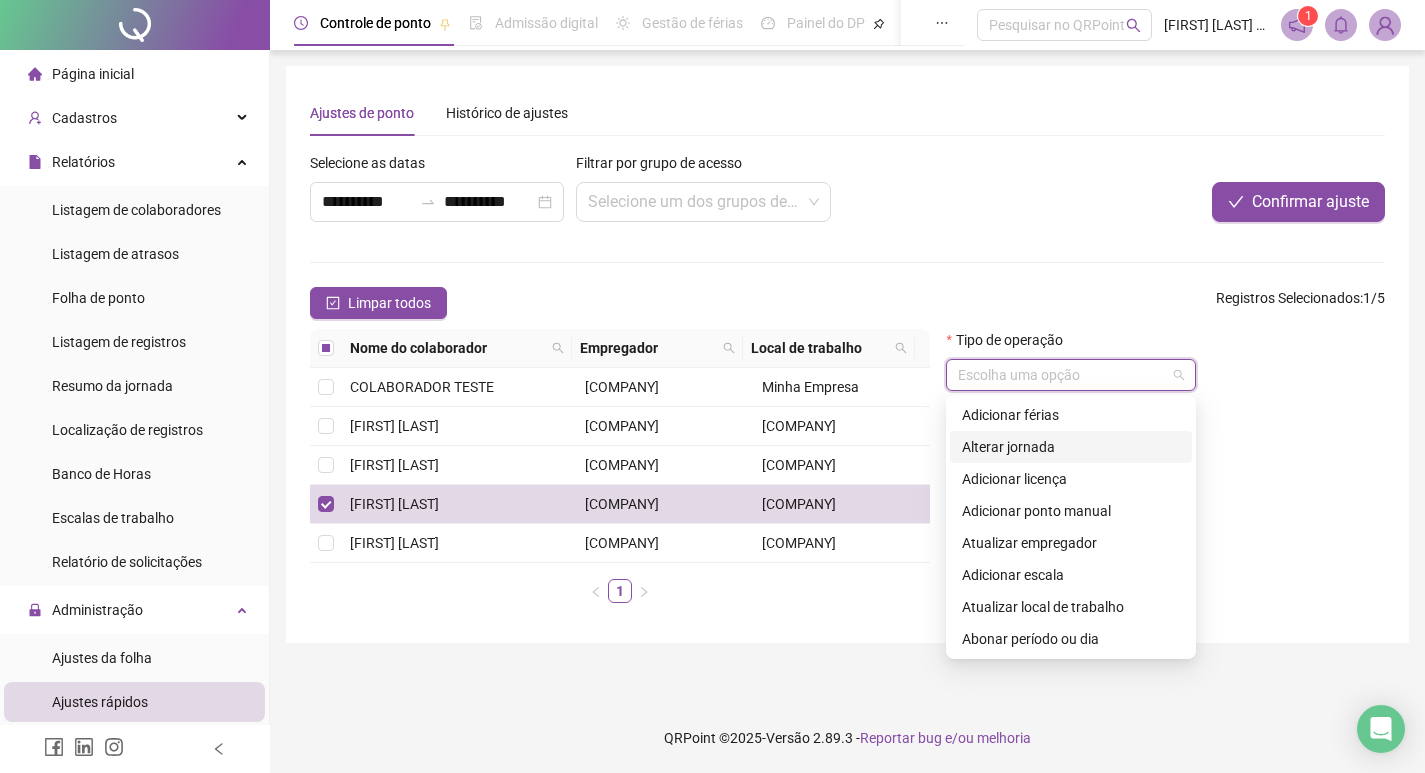 click on "Alterar jornada" at bounding box center (1071, 447) 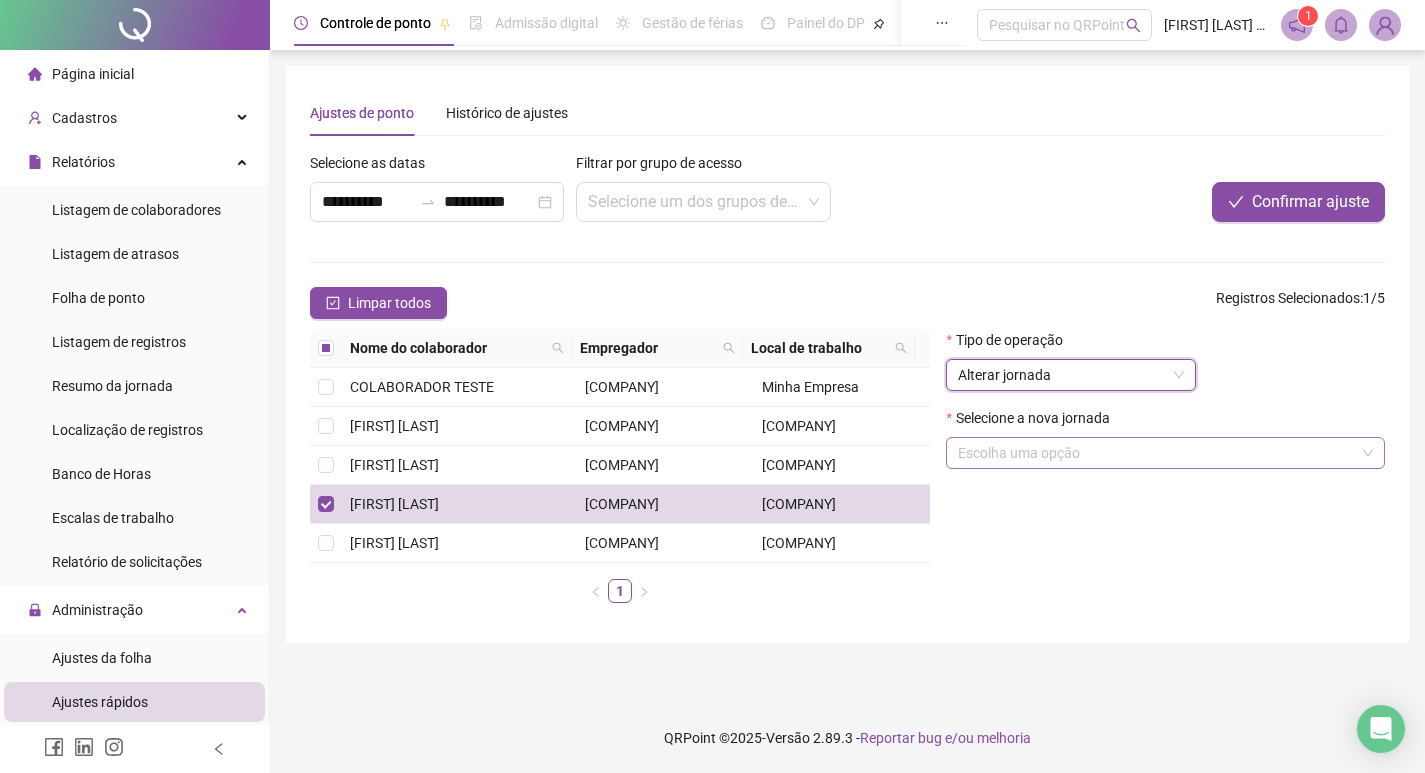 click at bounding box center (1156, 453) 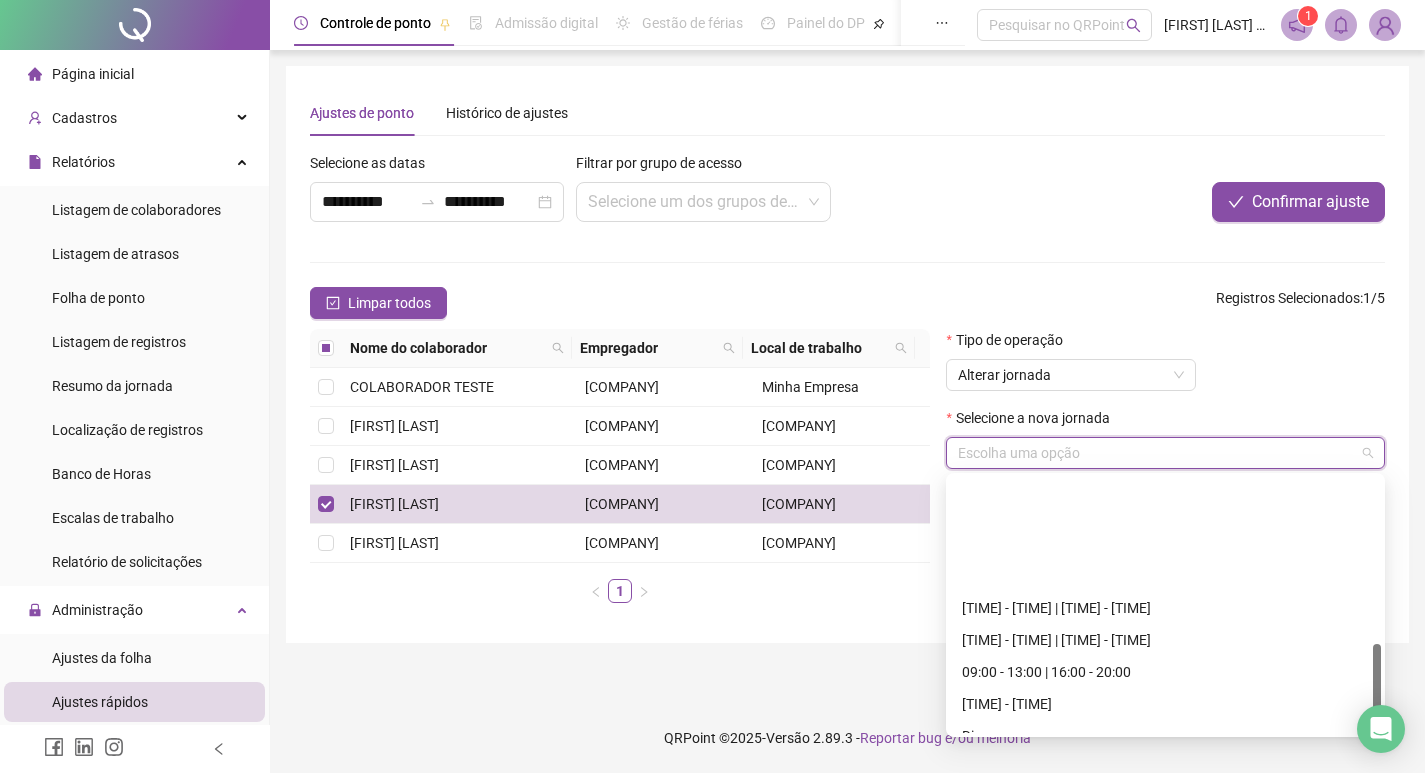 scroll, scrollTop: 480, scrollLeft: 0, axis: vertical 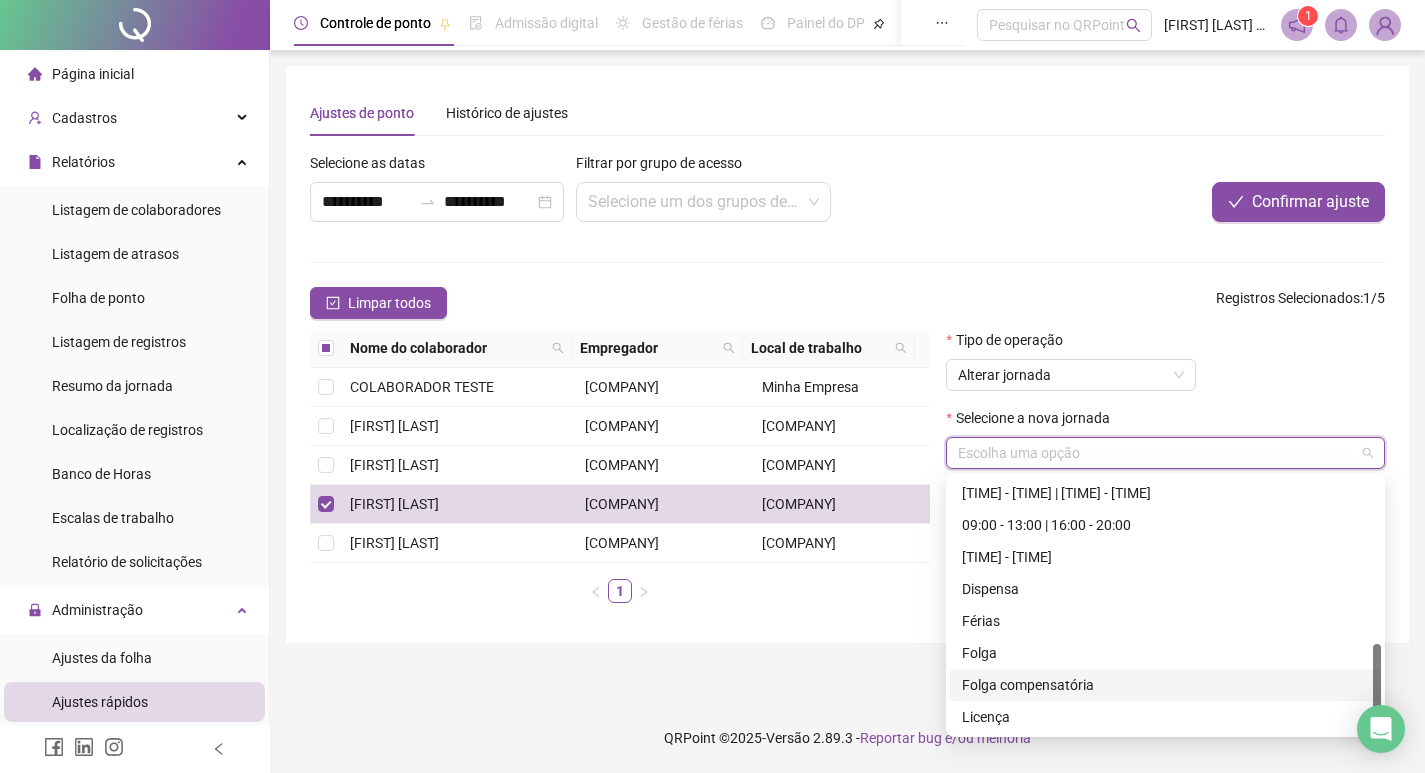 click on "Folga compensatória" at bounding box center [1165, 685] 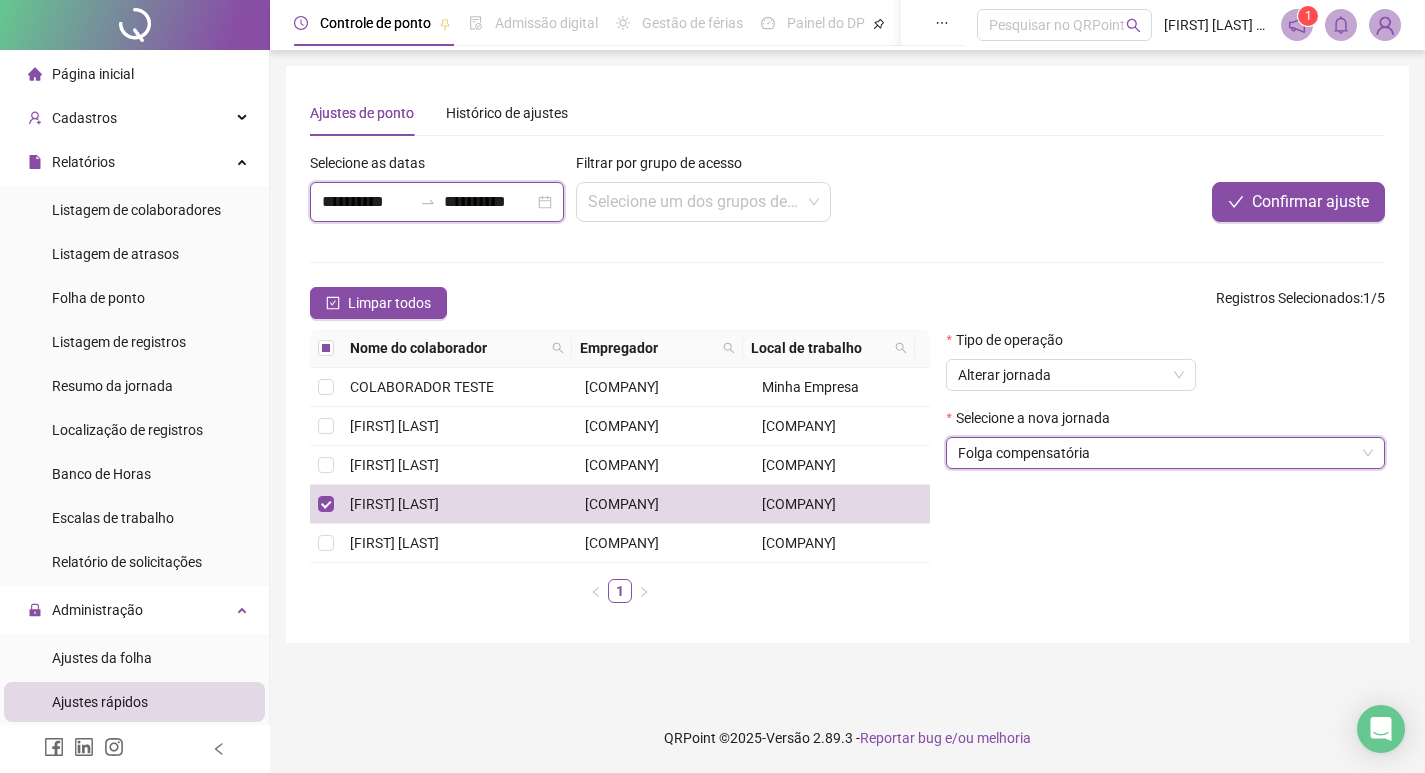 click on "**********" at bounding box center [367, 202] 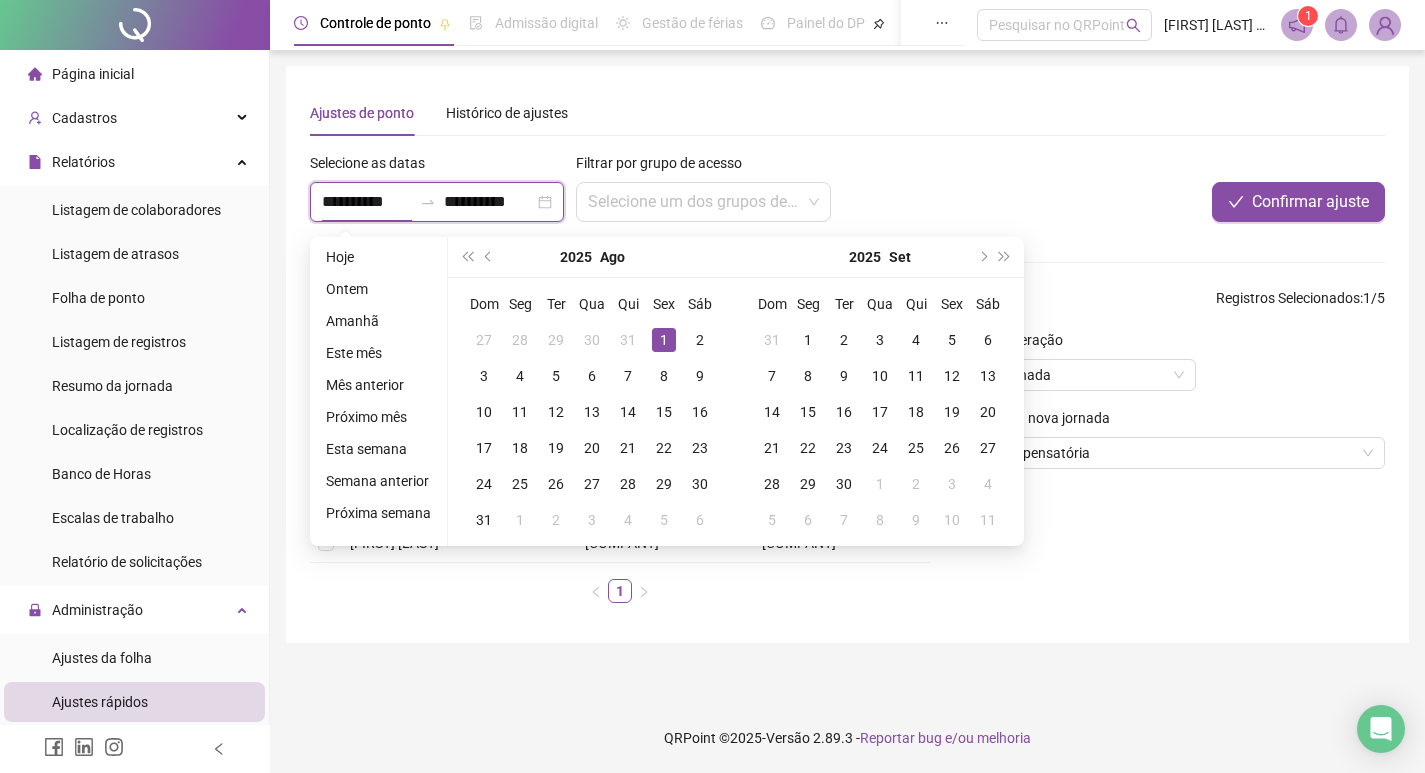 type on "**********" 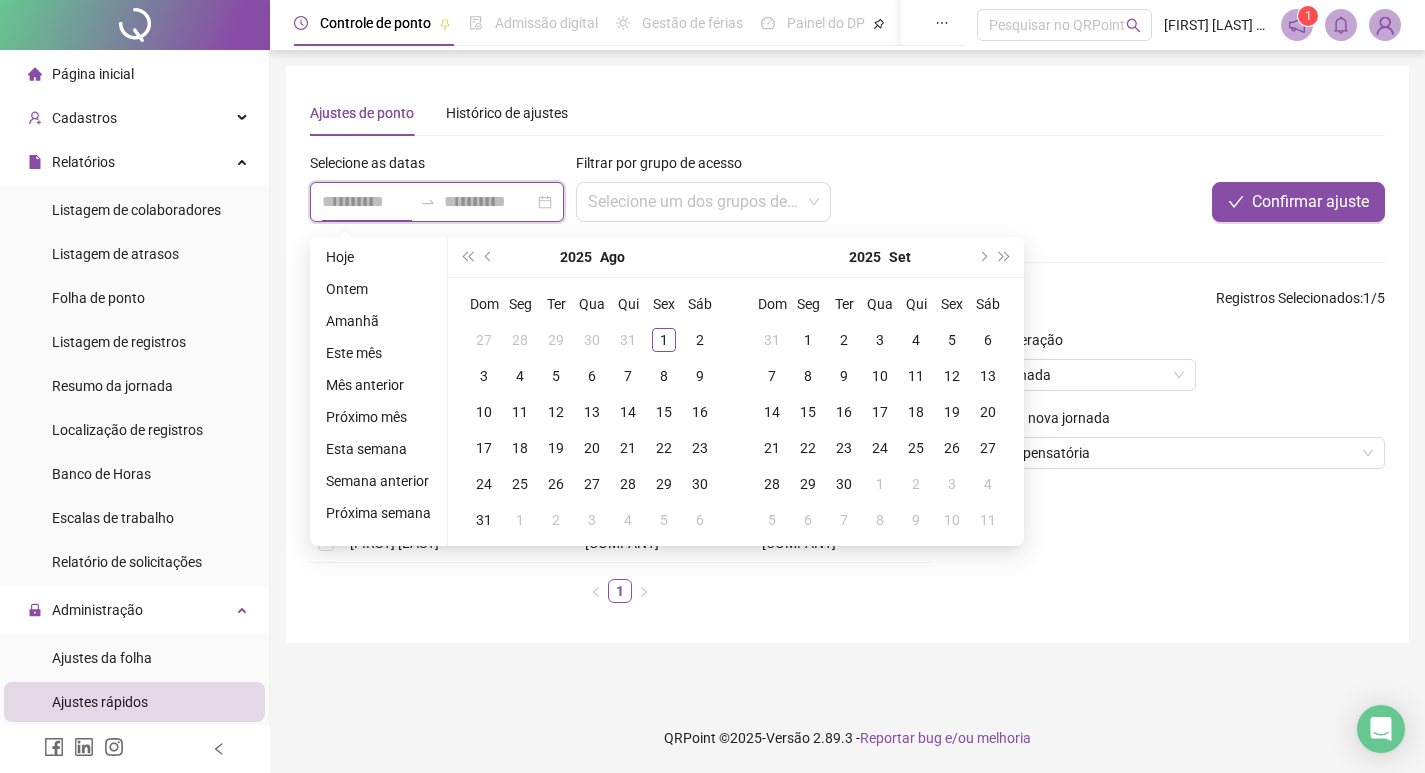type on "**********" 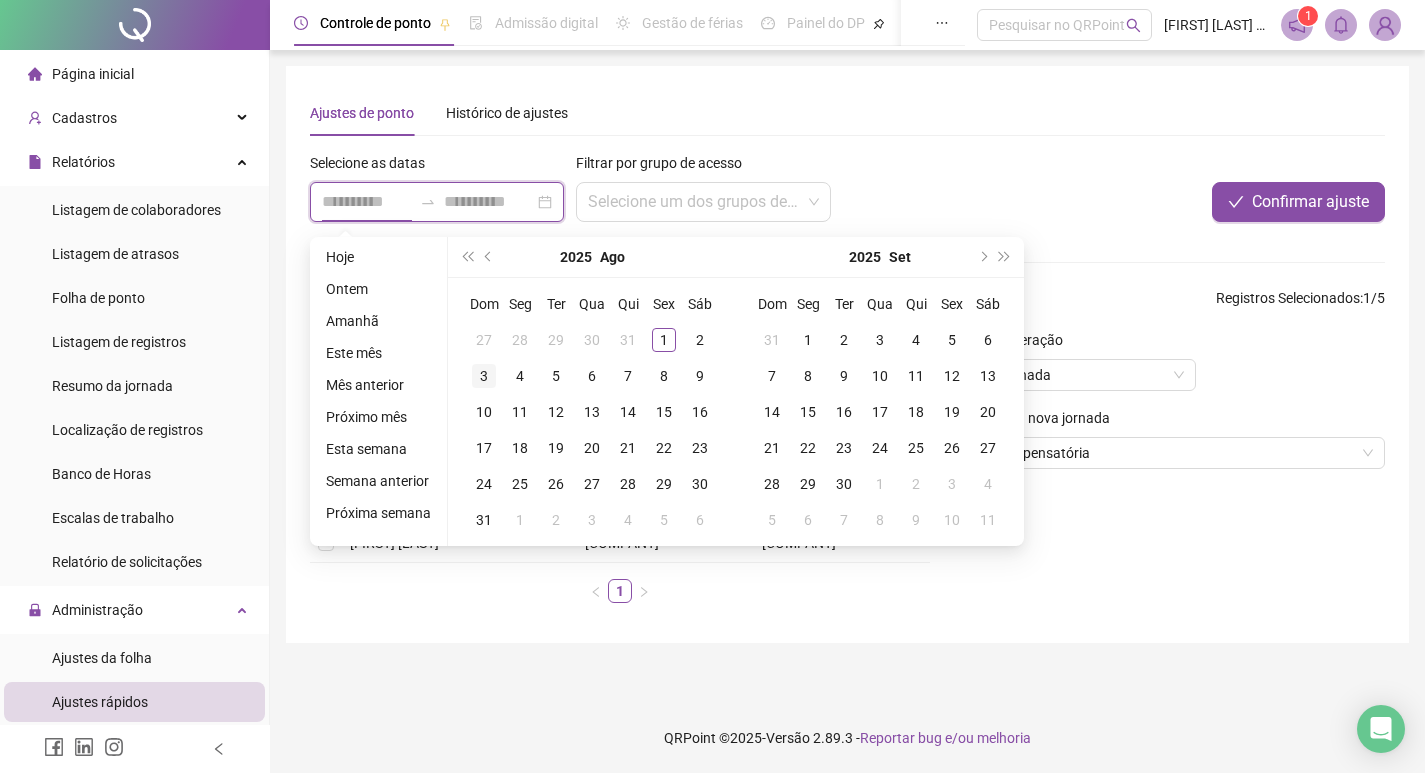 type on "**********" 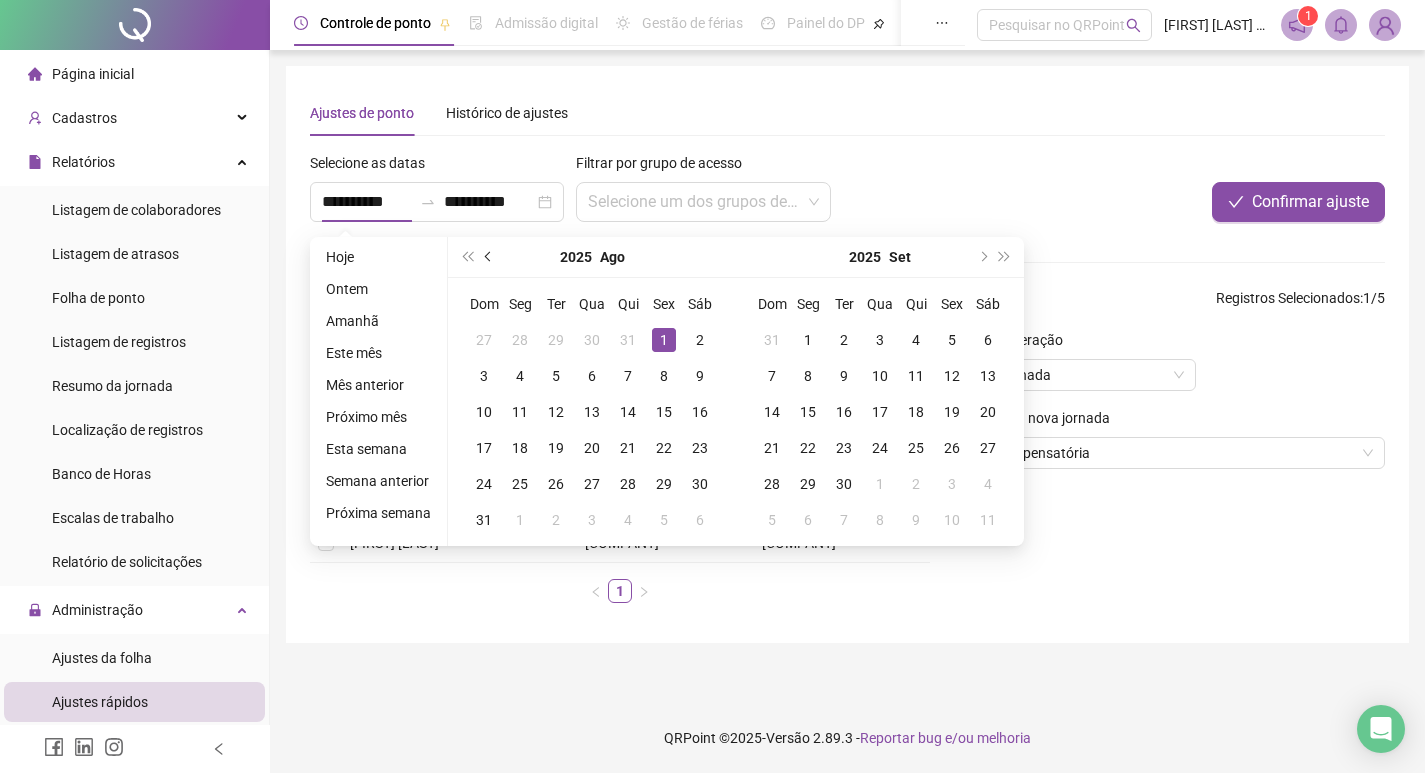 click at bounding box center [489, 257] 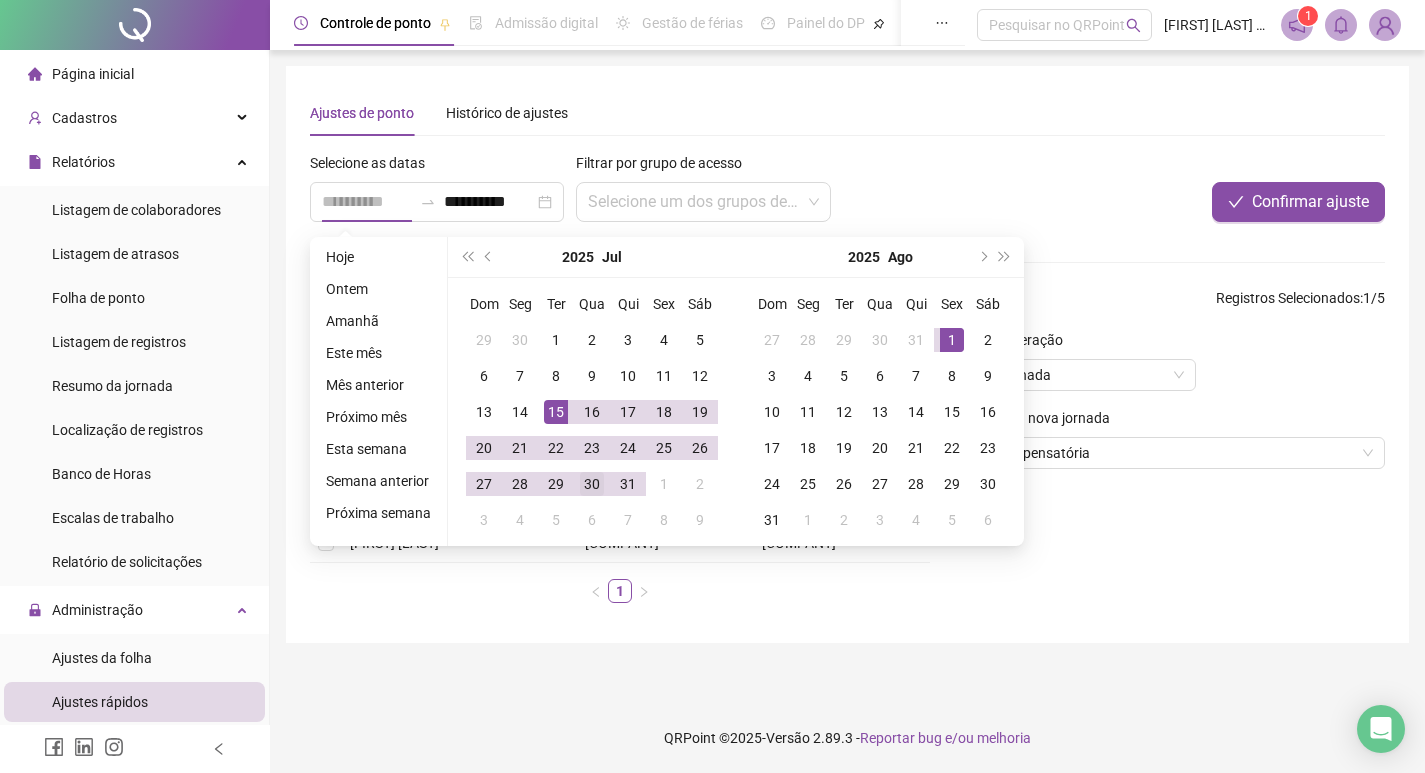 type on "**********" 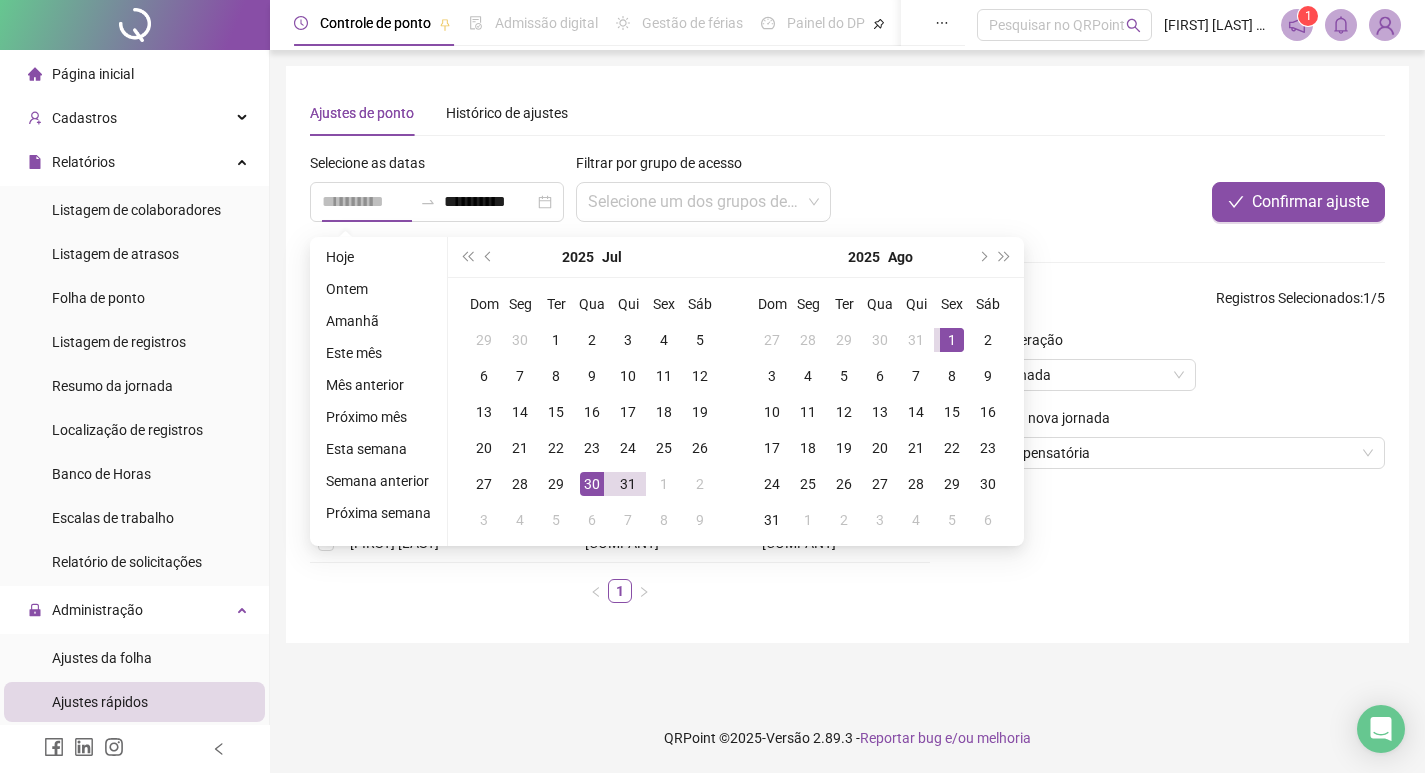 click on "30" at bounding box center (592, 484) 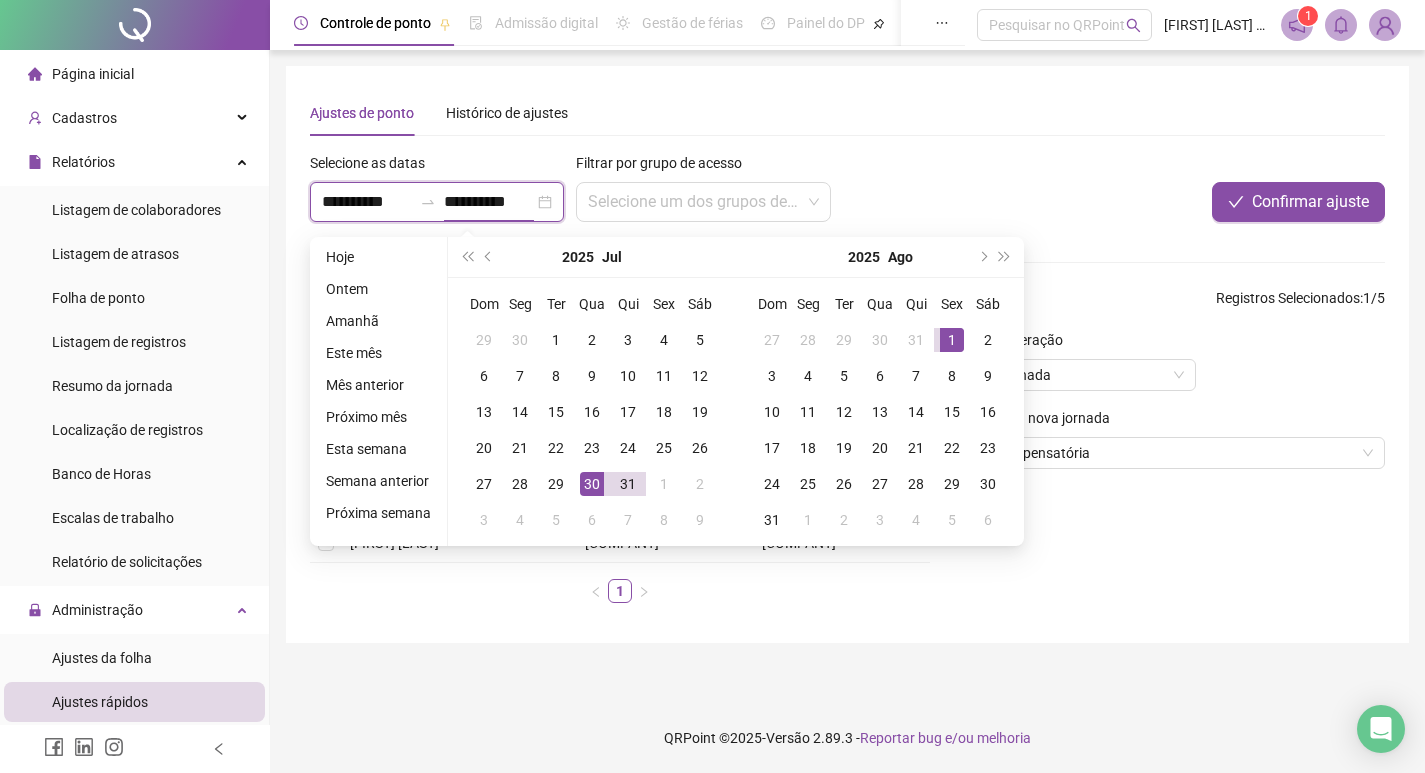 click on "**********" at bounding box center [437, 202] 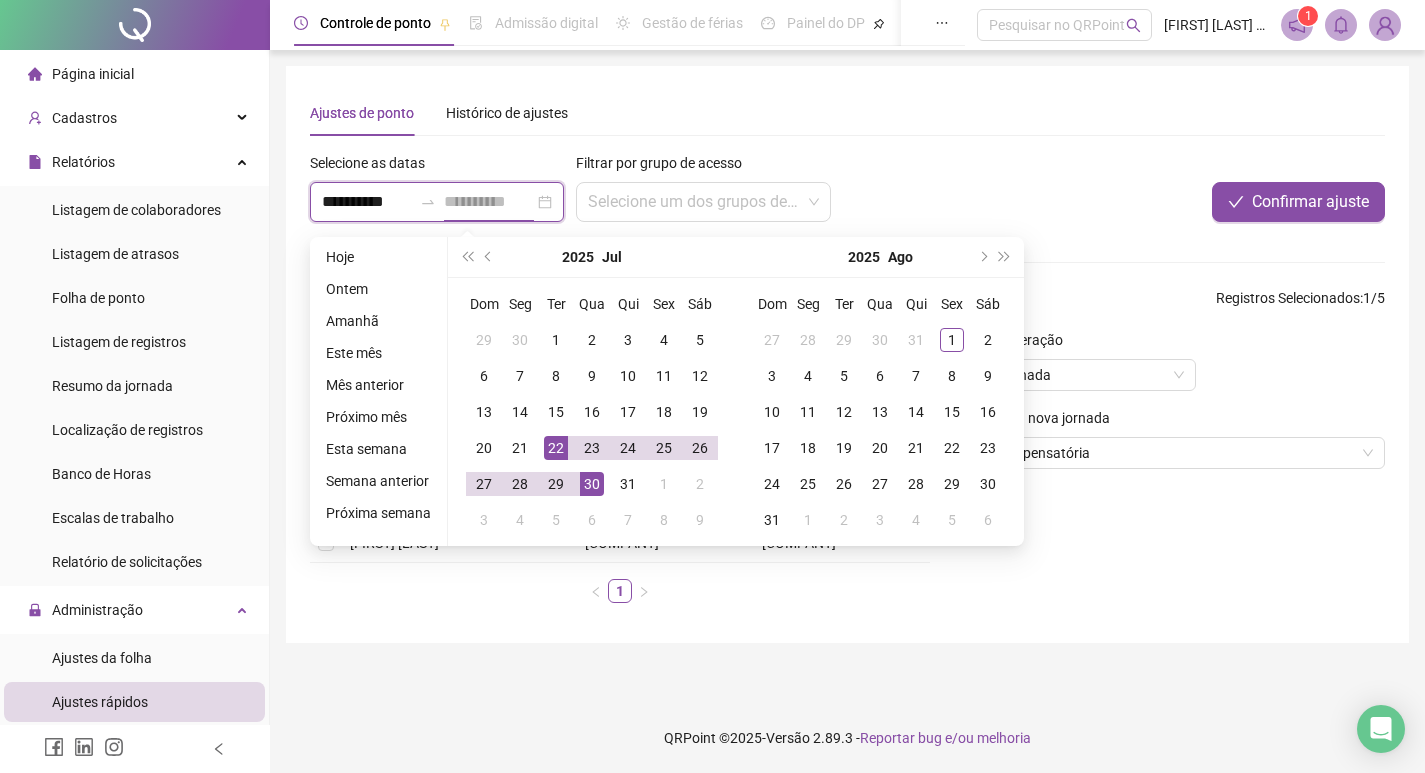 type on "**********" 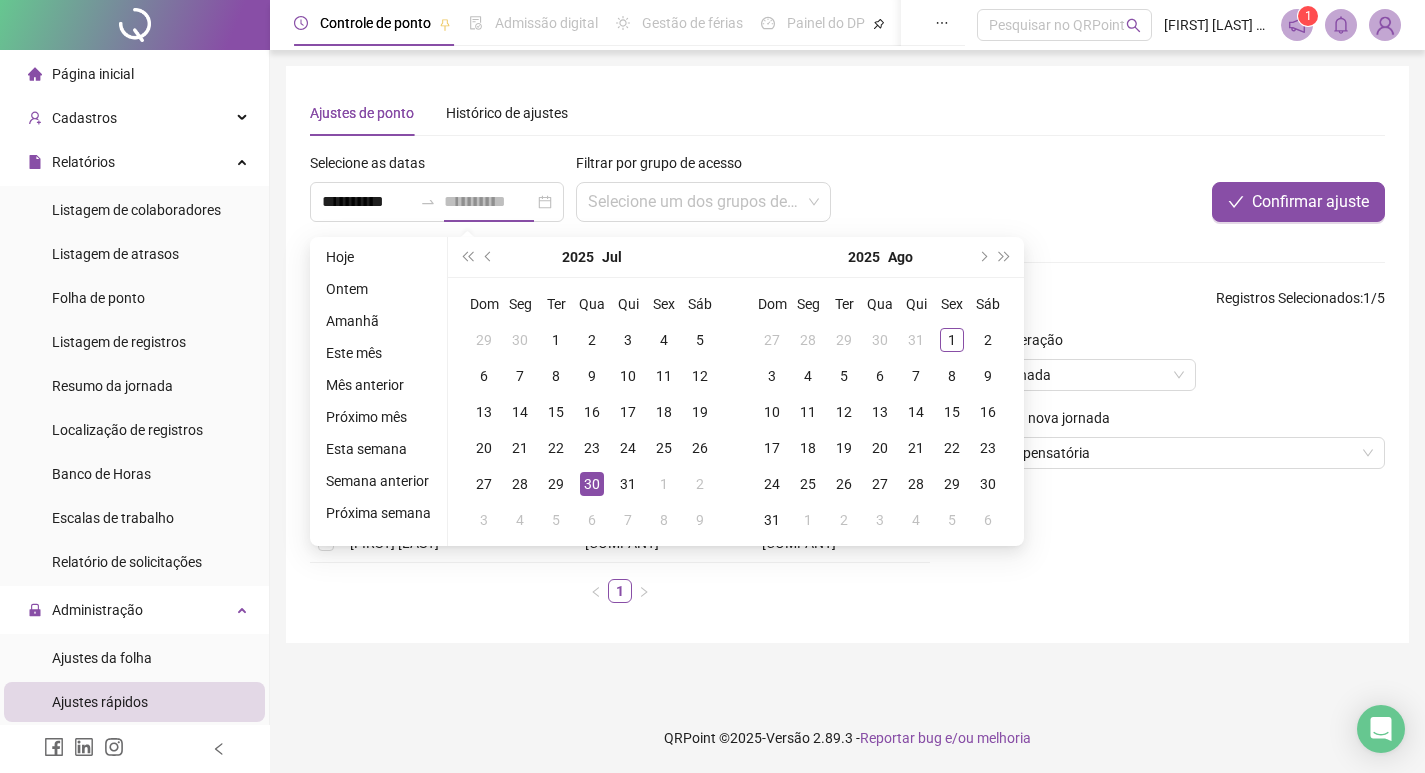 click on "30" at bounding box center (592, 484) 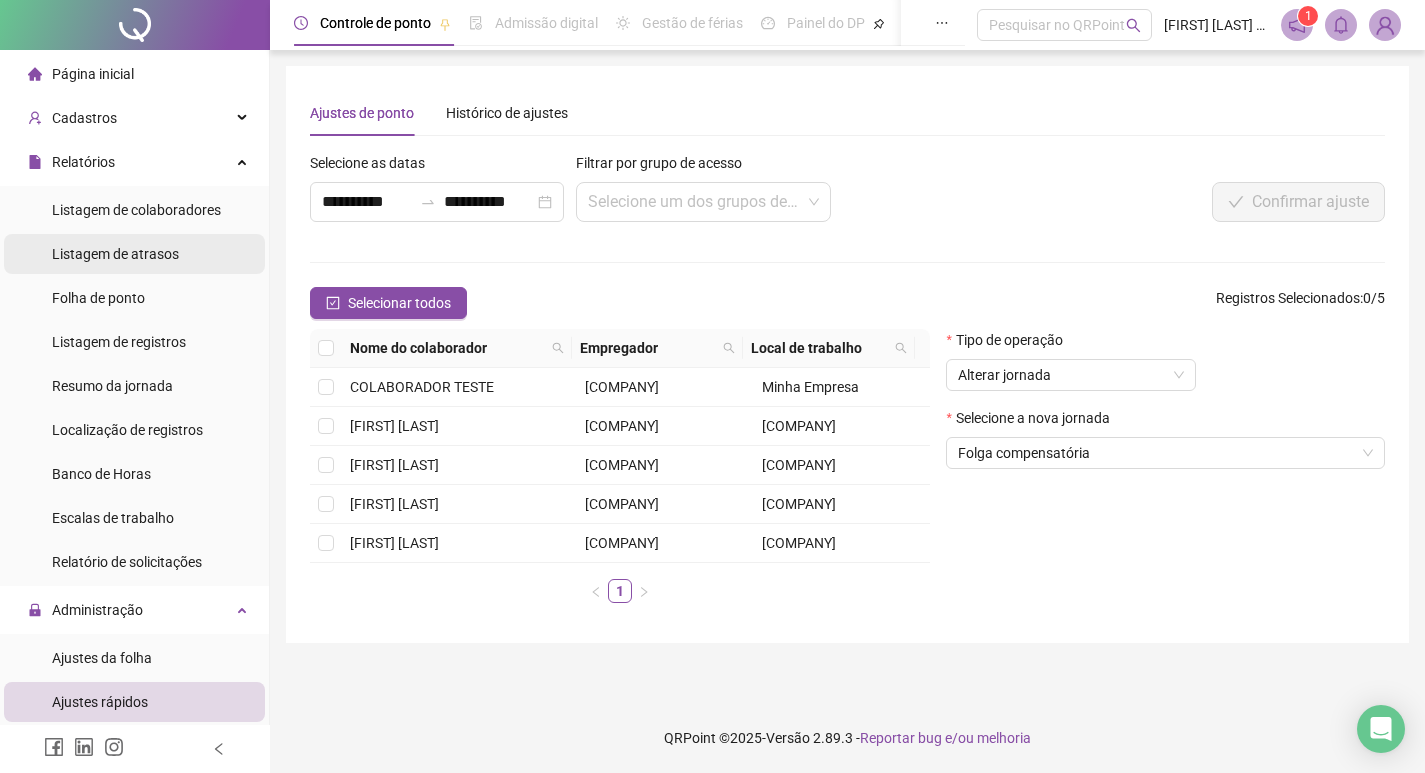 click on "Listagem de atrasos" at bounding box center (115, 254) 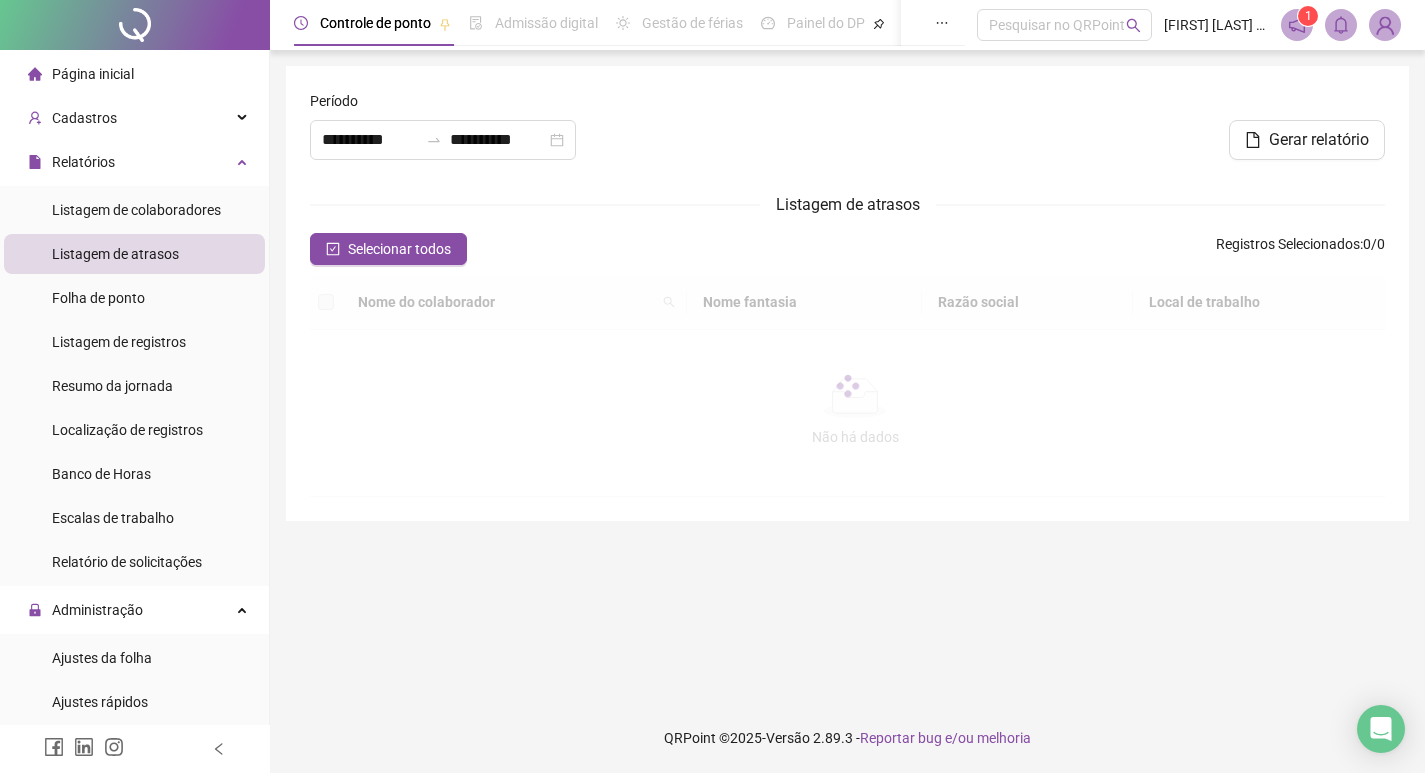 scroll, scrollTop: 0, scrollLeft: 0, axis: both 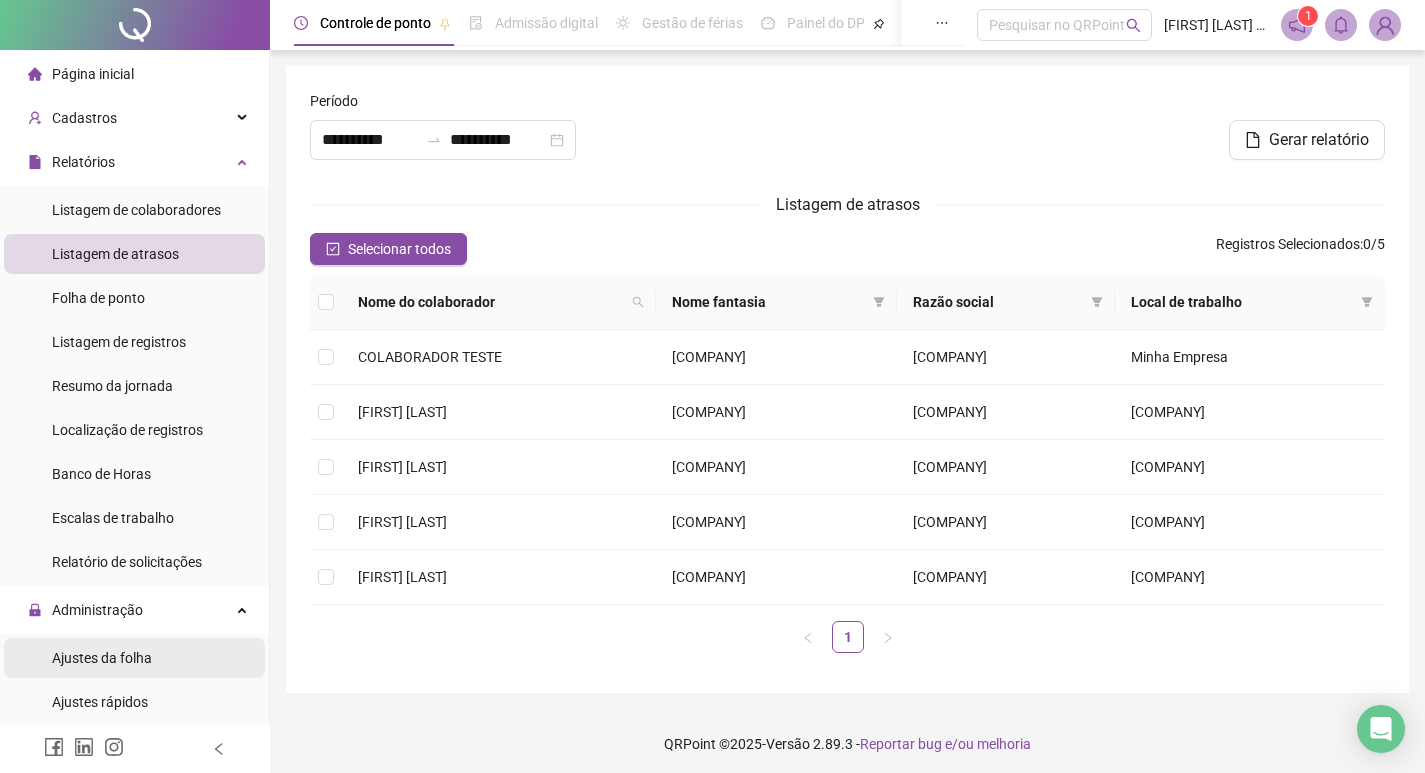 click on "Ajustes da folha" at bounding box center (102, 658) 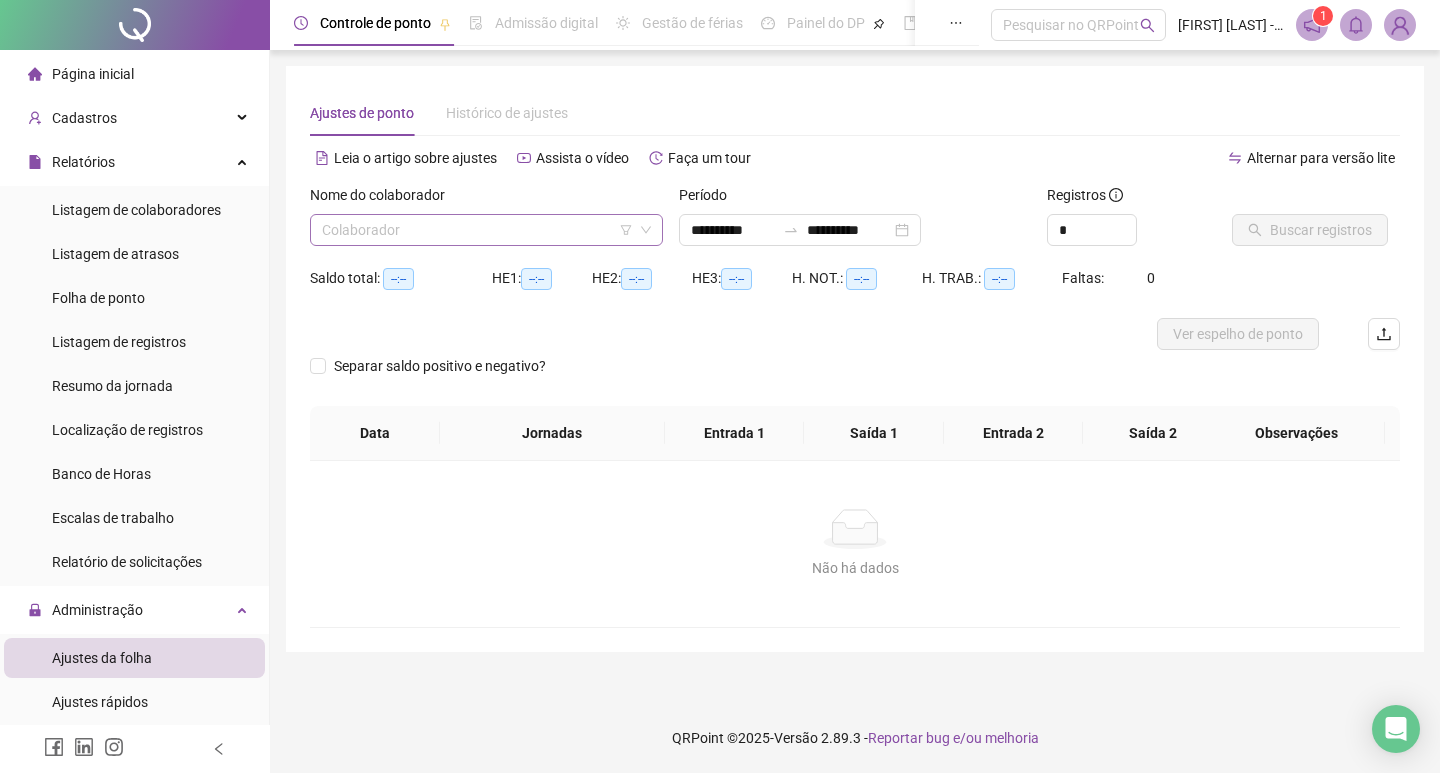 click at bounding box center (477, 230) 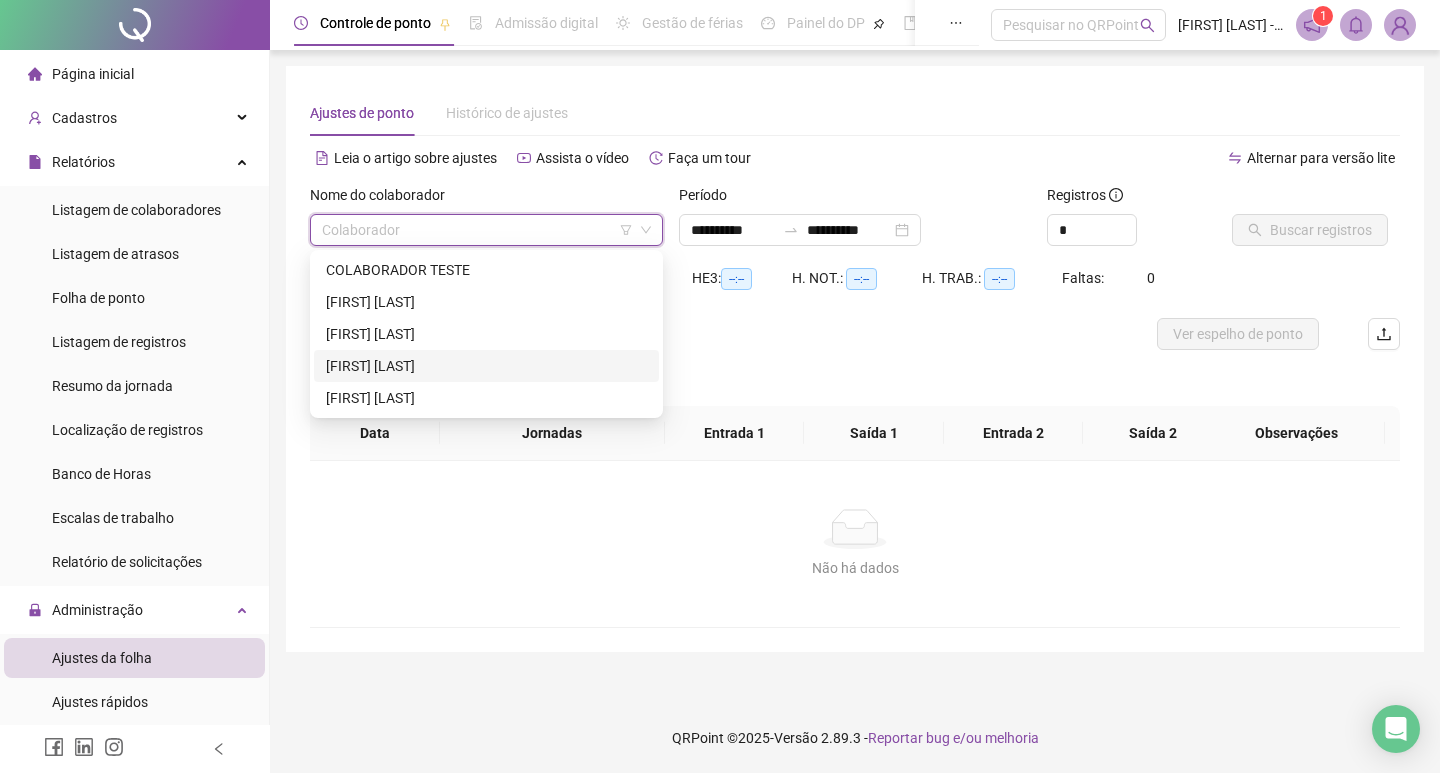click on "[FIRST] [LAST]" at bounding box center [486, 366] 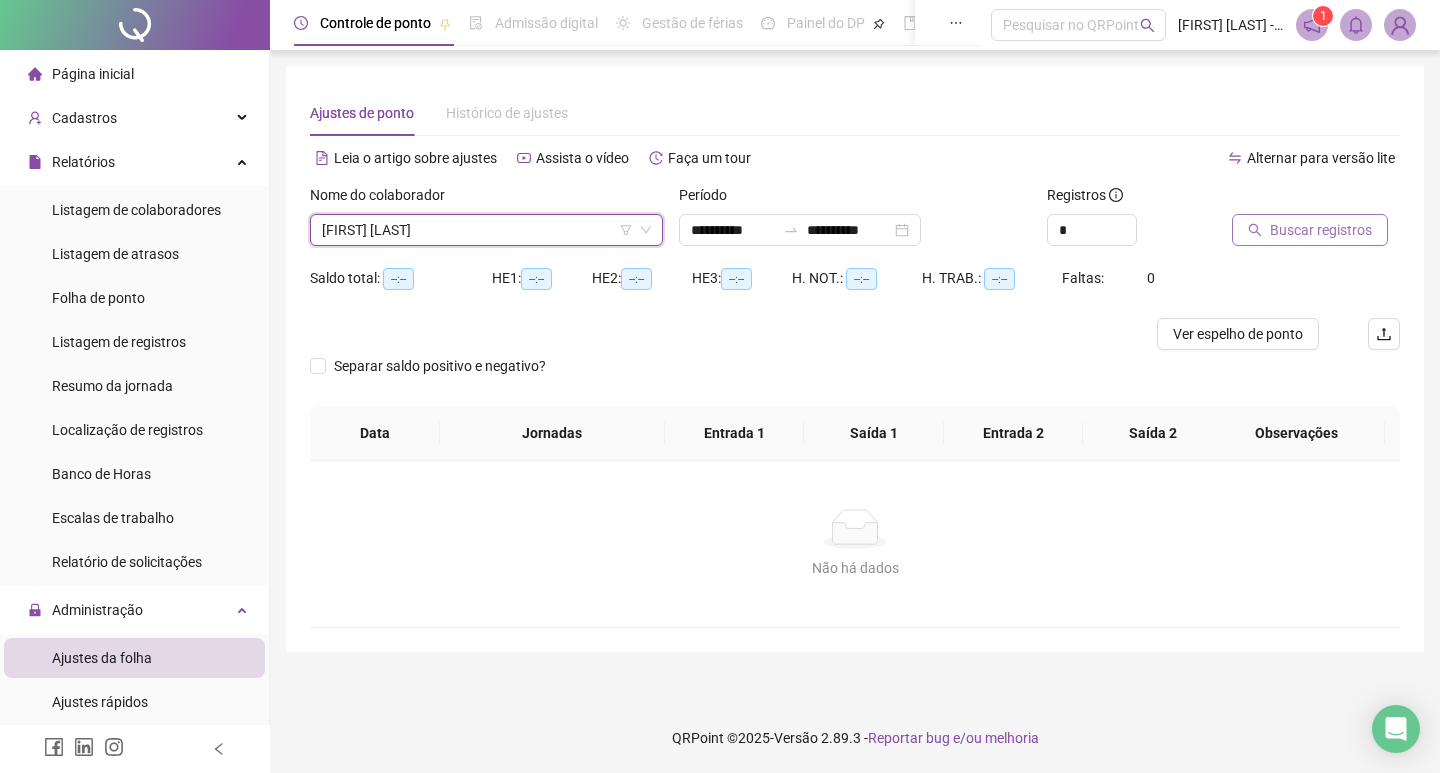 click on "Buscar registros" at bounding box center [1321, 230] 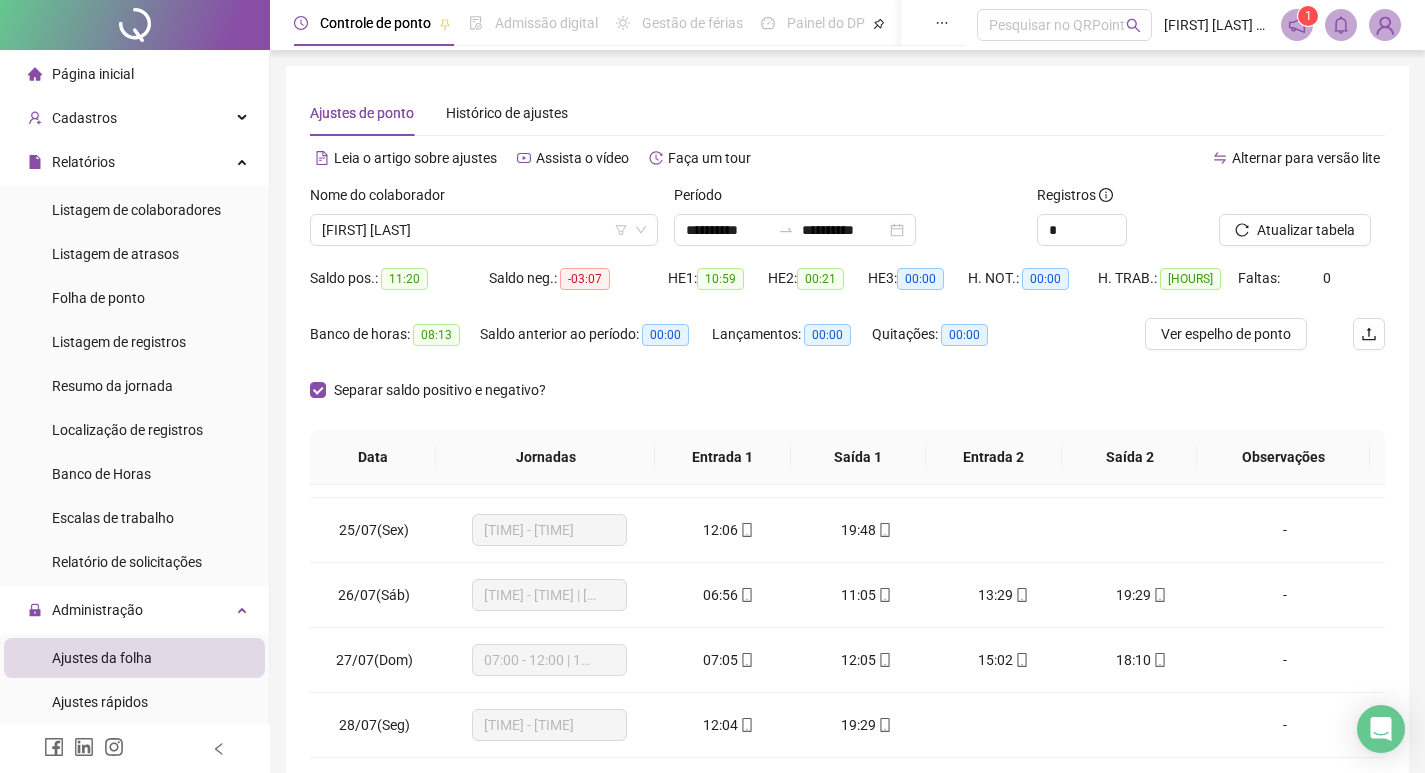 scroll, scrollTop: 1588, scrollLeft: 0, axis: vertical 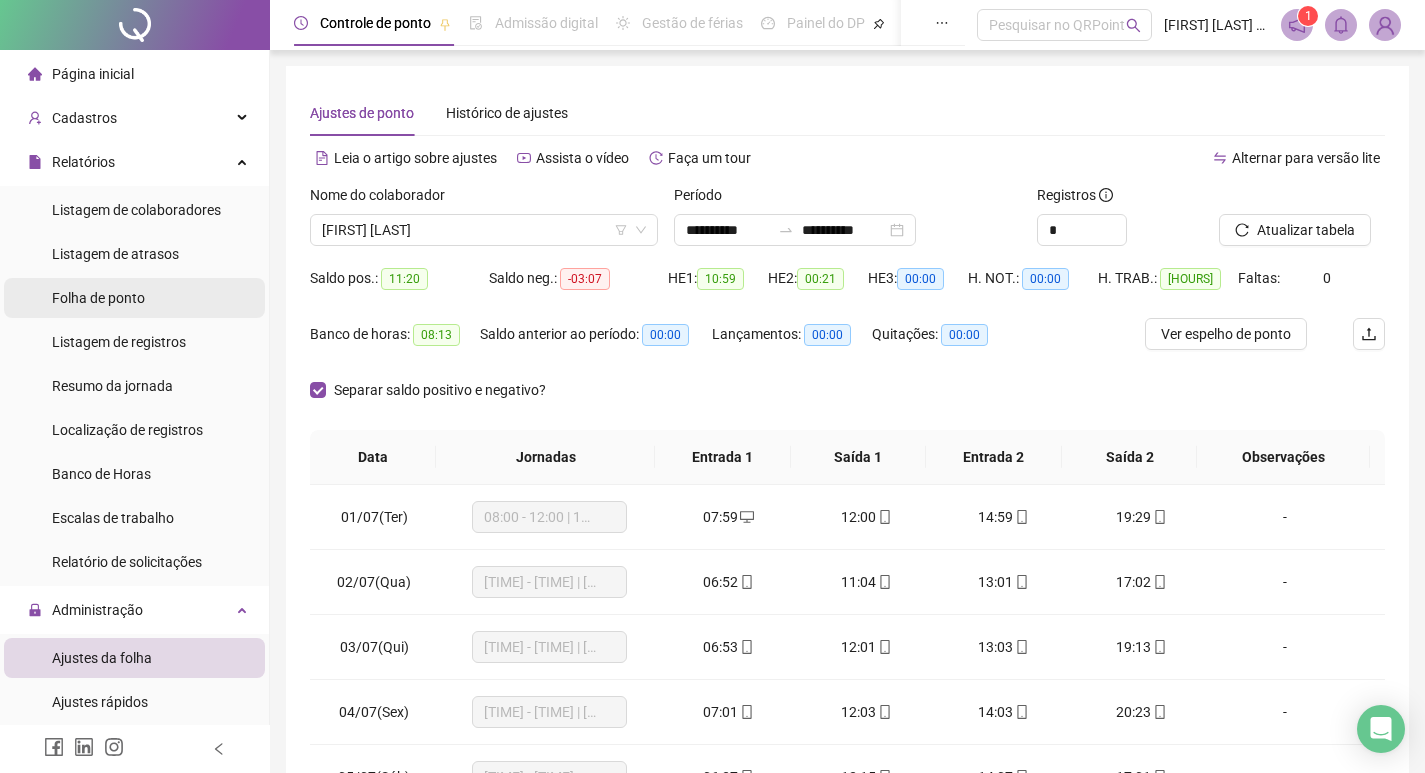 click on "Folha de ponto" at bounding box center [98, 298] 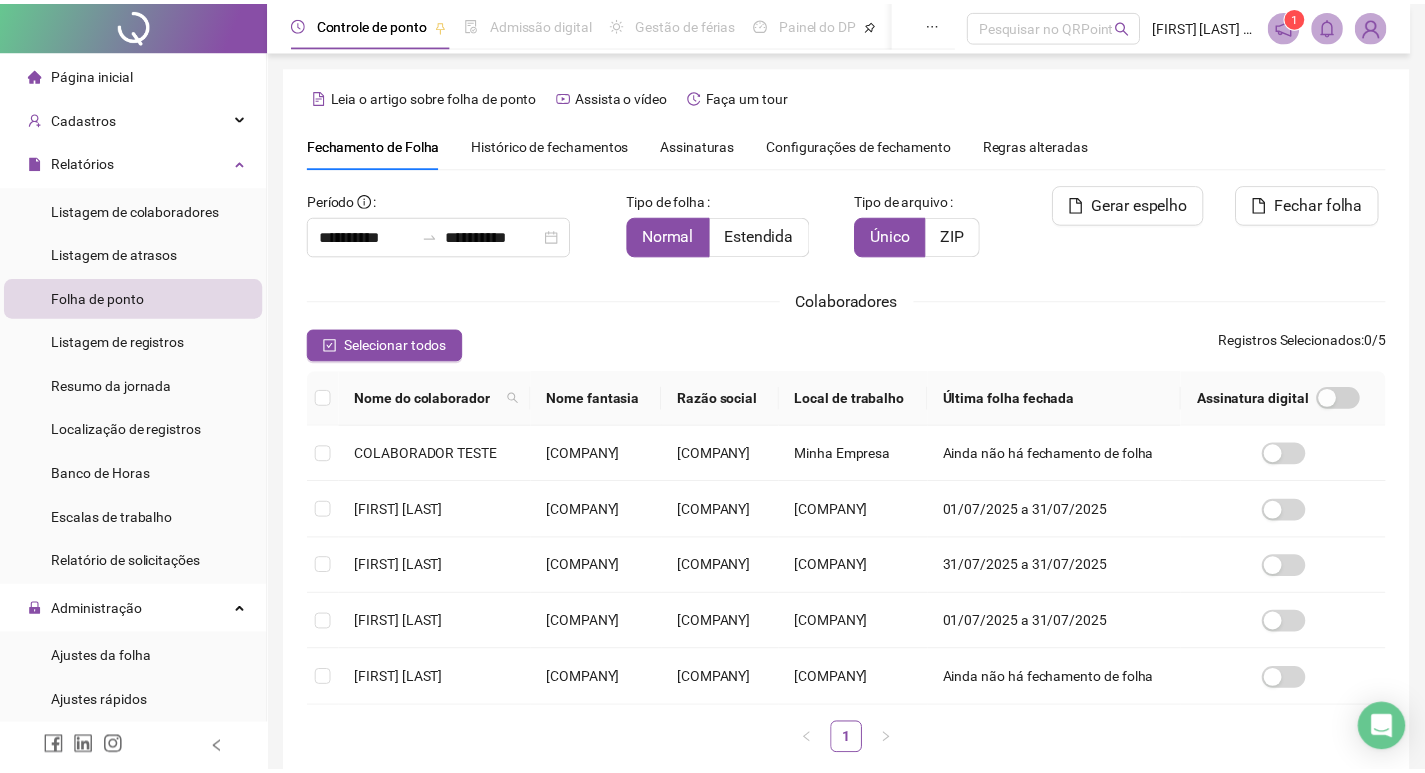 scroll, scrollTop: 23, scrollLeft: 0, axis: vertical 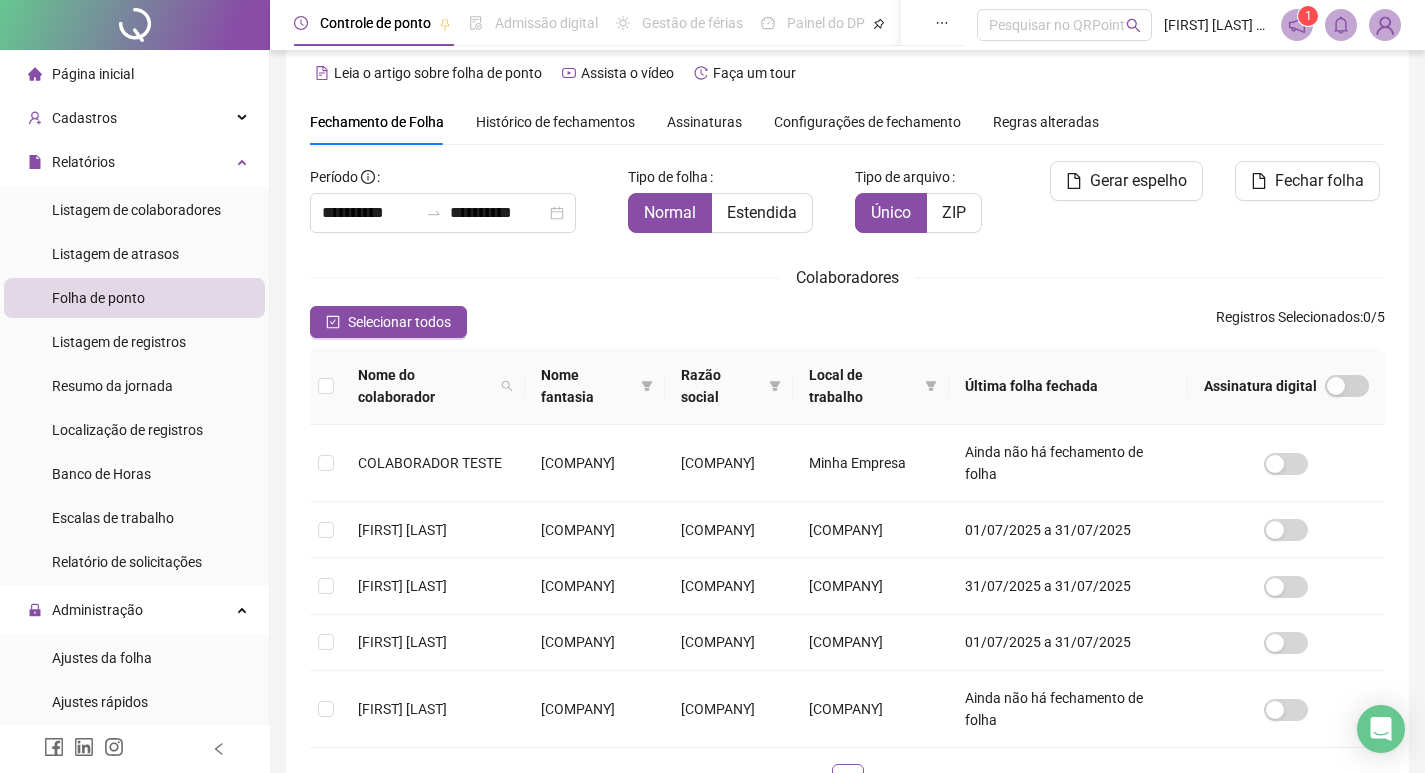 click on "Configurações de fechamento" at bounding box center [867, 122] 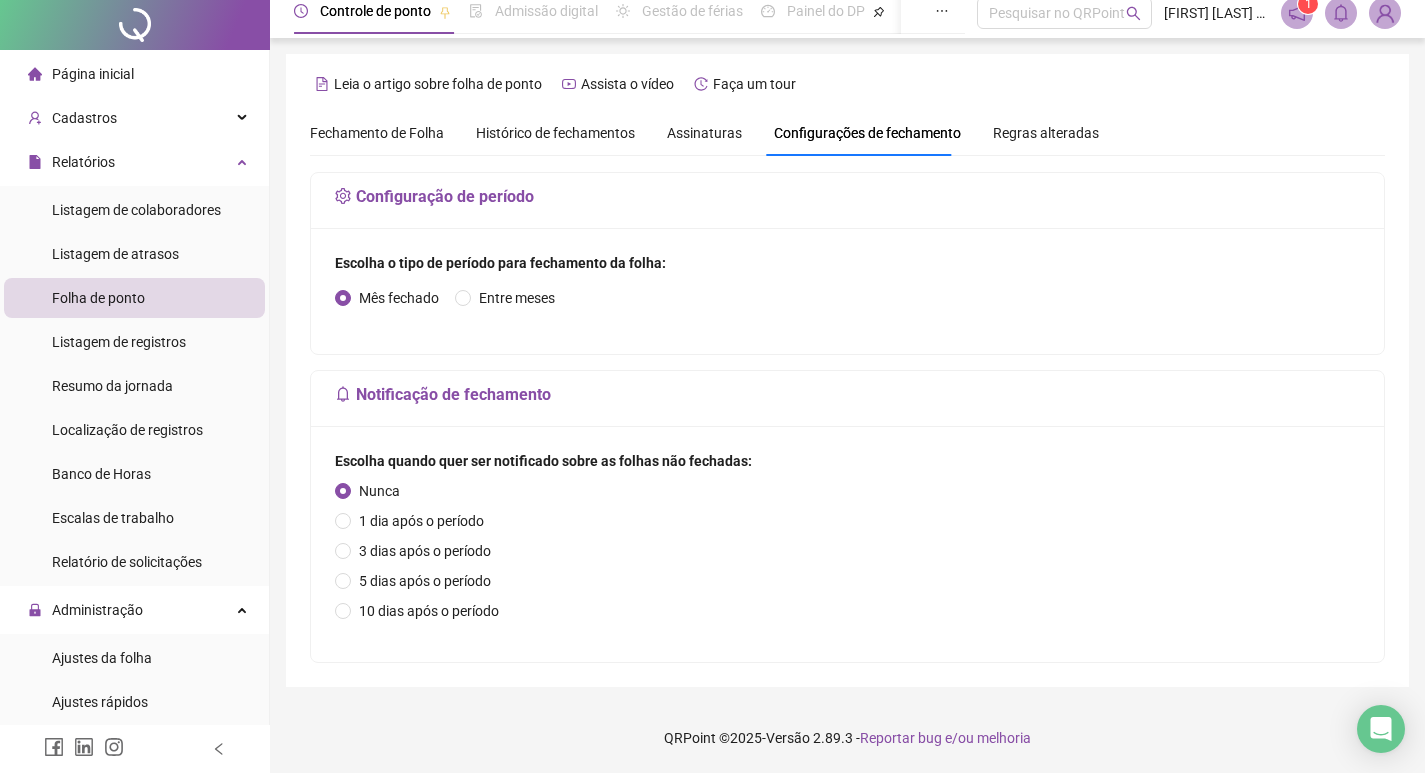 scroll, scrollTop: 0, scrollLeft: 0, axis: both 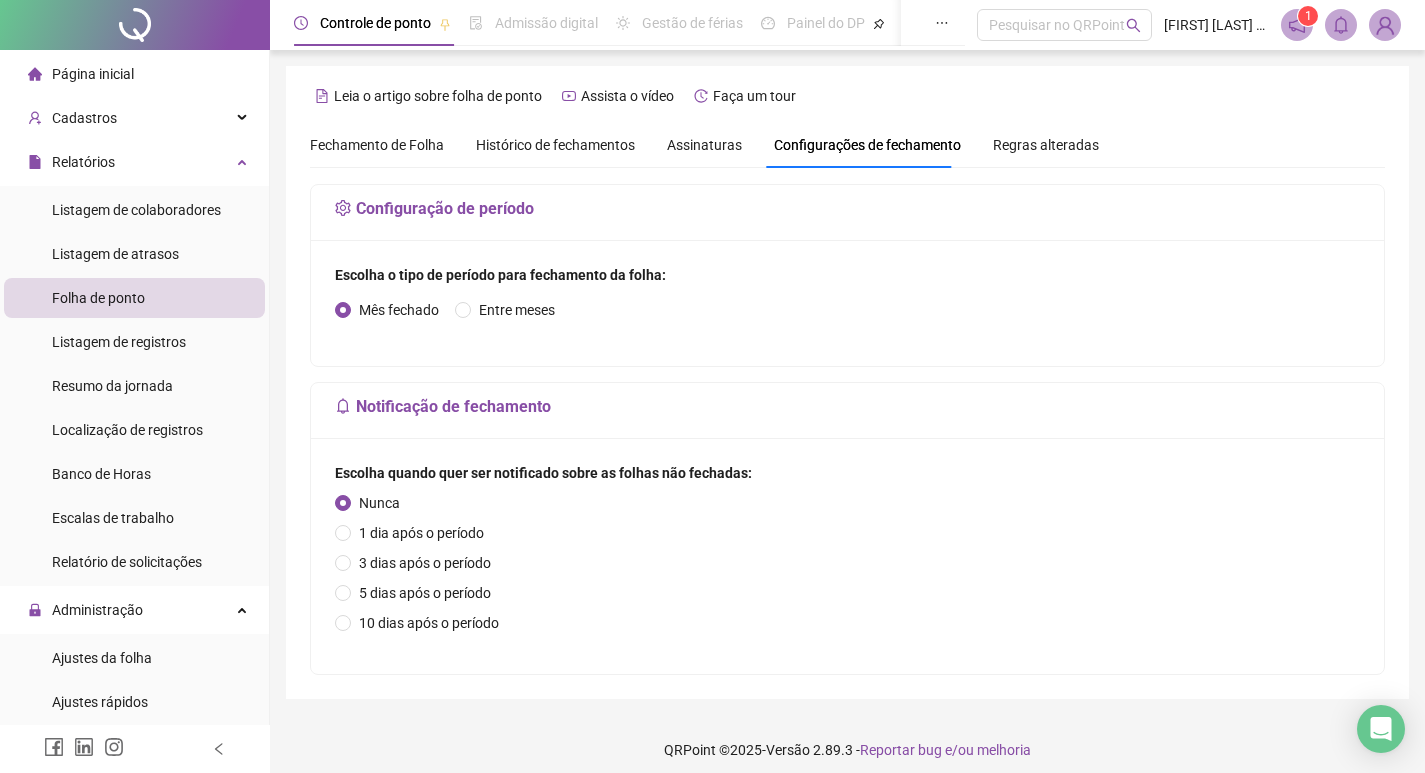 click 